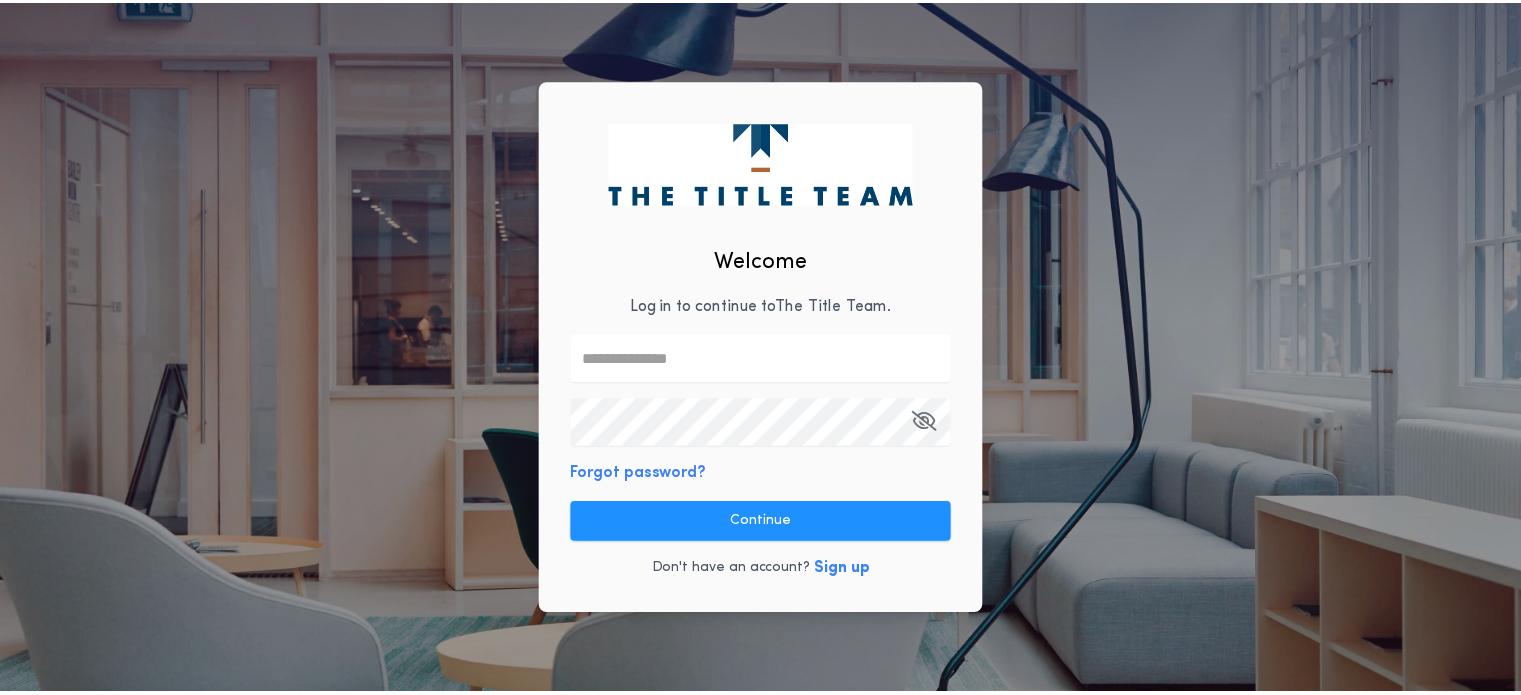 scroll, scrollTop: 0, scrollLeft: 0, axis: both 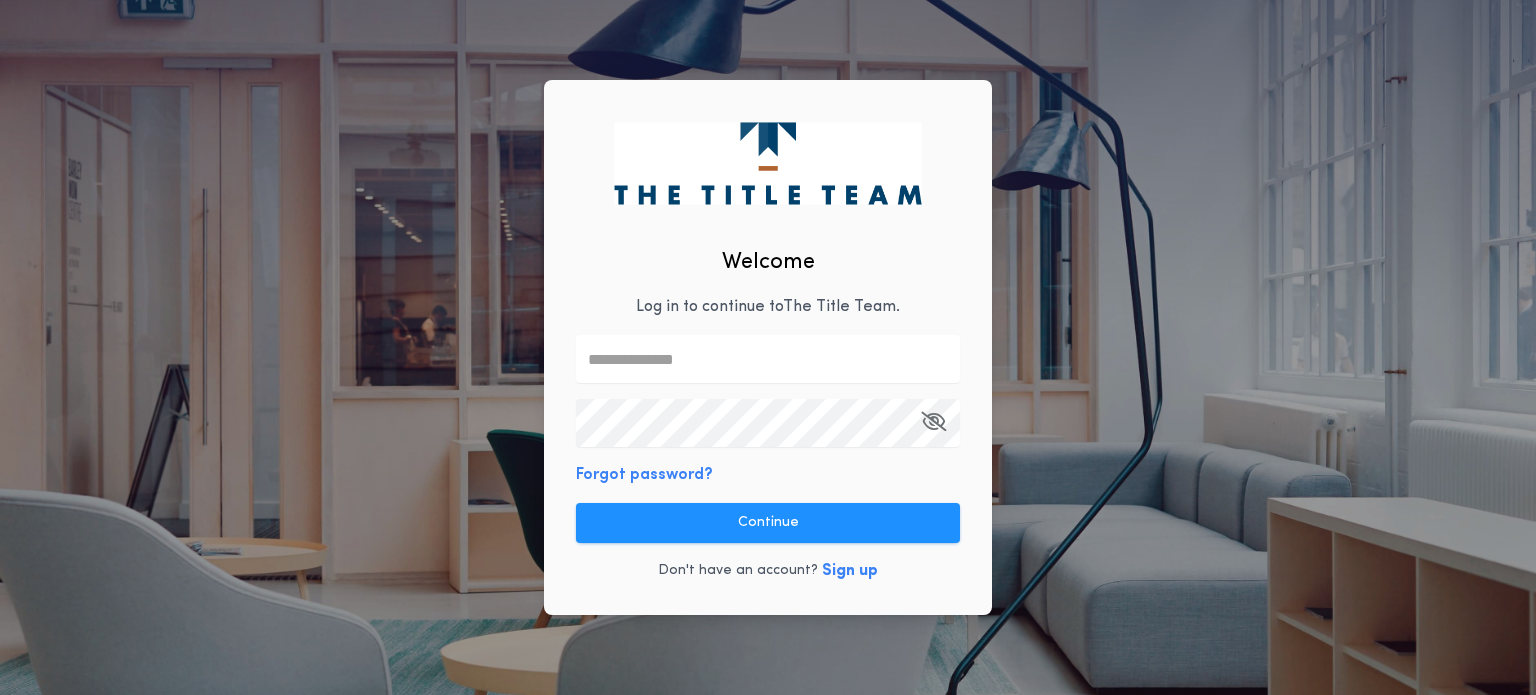 click at bounding box center [768, 359] 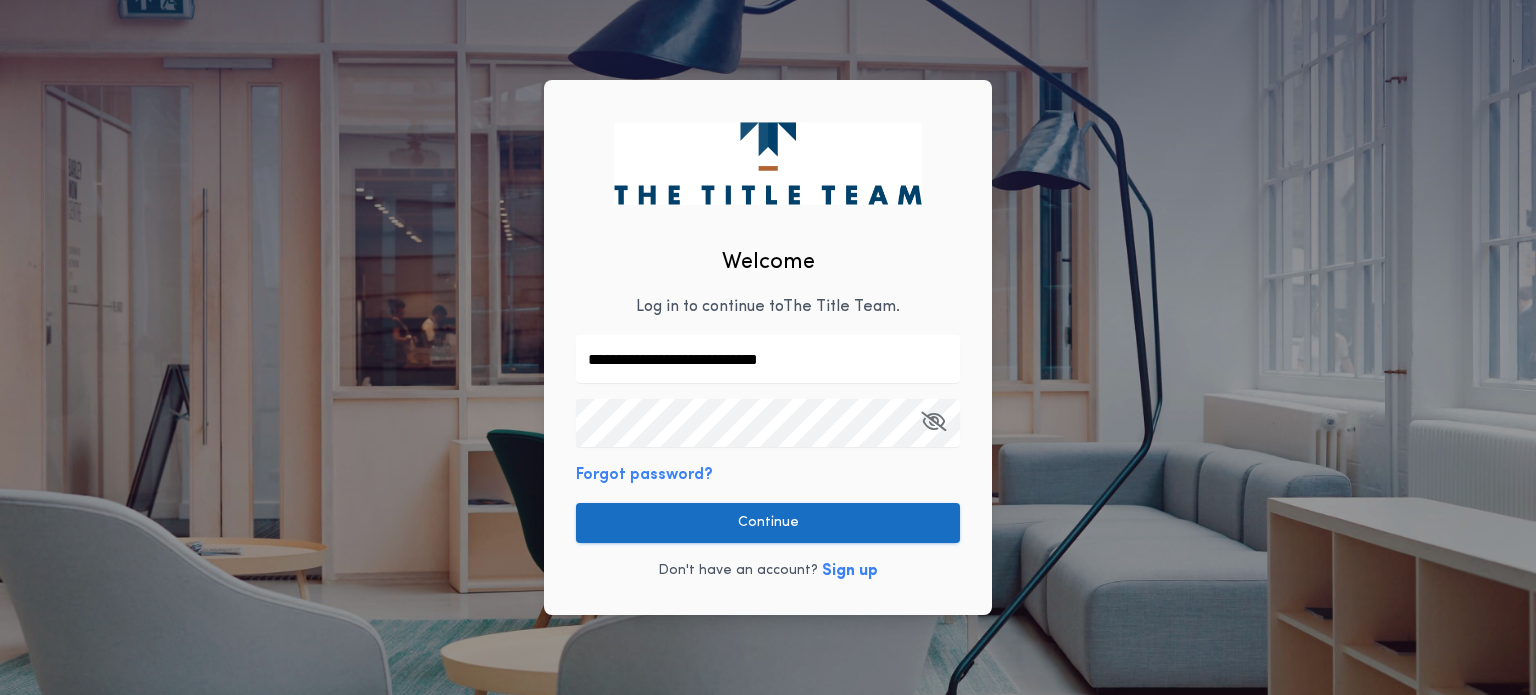 click on "Continue" at bounding box center [768, 523] 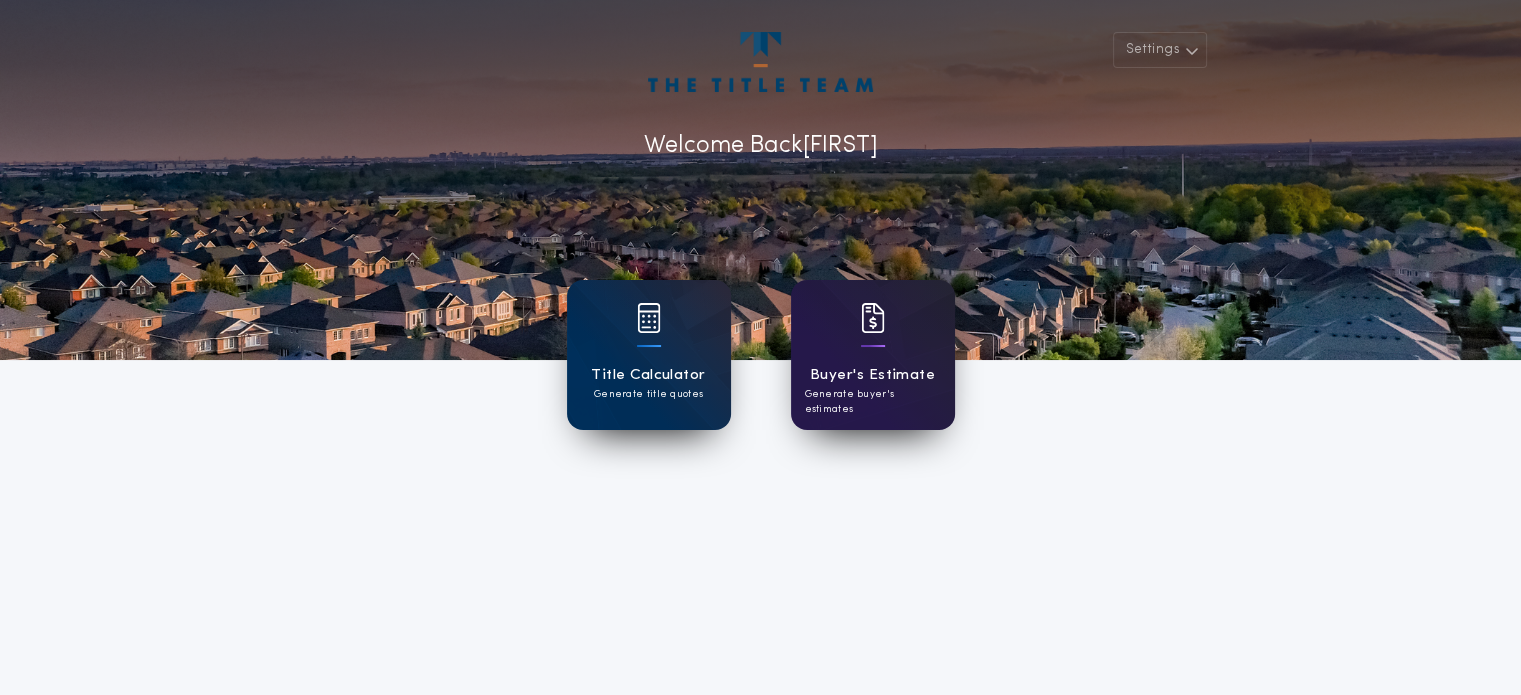click on "Buyer's Estimate" at bounding box center (872, 375) 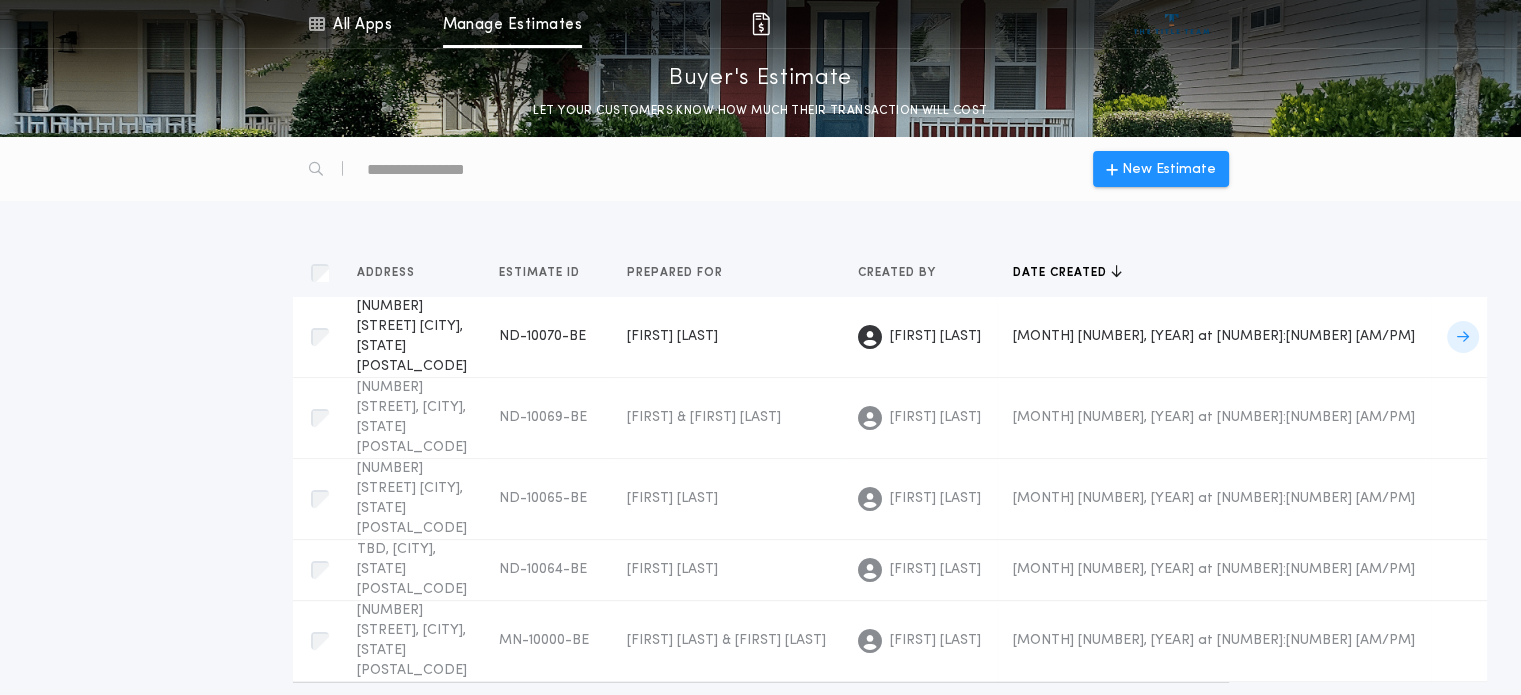 click on "[FIRST] [LAST]" at bounding box center (672, 336) 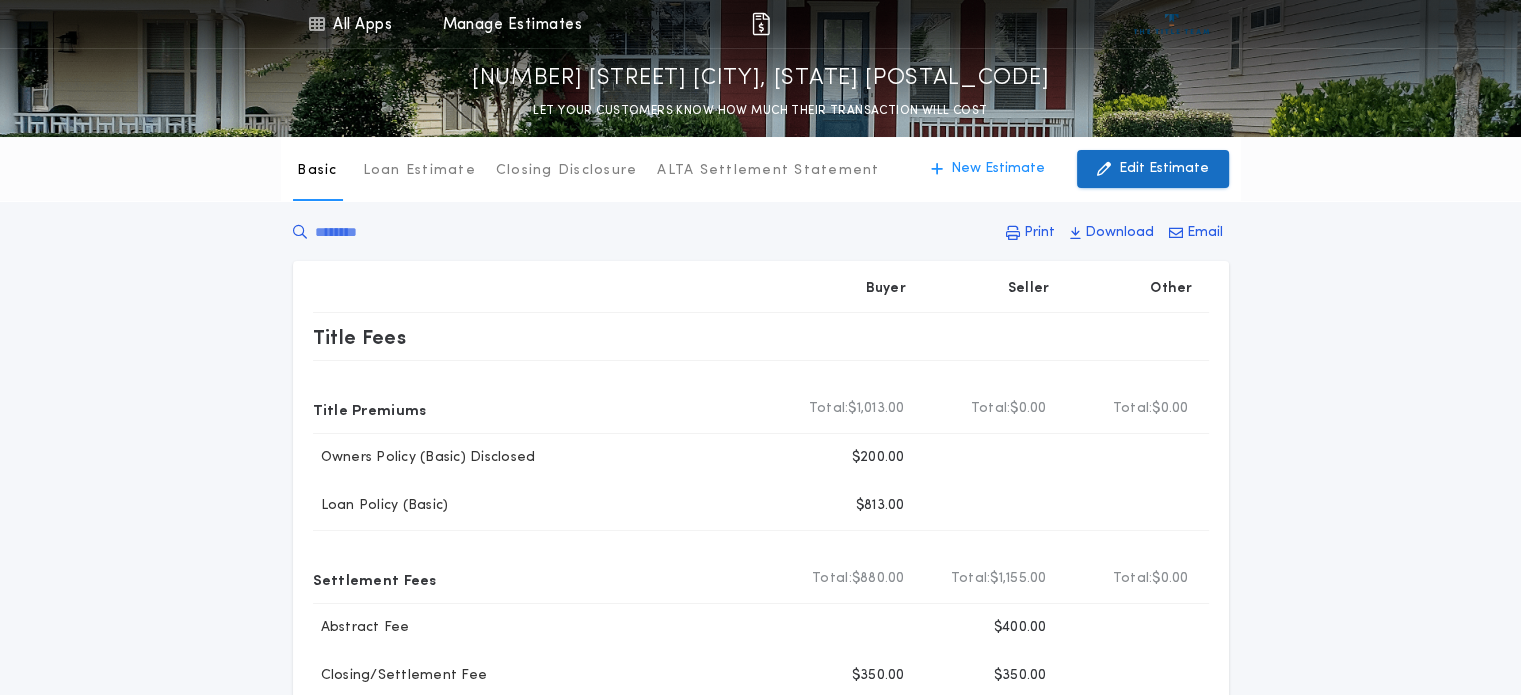 click on "Edit Estimate" at bounding box center (1164, 169) 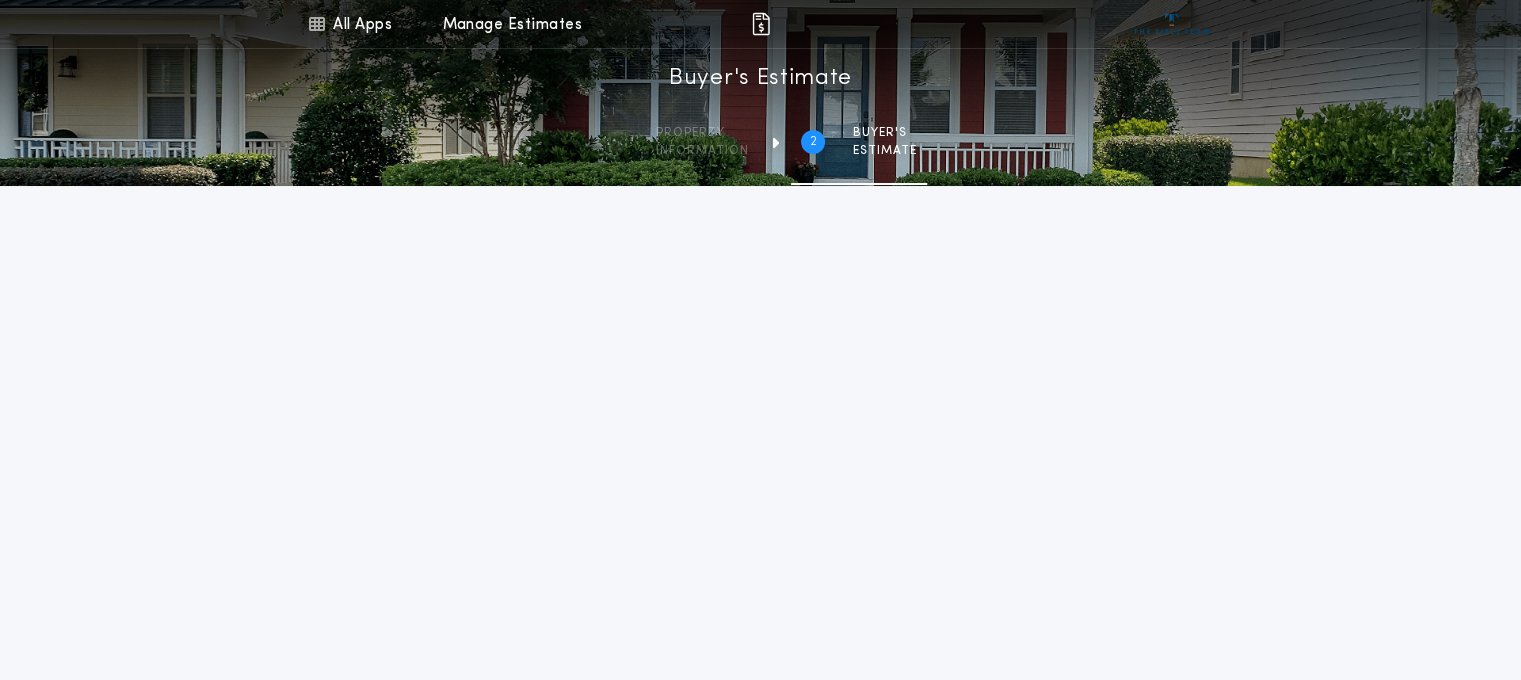 type on "**********" 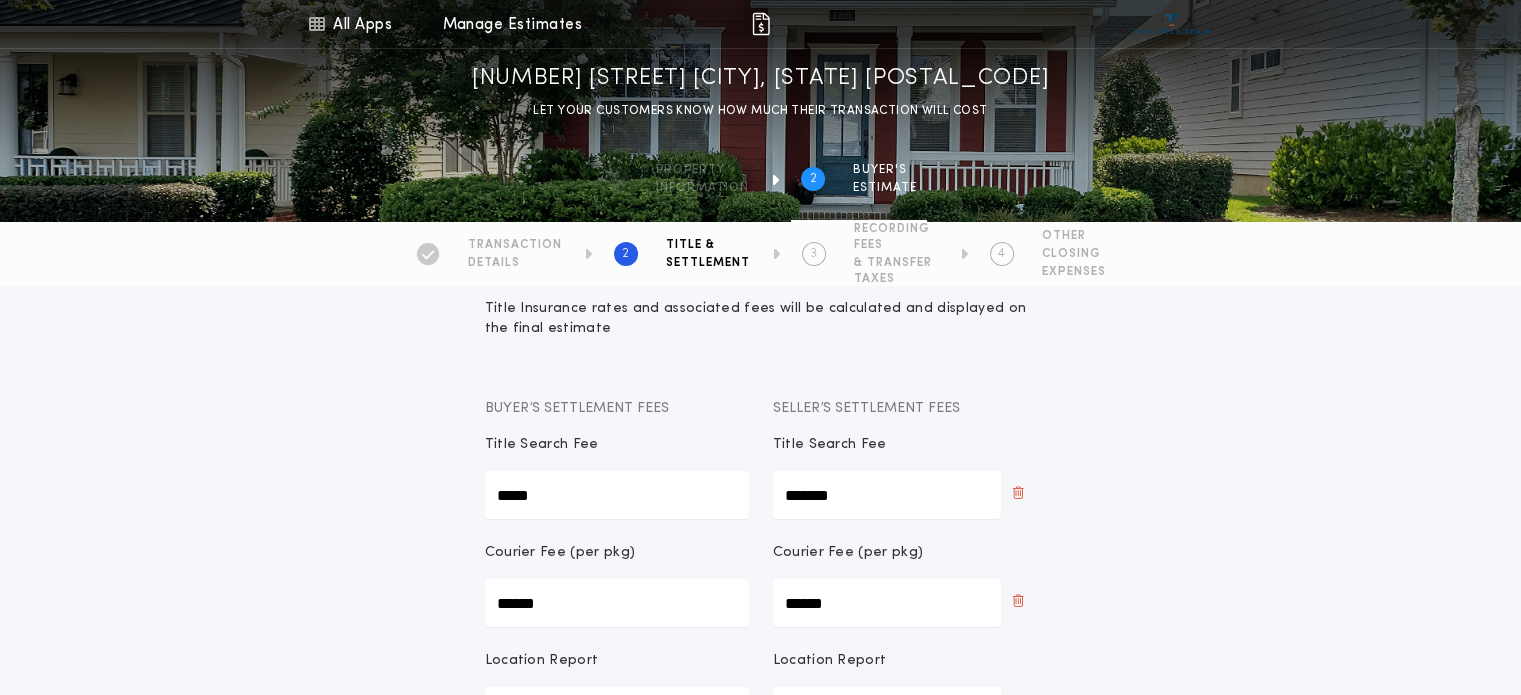 scroll, scrollTop: 0, scrollLeft: 0, axis: both 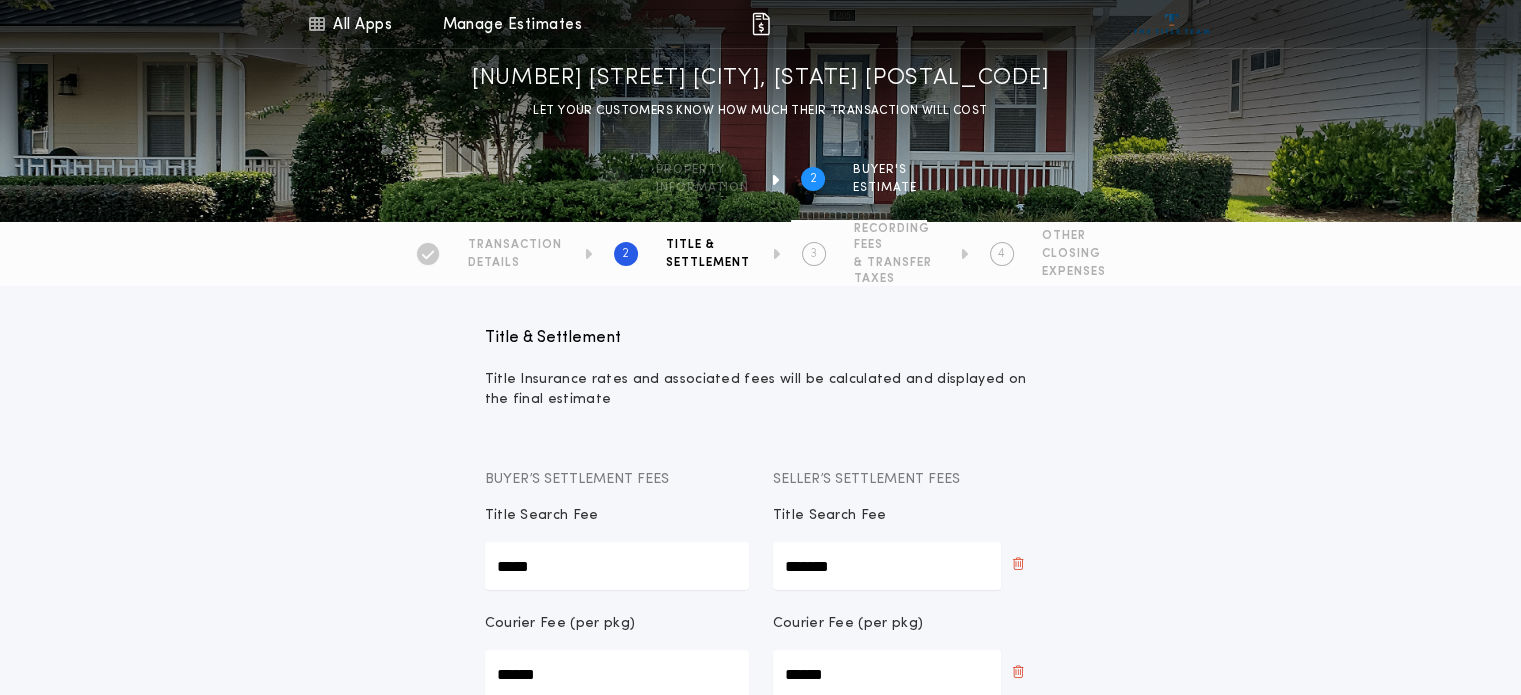 click on "DETAILS" at bounding box center (515, 263) 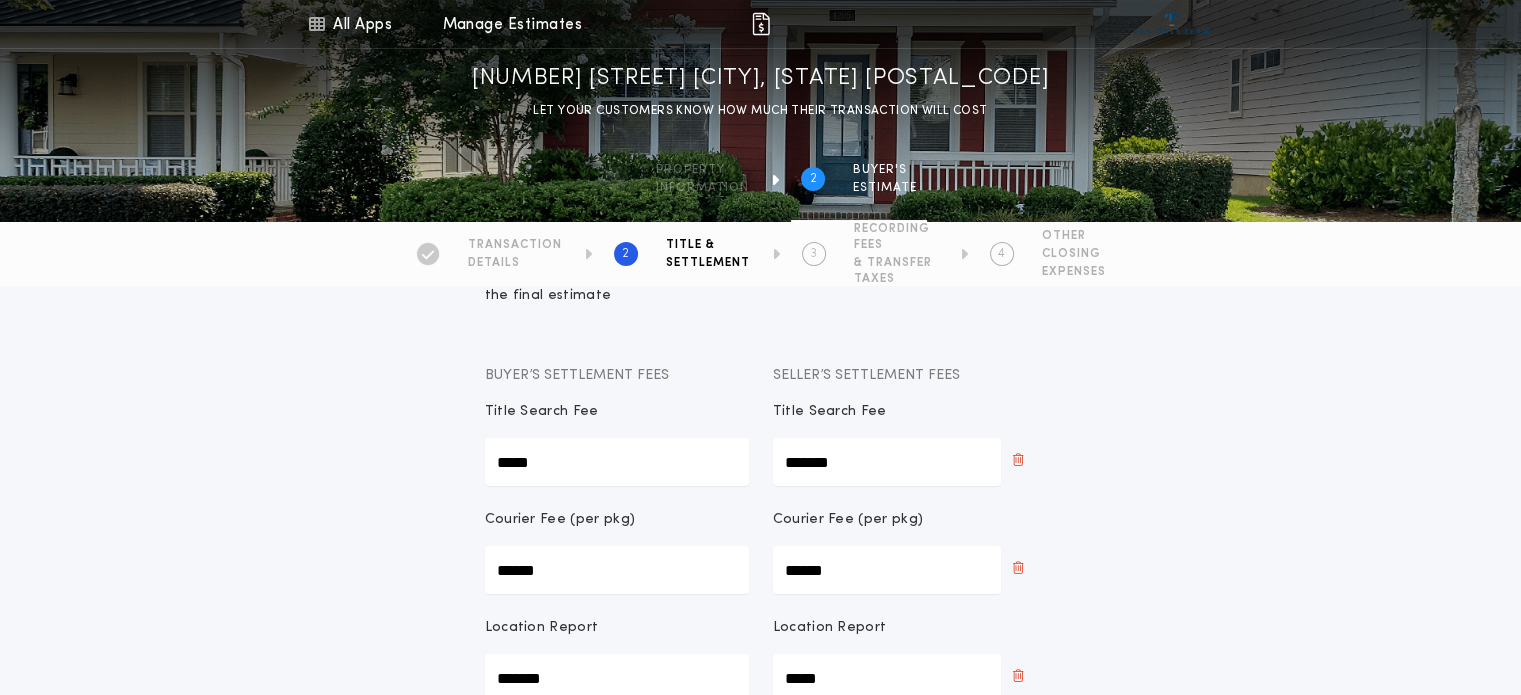 scroll, scrollTop: 0, scrollLeft: 0, axis: both 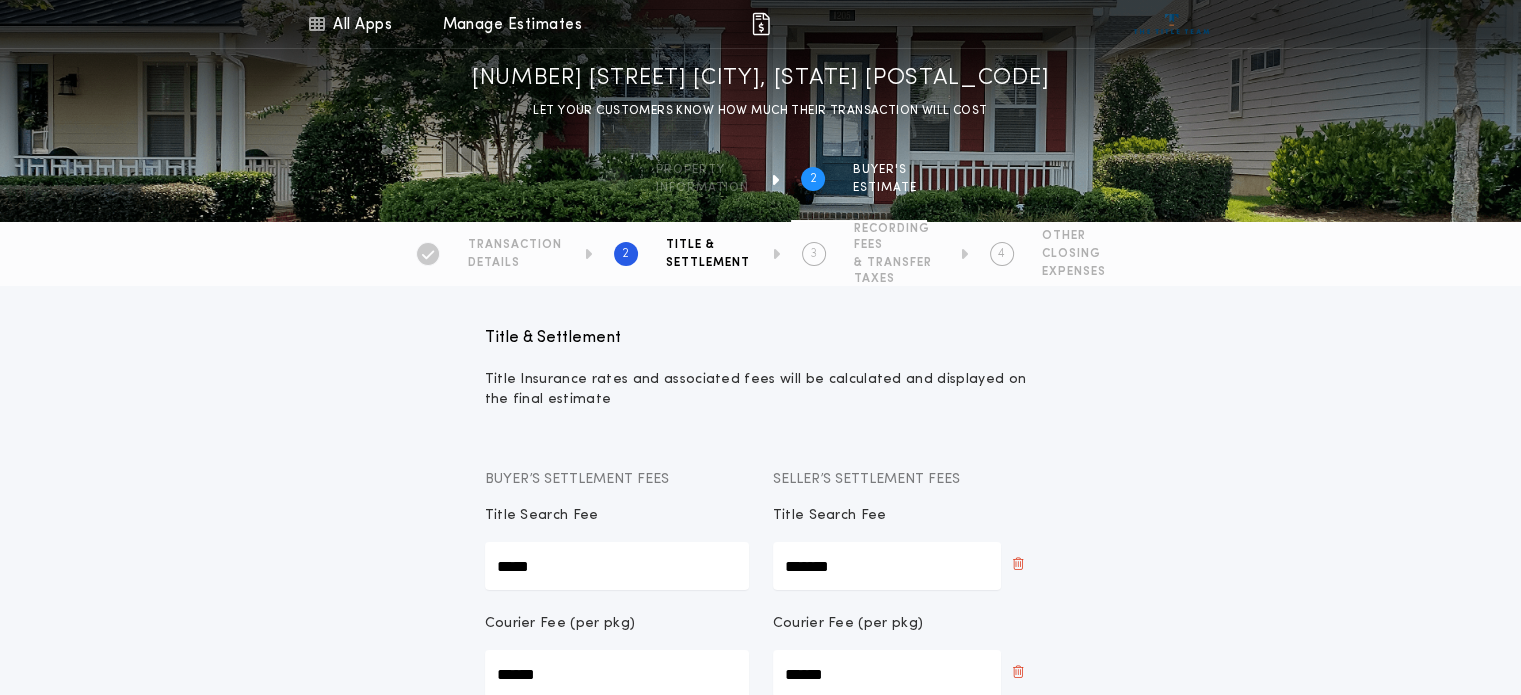 click on "DETAILS" at bounding box center (515, 263) 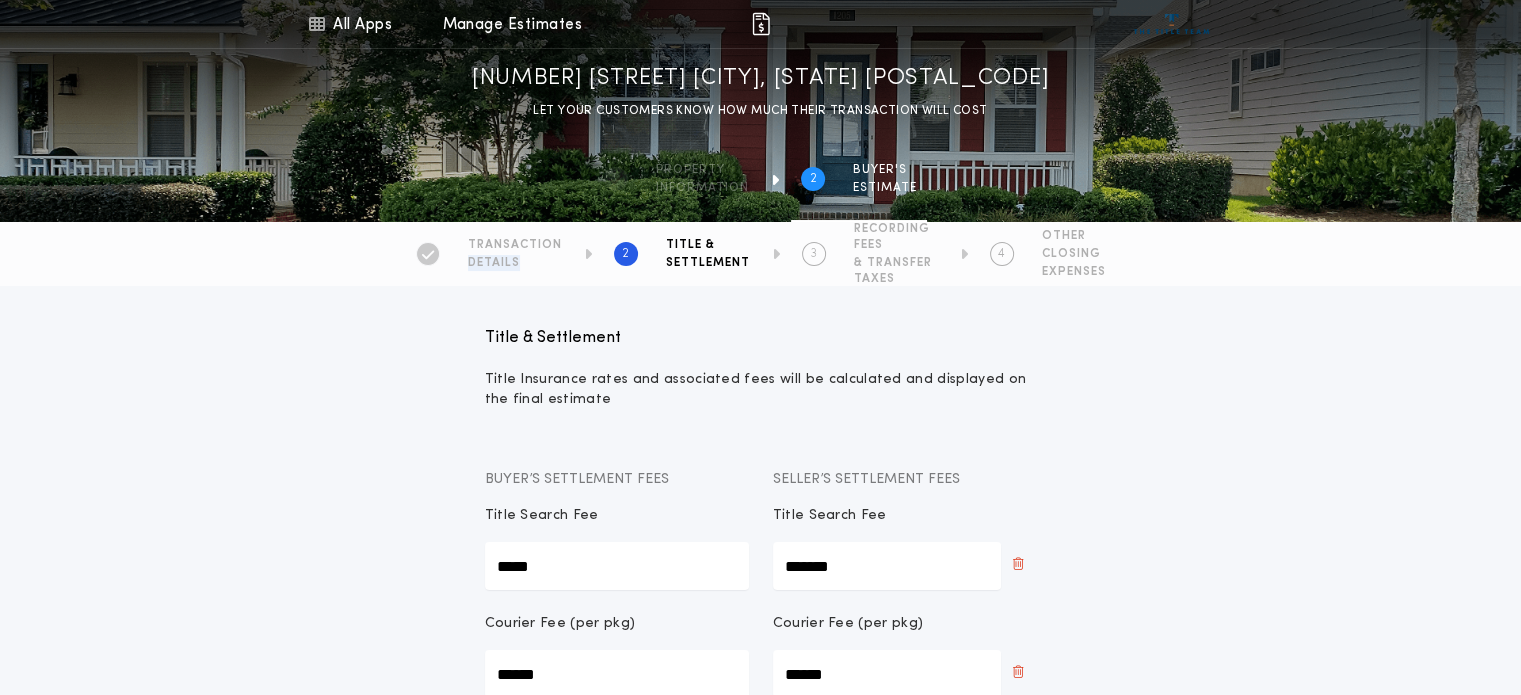 drag, startPoint x: 564, startPoint y: 250, endPoint x: 474, endPoint y: 250, distance: 90 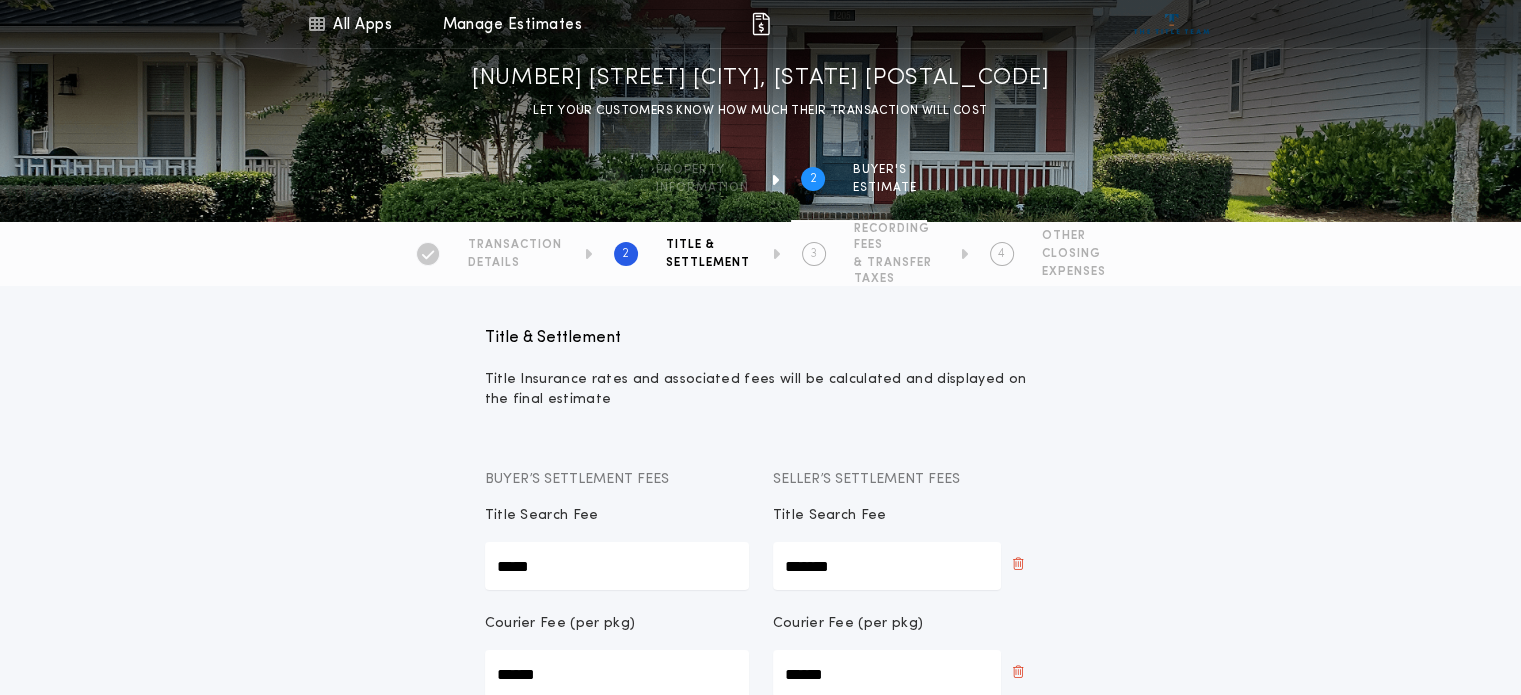 click on "TRANSACTION" at bounding box center (515, 245) 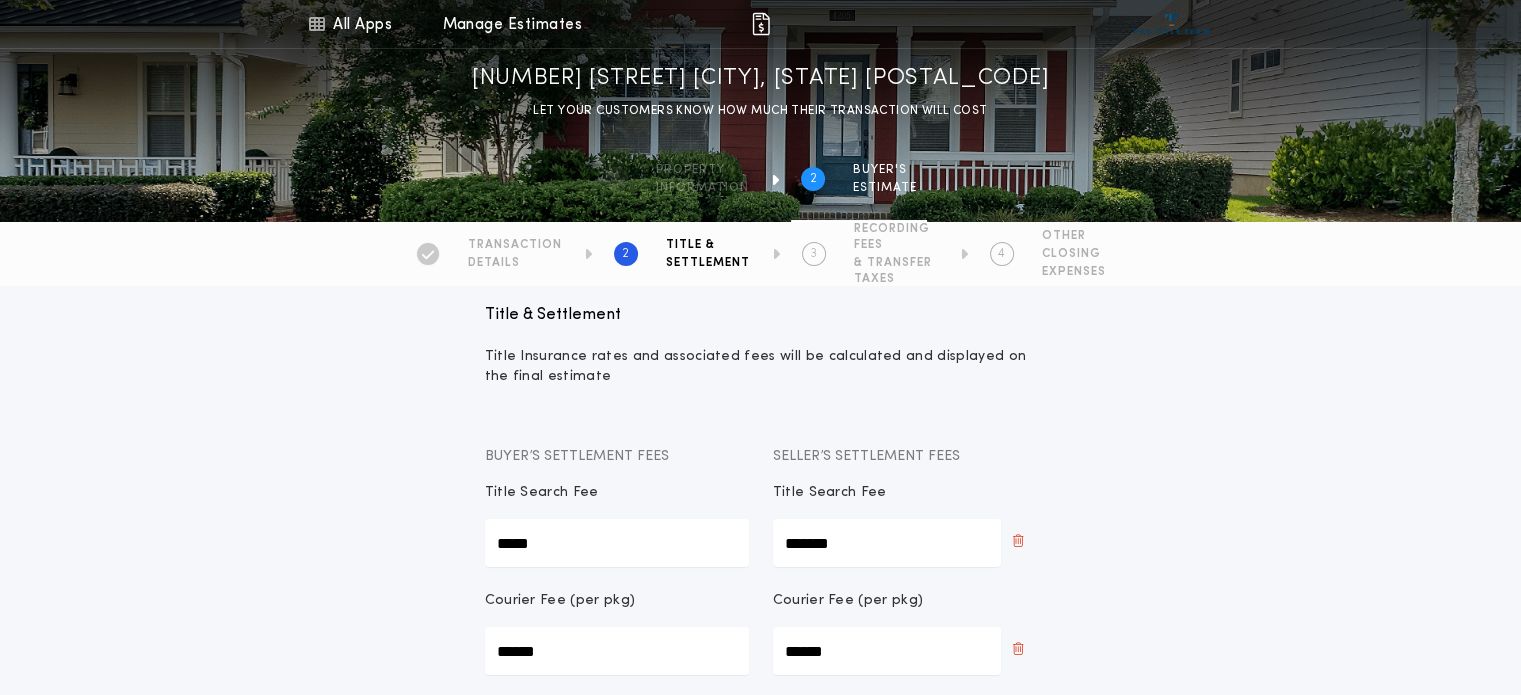 scroll, scrollTop: 0, scrollLeft: 0, axis: both 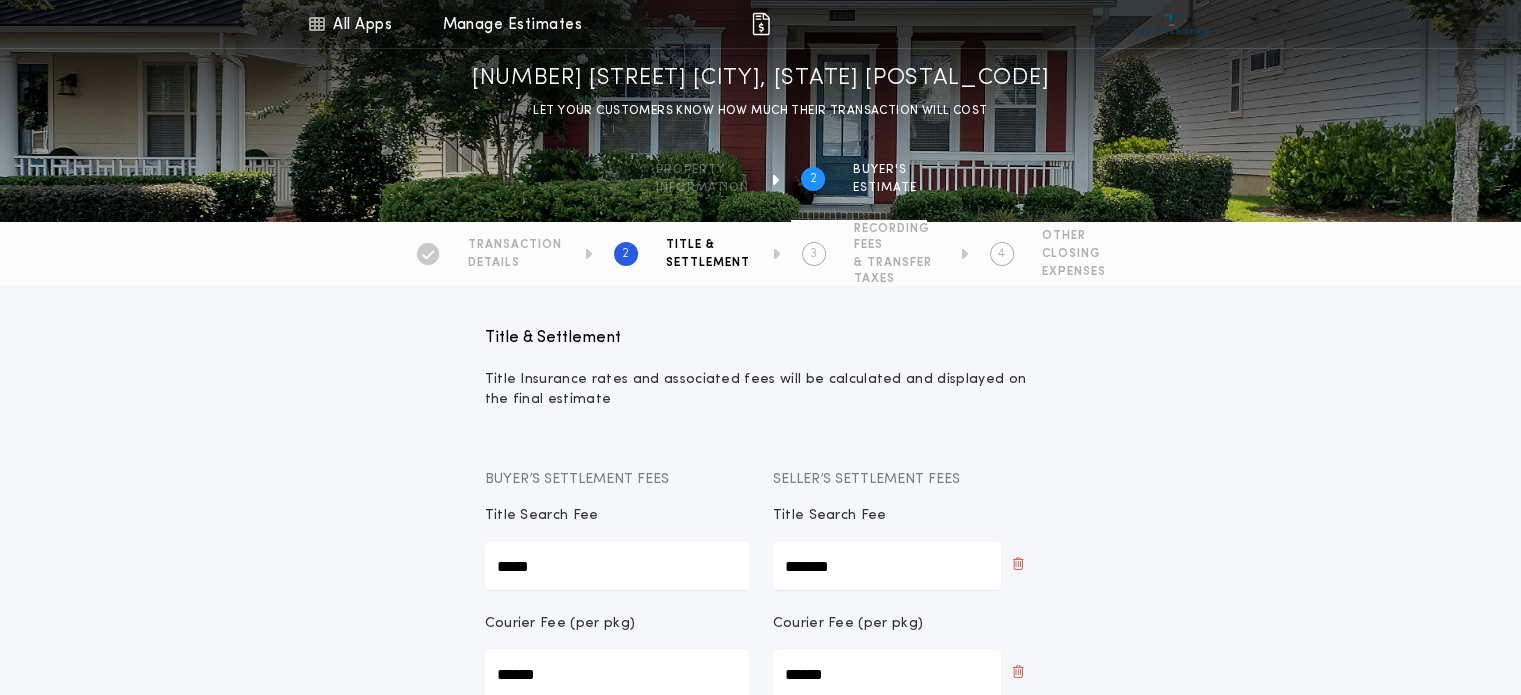 click at bounding box center (428, 255) 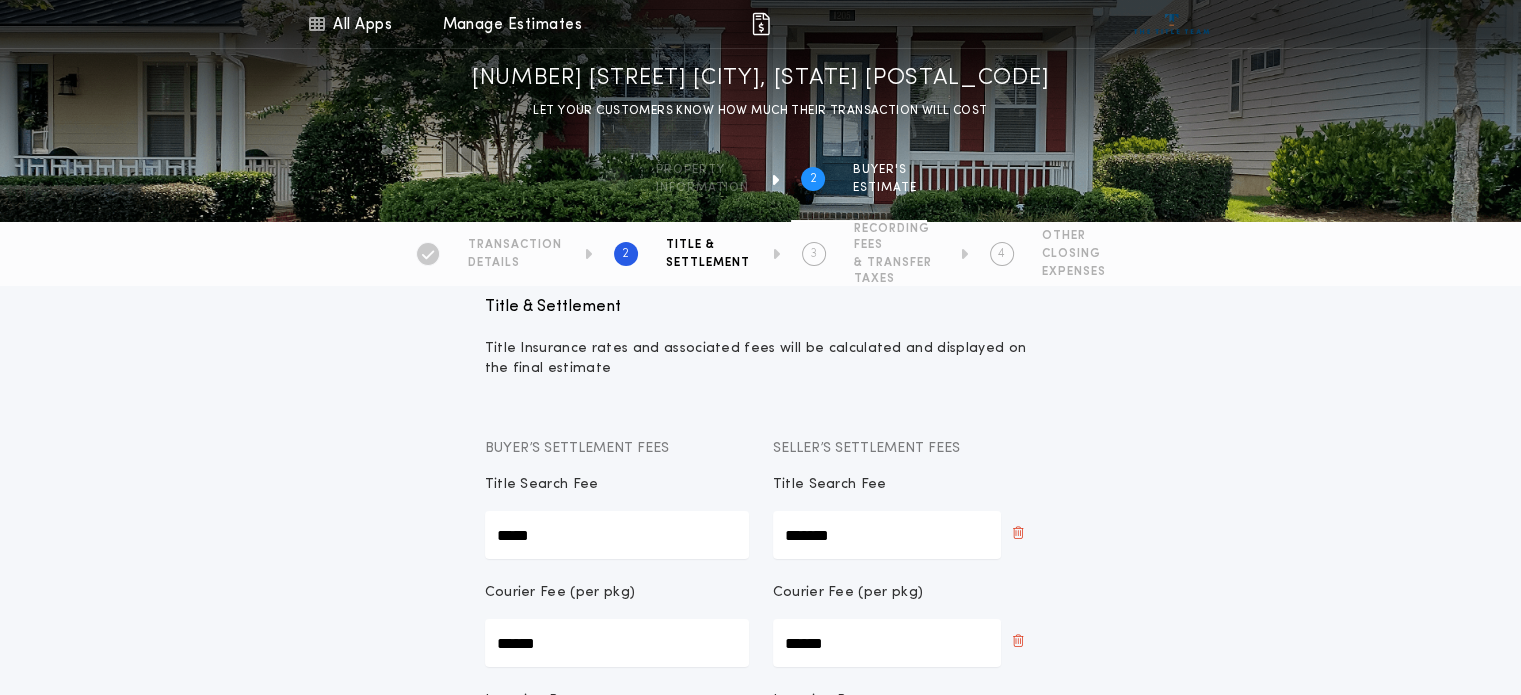 scroll, scrollTop: 0, scrollLeft: 0, axis: both 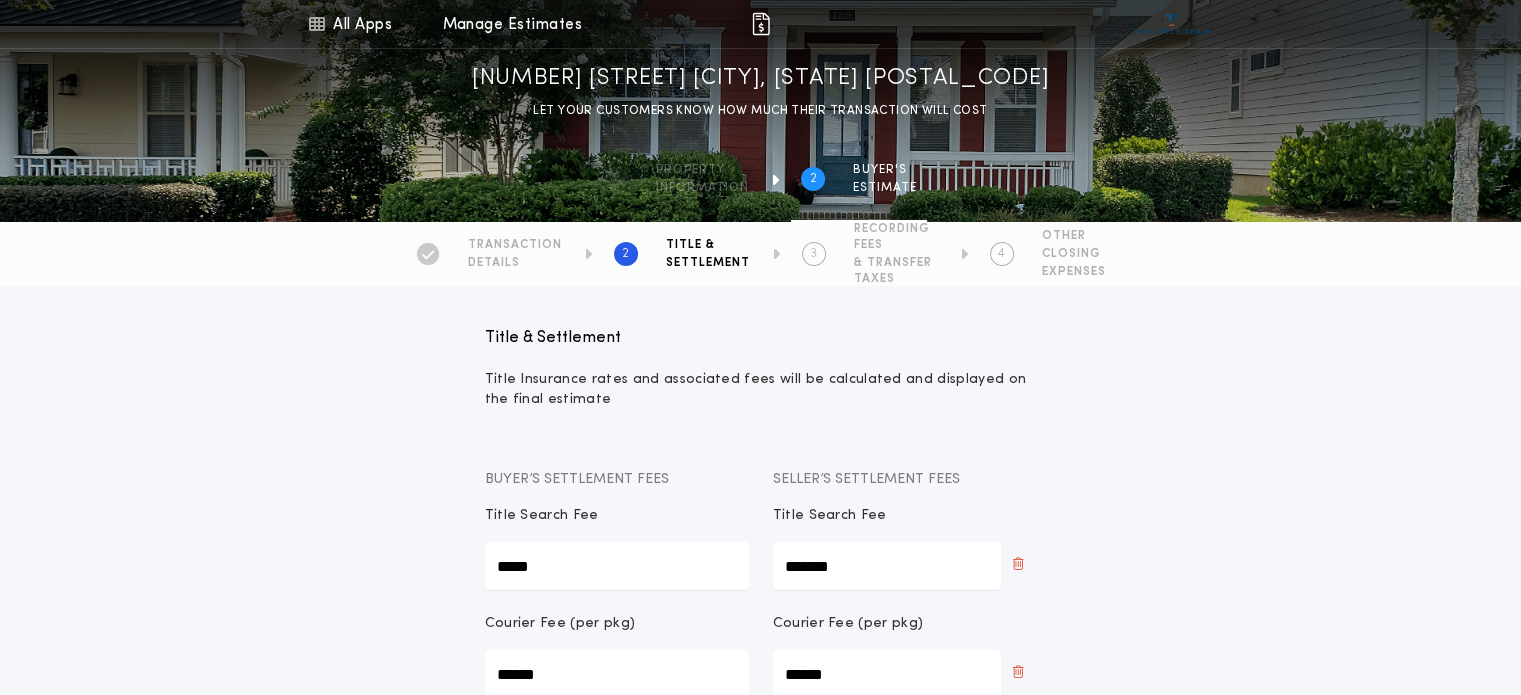 click at bounding box center [775, 180] 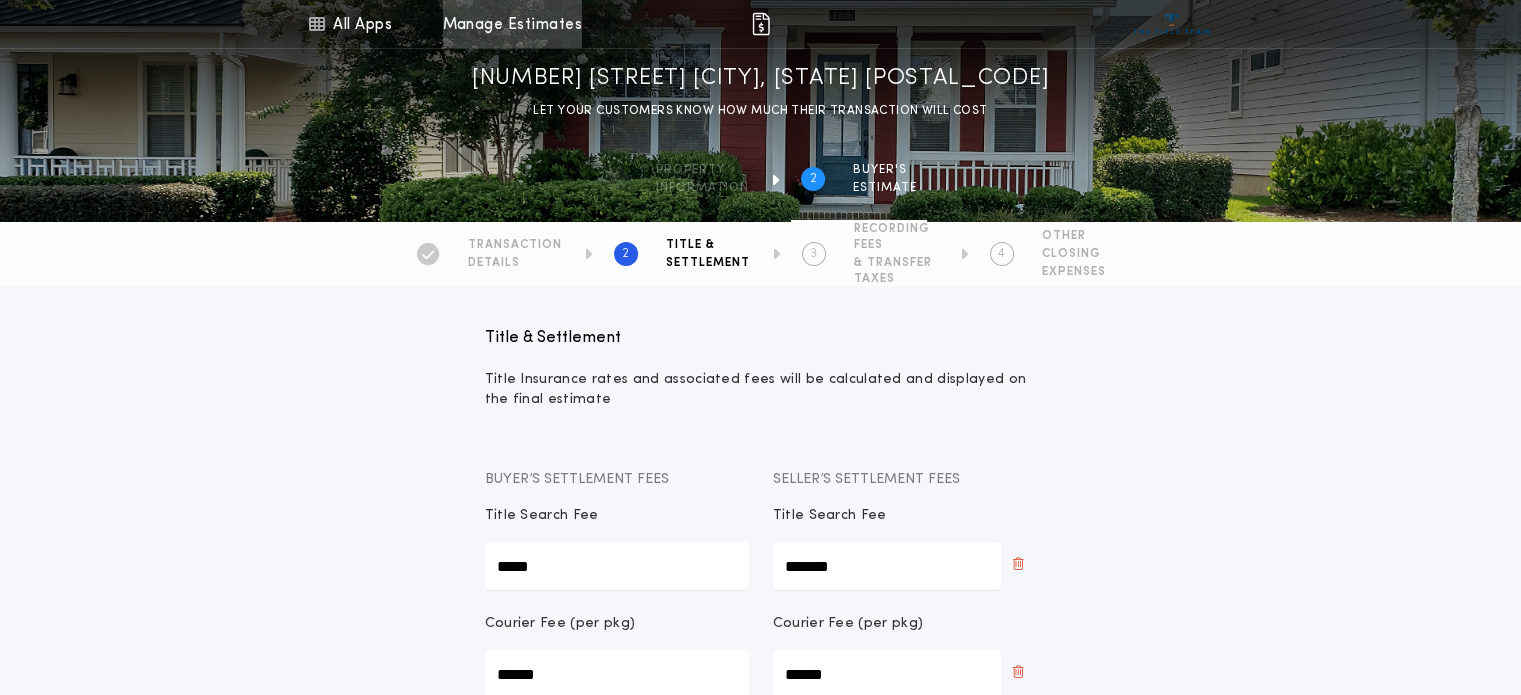 click on "Manage Estimates" at bounding box center (512, 24) 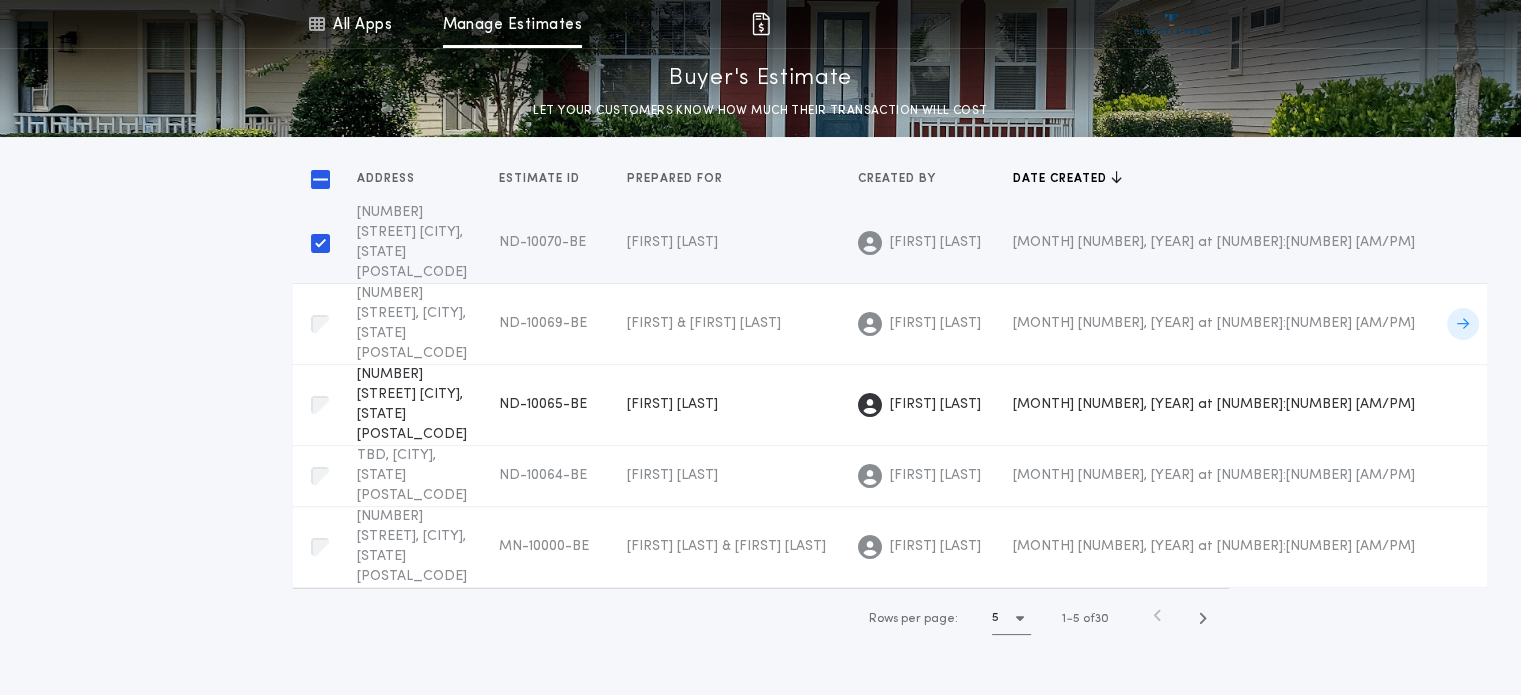 scroll, scrollTop: 200, scrollLeft: 0, axis: vertical 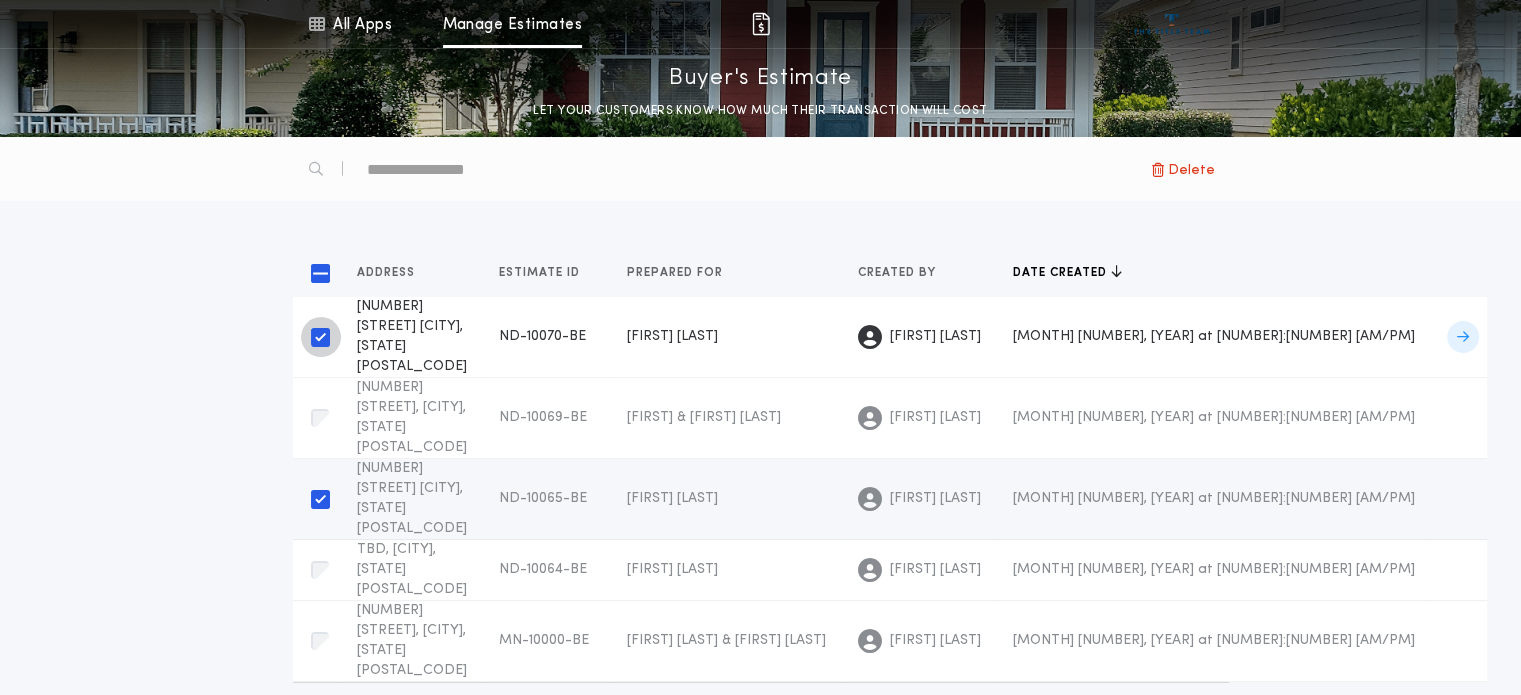 click at bounding box center [320, 337] 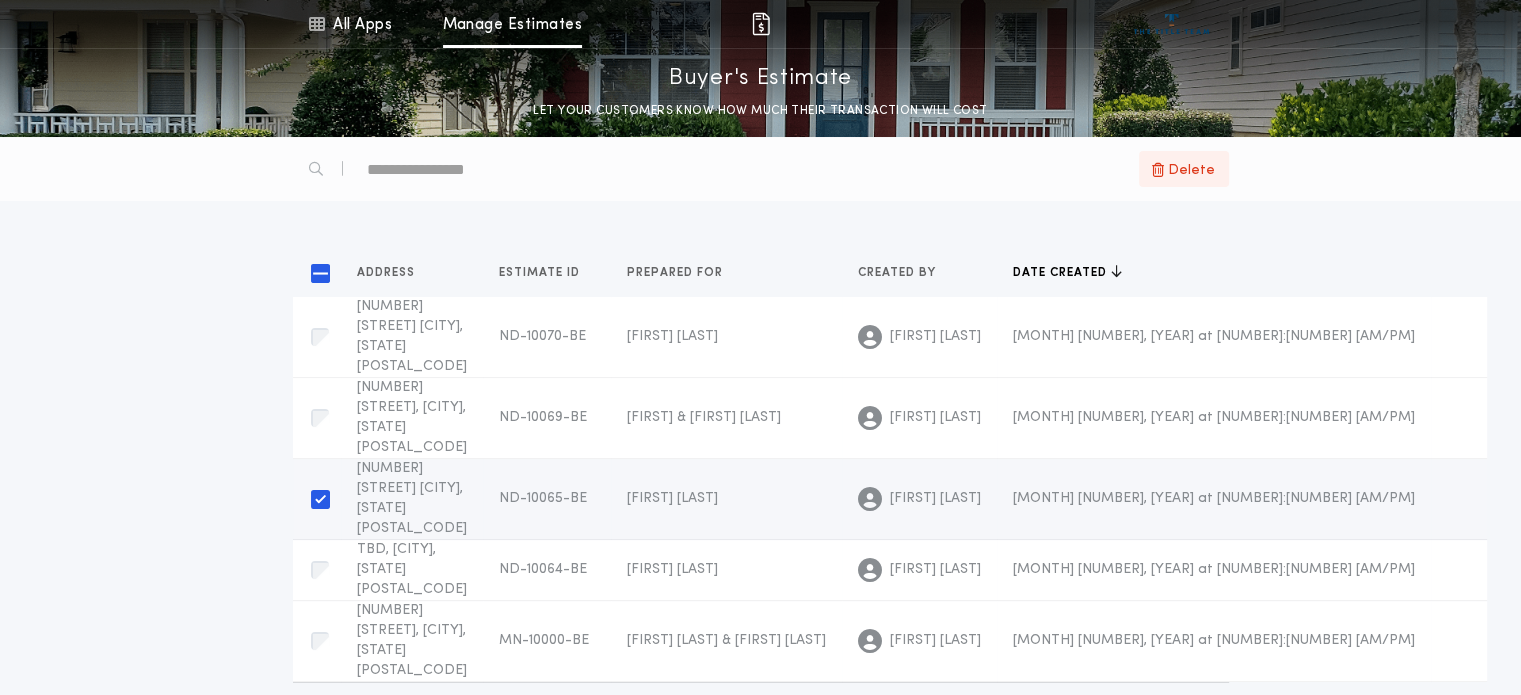 click on "Delete" at bounding box center [1191, 169] 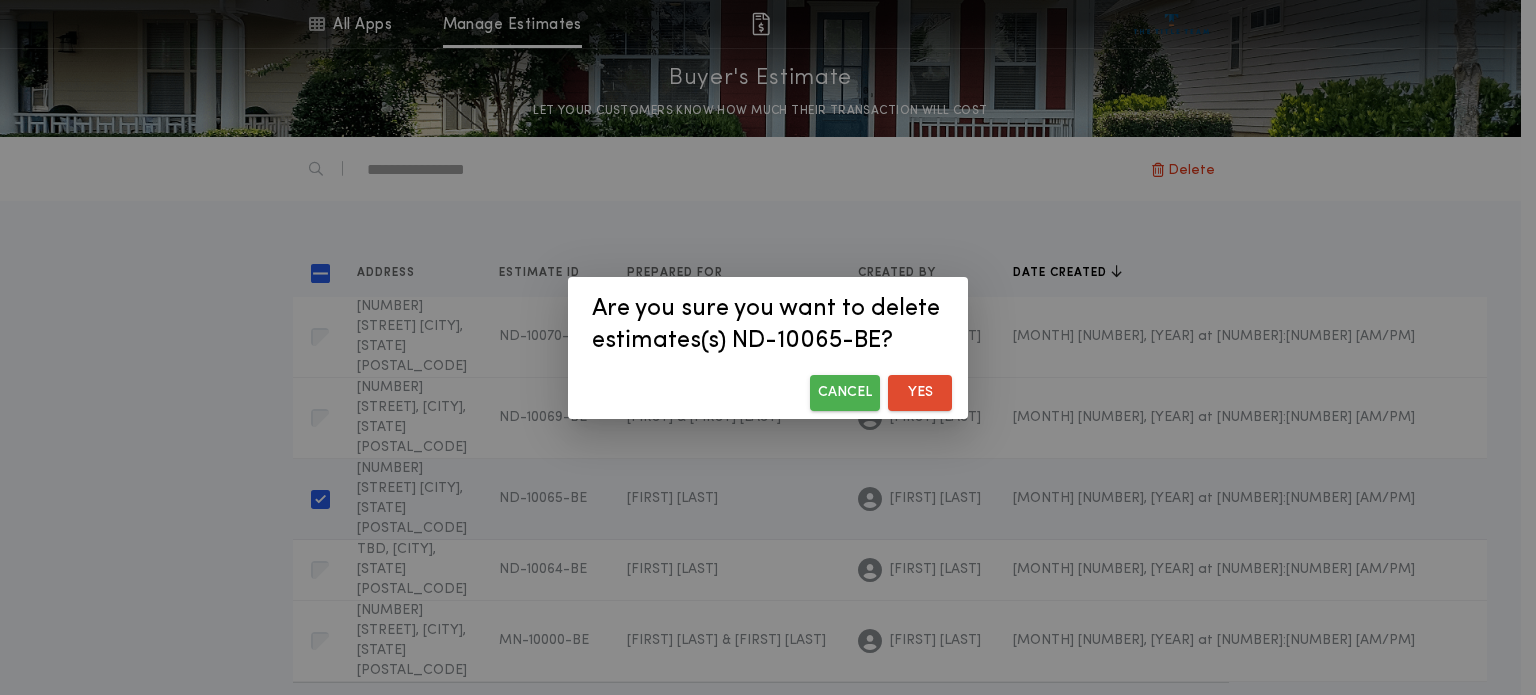 click on "Yes" at bounding box center (920, 393) 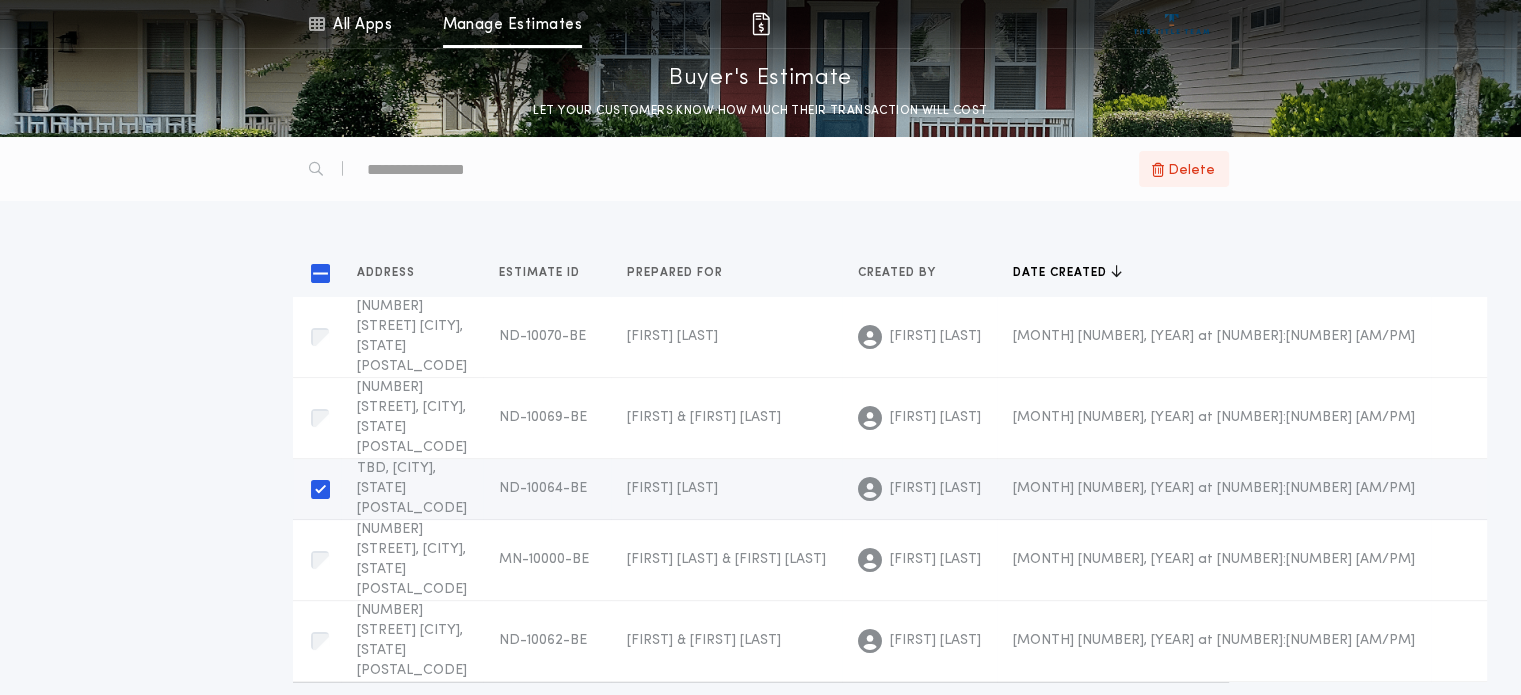 click on "Delete" at bounding box center [1191, 169] 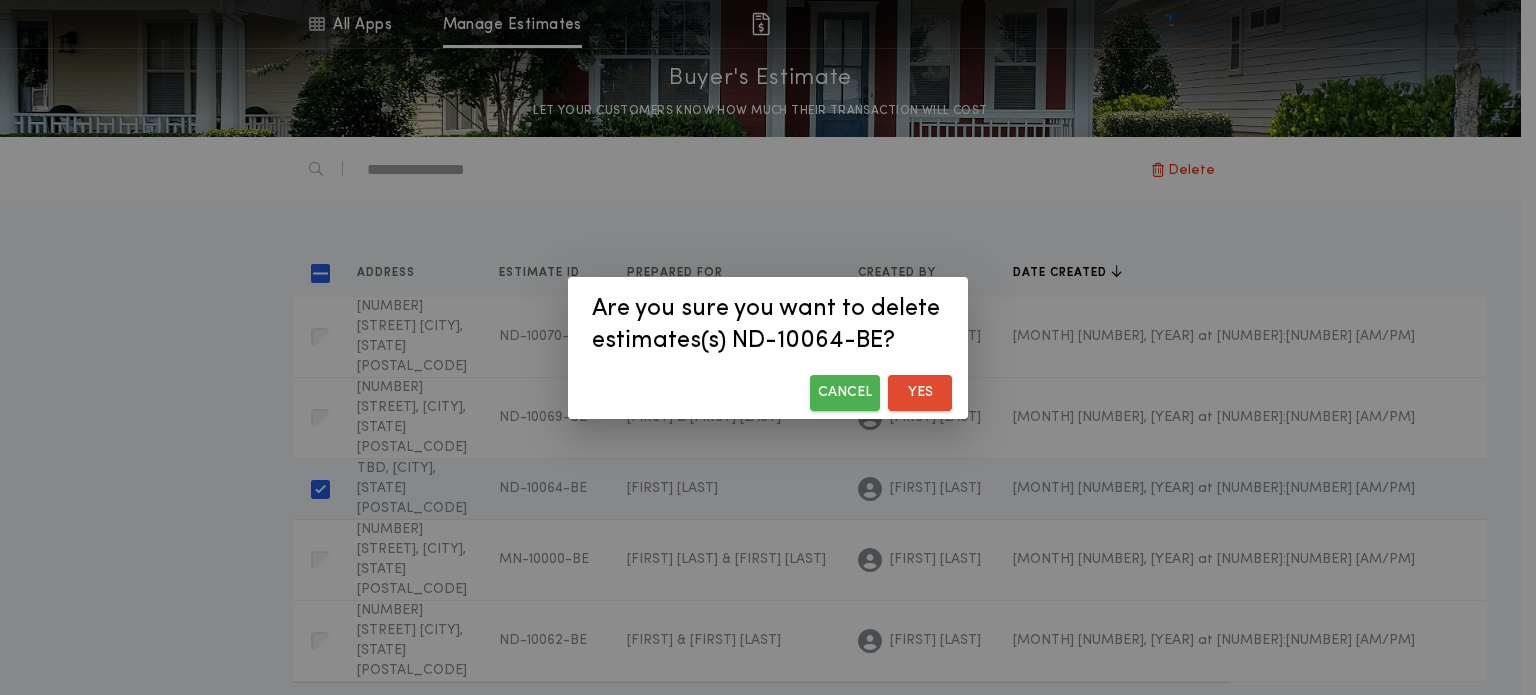 click on "Yes" at bounding box center (920, 393) 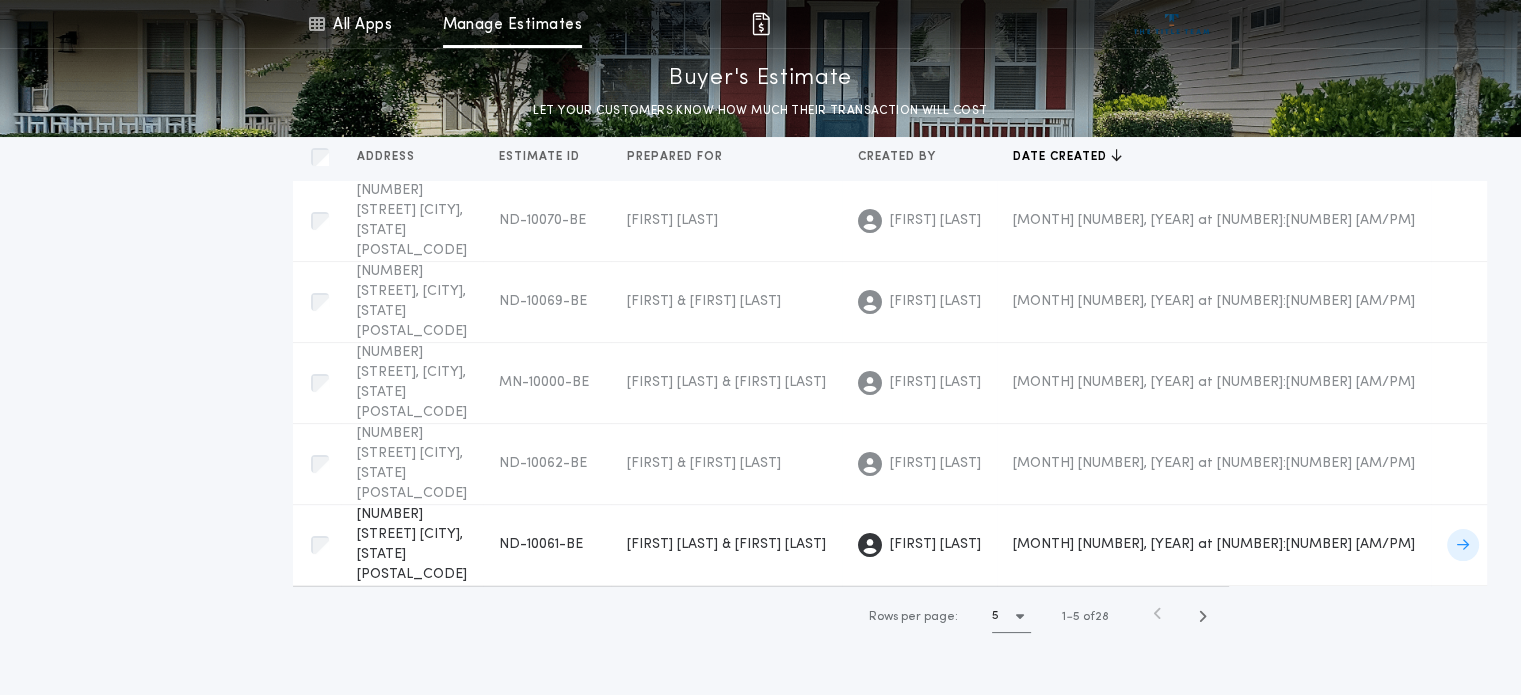 scroll, scrollTop: 0, scrollLeft: 0, axis: both 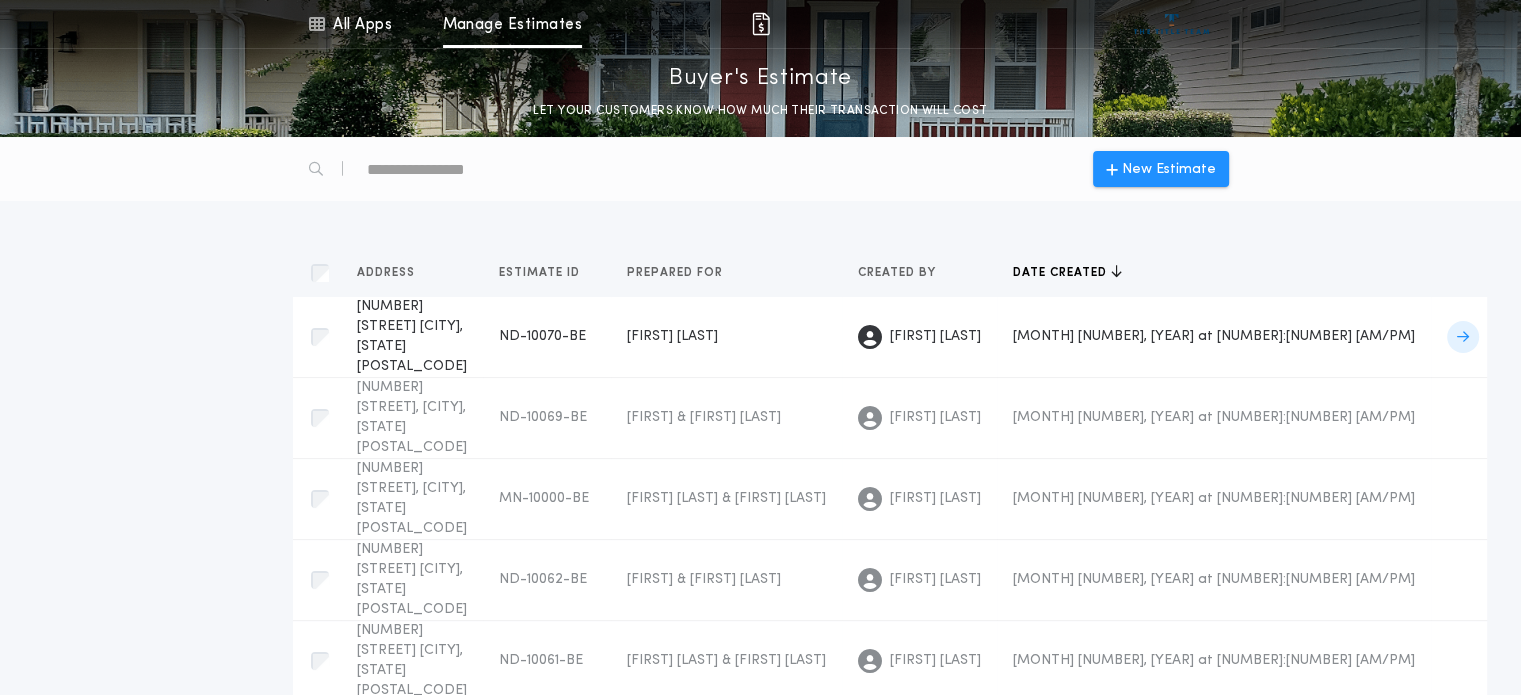 click on "[NUMBER] [STREET] [CITY], [STATE] [POSTAL_CODE]" at bounding box center (412, 336) 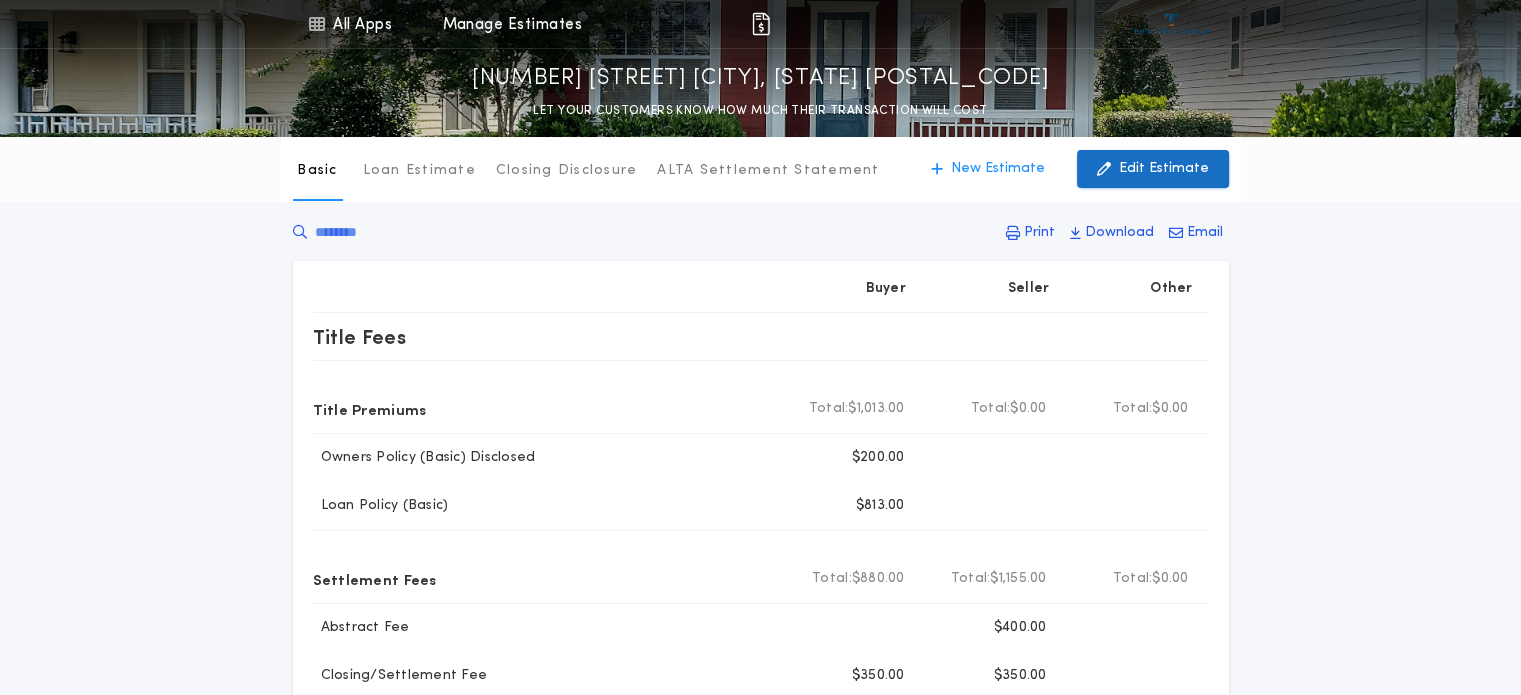click on "Edit Estimate" at bounding box center (1164, 169) 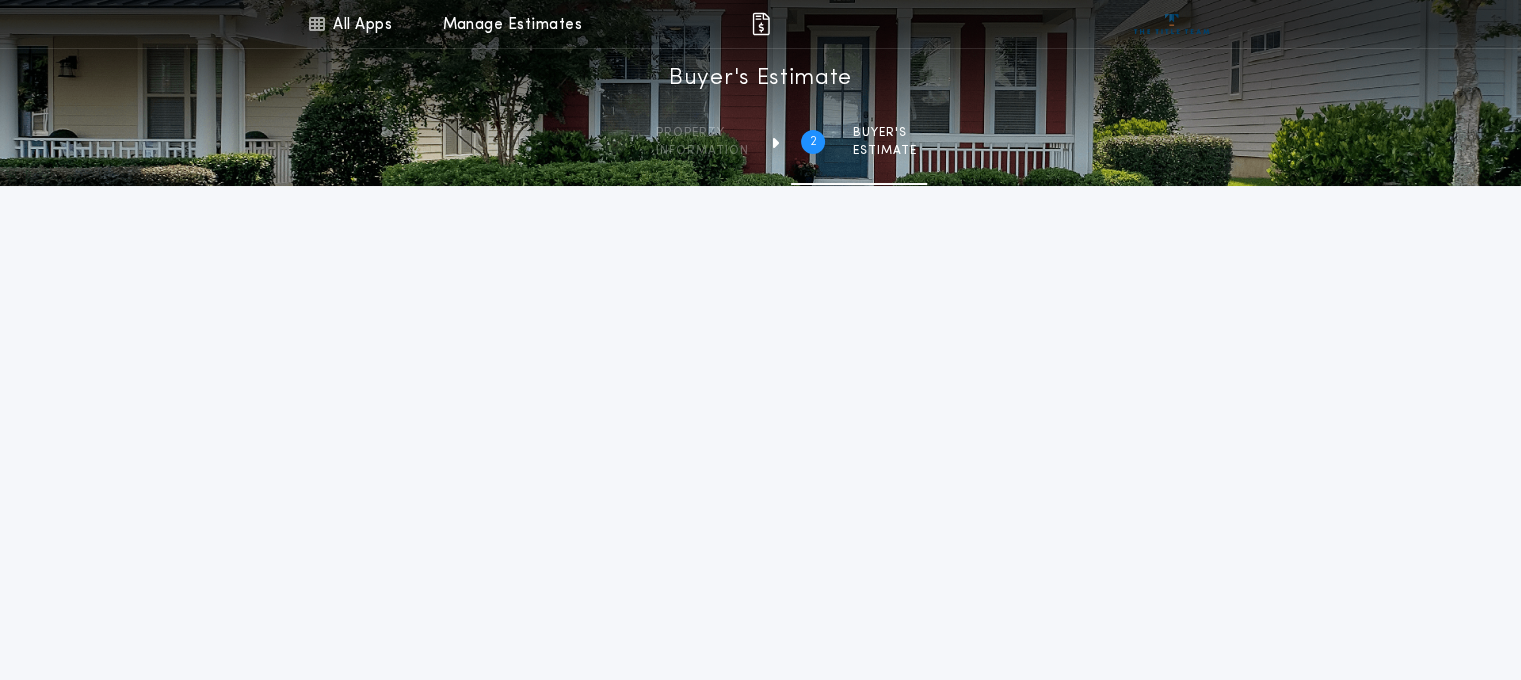 type on "**********" 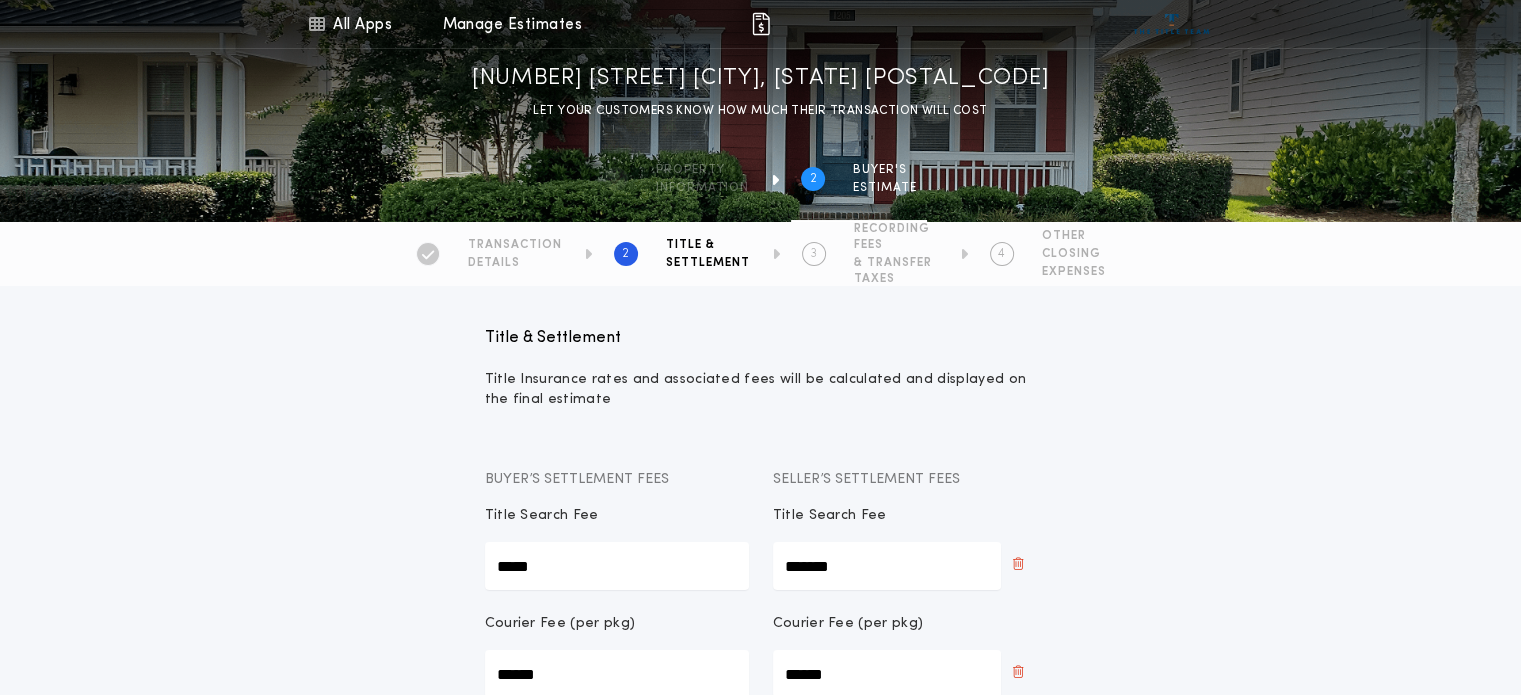 drag, startPoint x: 452, startPoint y: 247, endPoint x: 470, endPoint y: 247, distance: 18 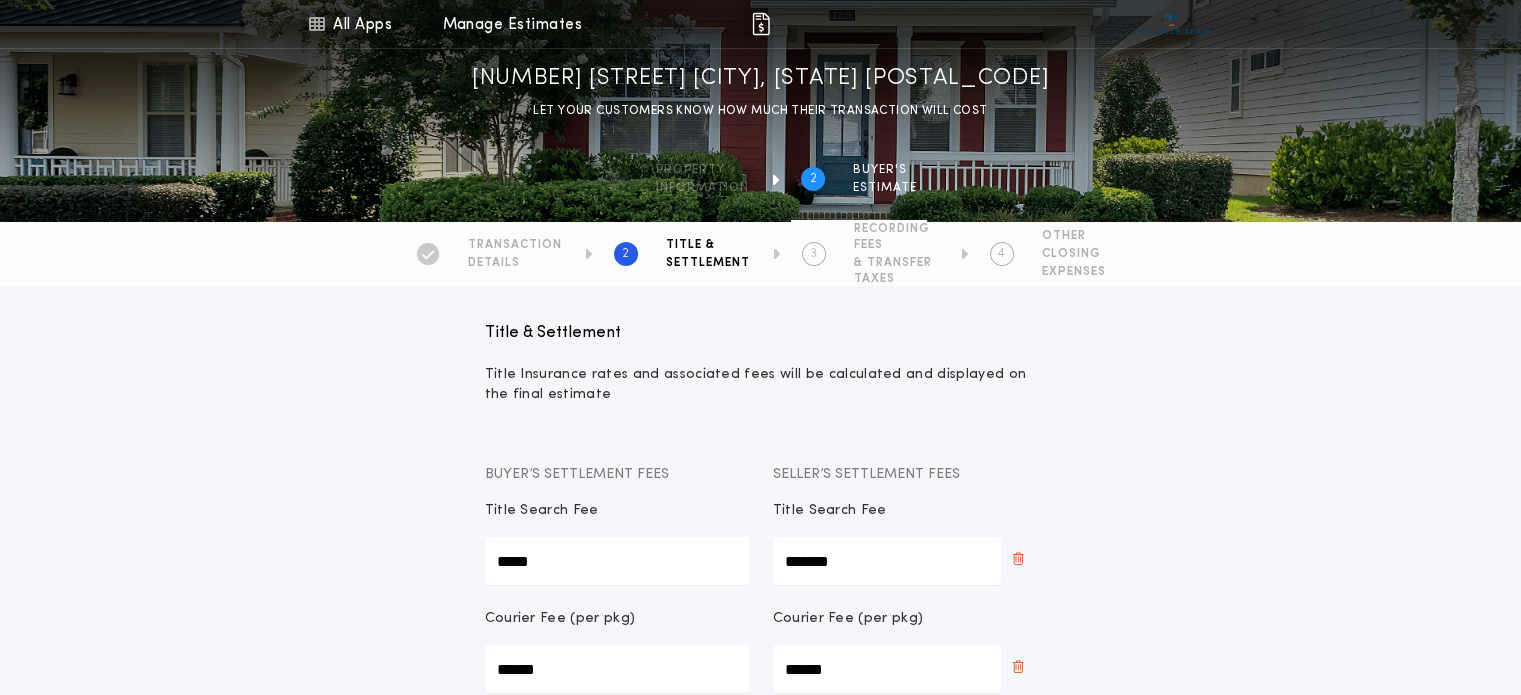 scroll, scrollTop: 0, scrollLeft: 0, axis: both 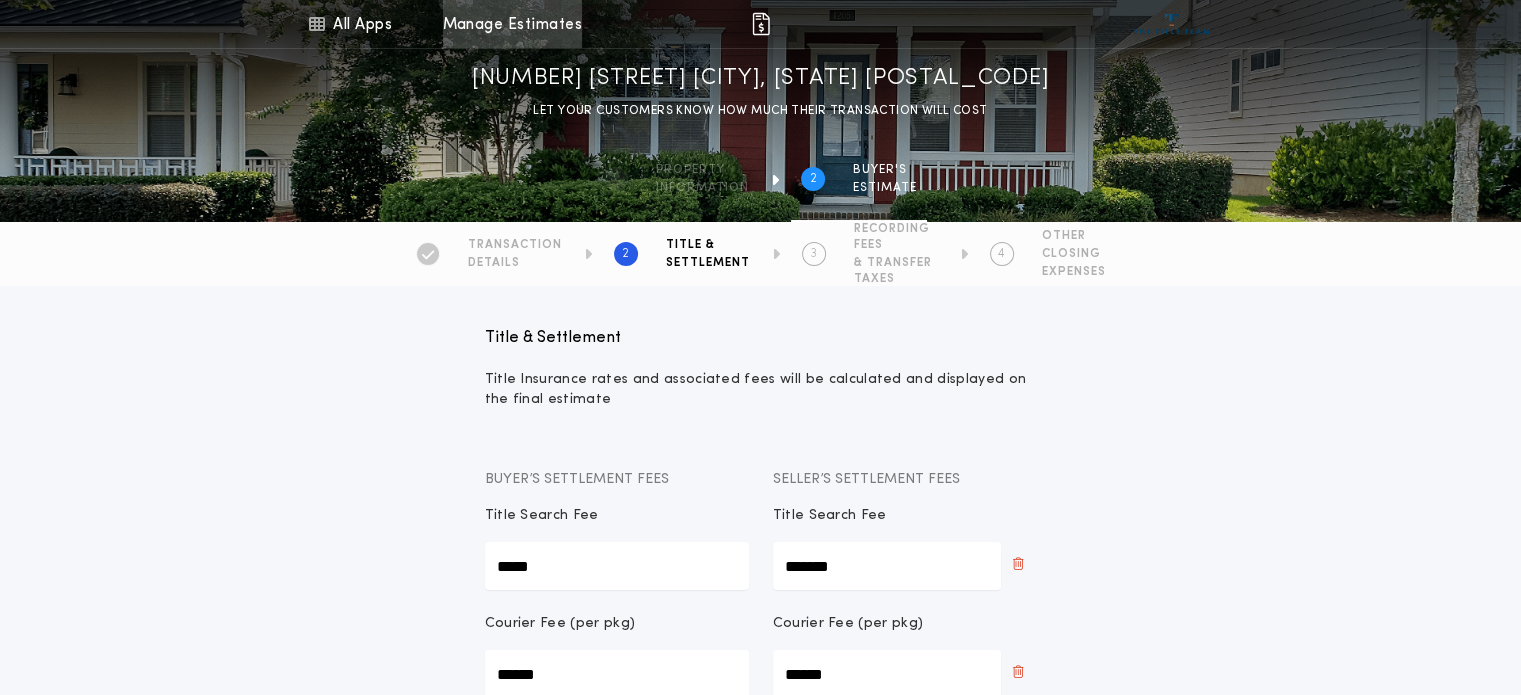 click on "Manage Estimates" at bounding box center [512, 24] 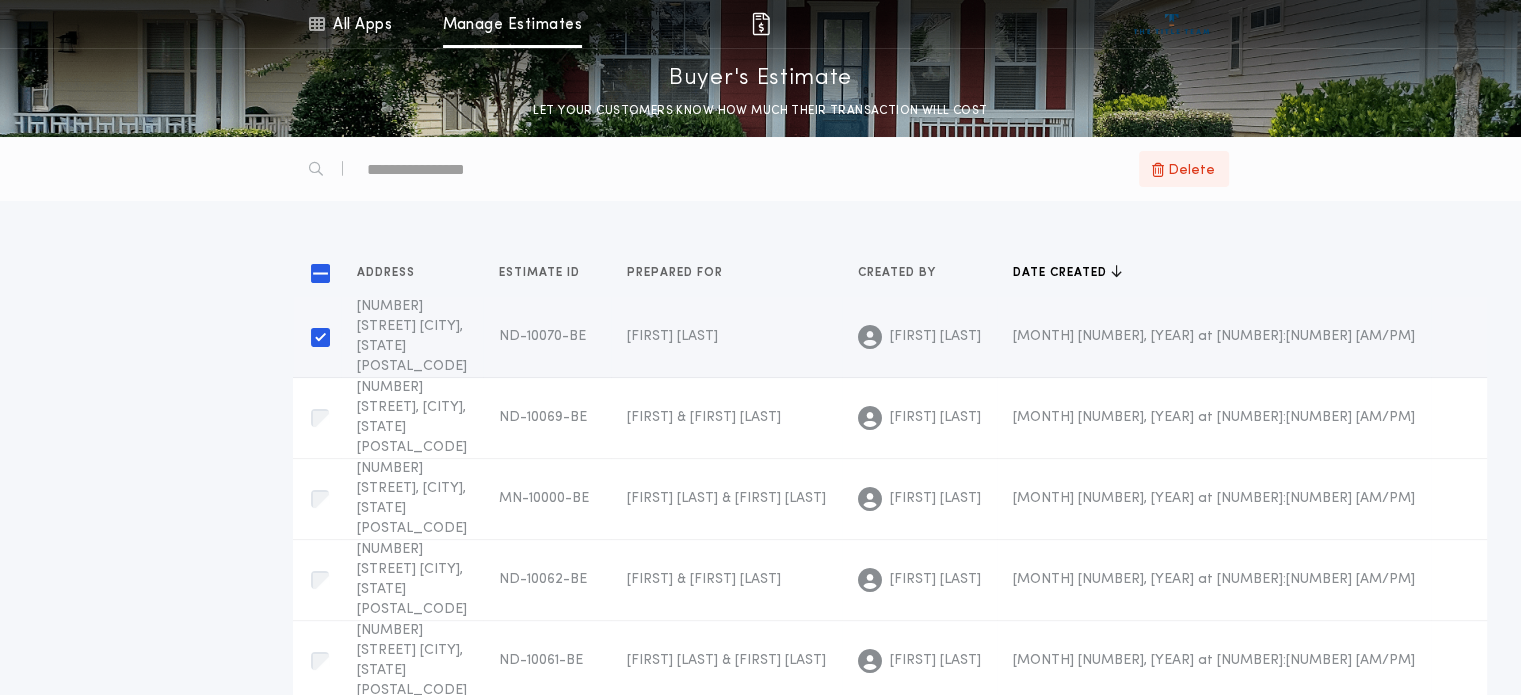 click on "Delete" at bounding box center [1191, 169] 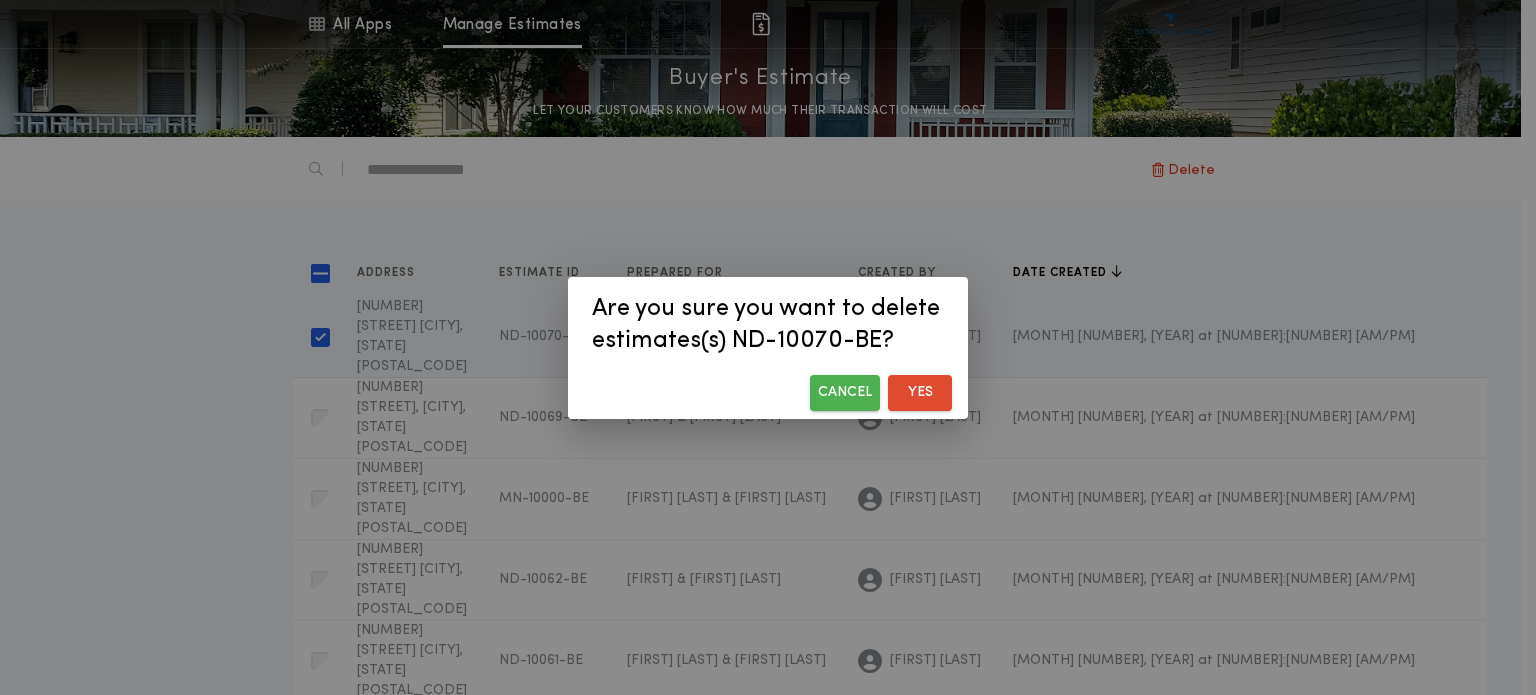 click on "Yes" at bounding box center [920, 393] 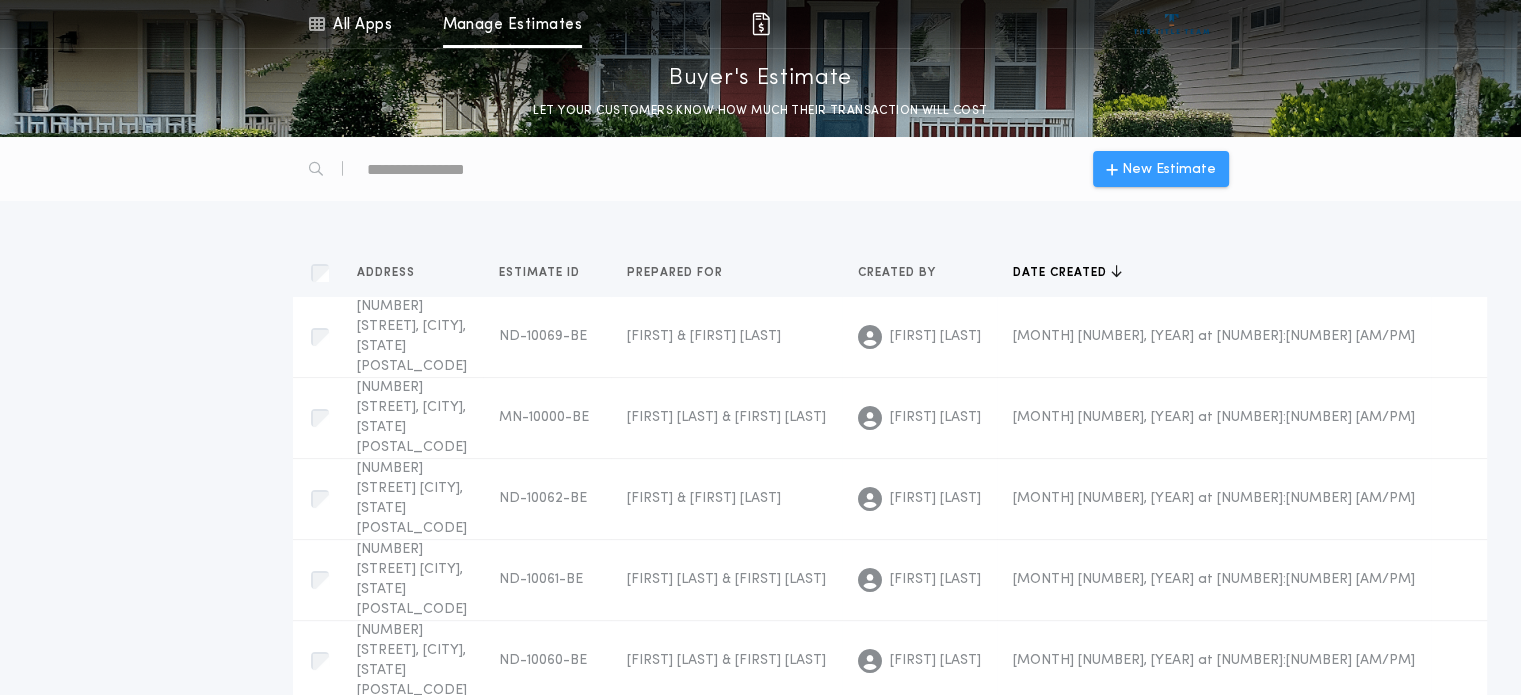 click on "New Estimate" at bounding box center [1169, 169] 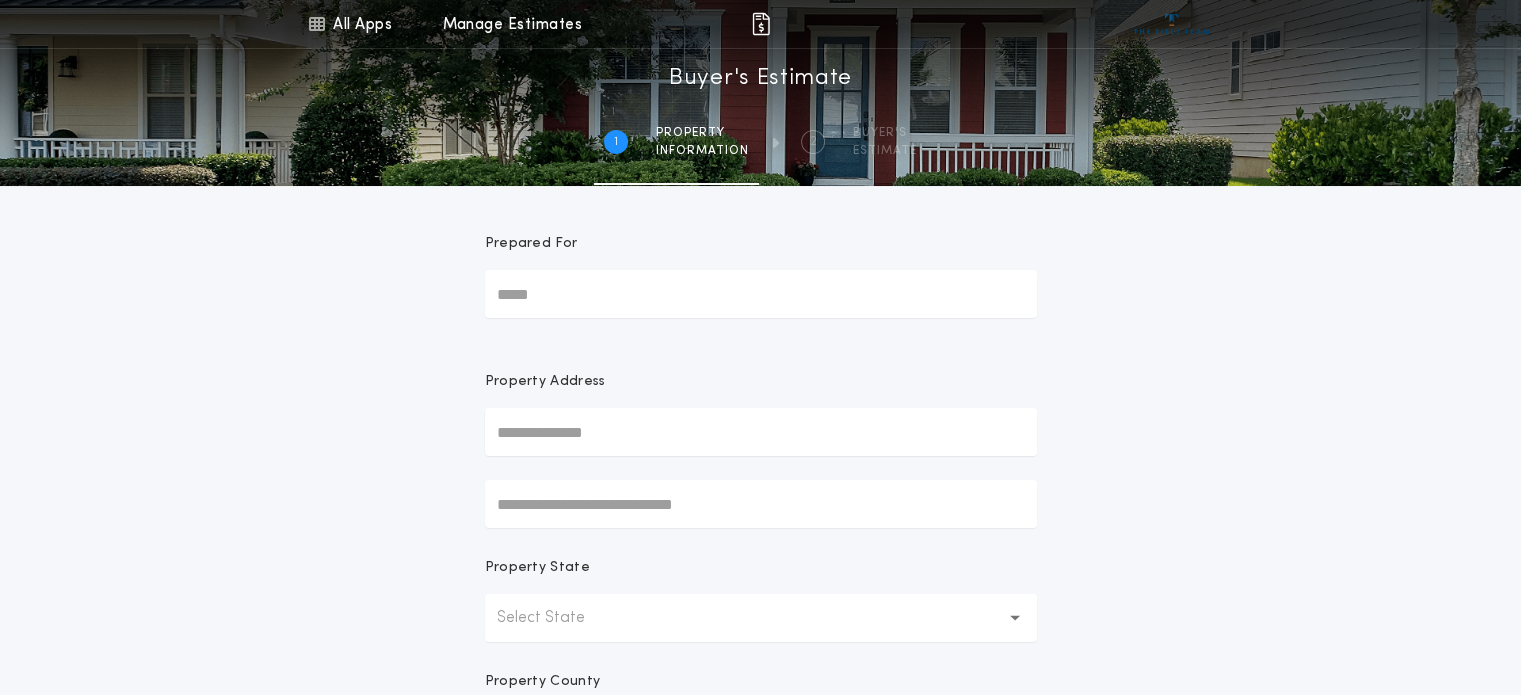 click on "Prepared For" at bounding box center [761, 294] 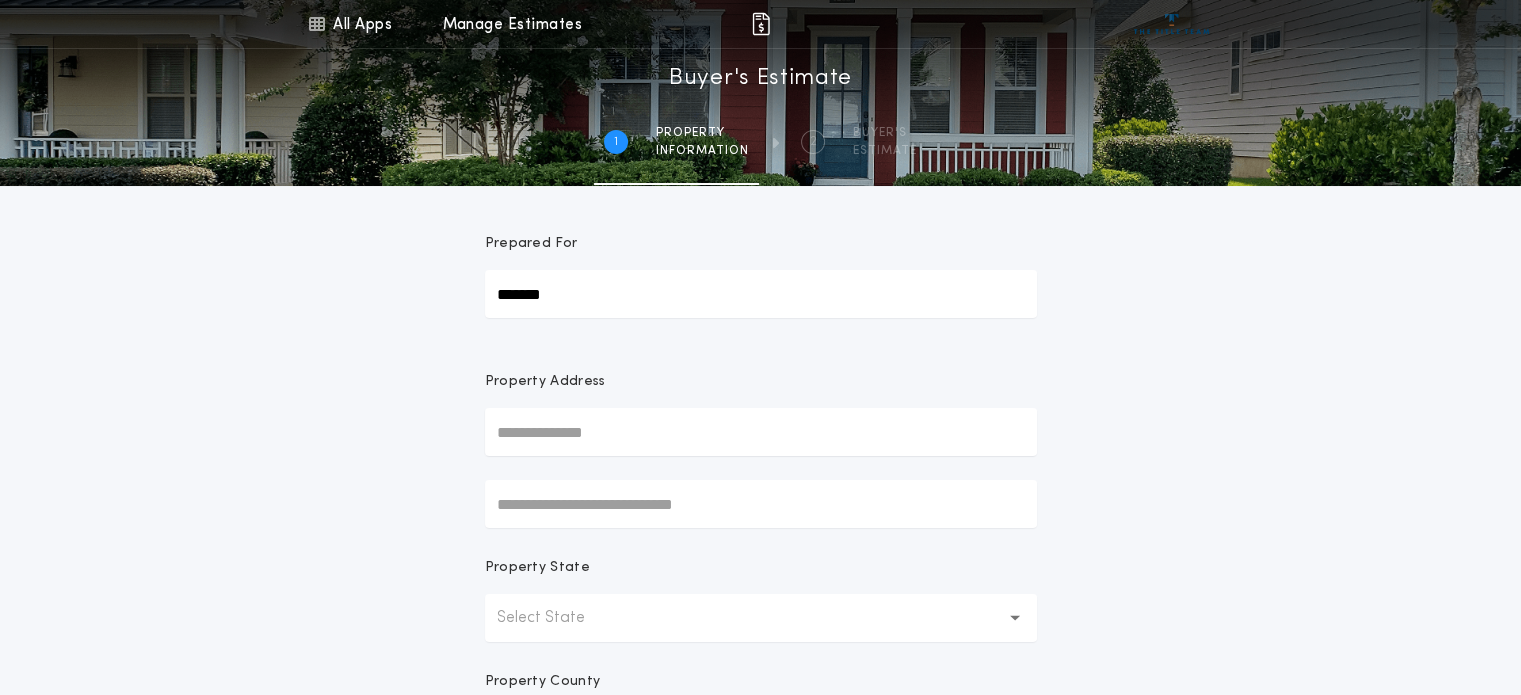 type on "**********" 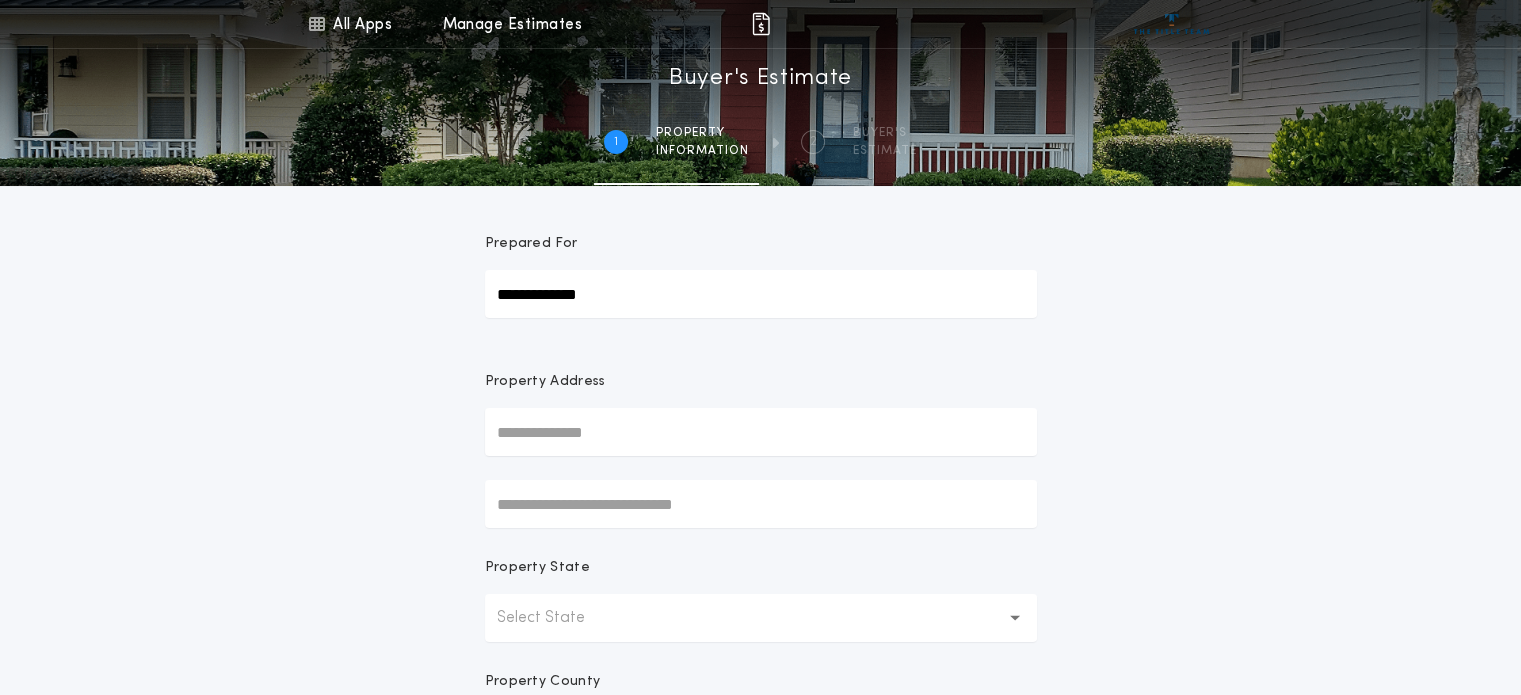 click at bounding box center (761, 432) 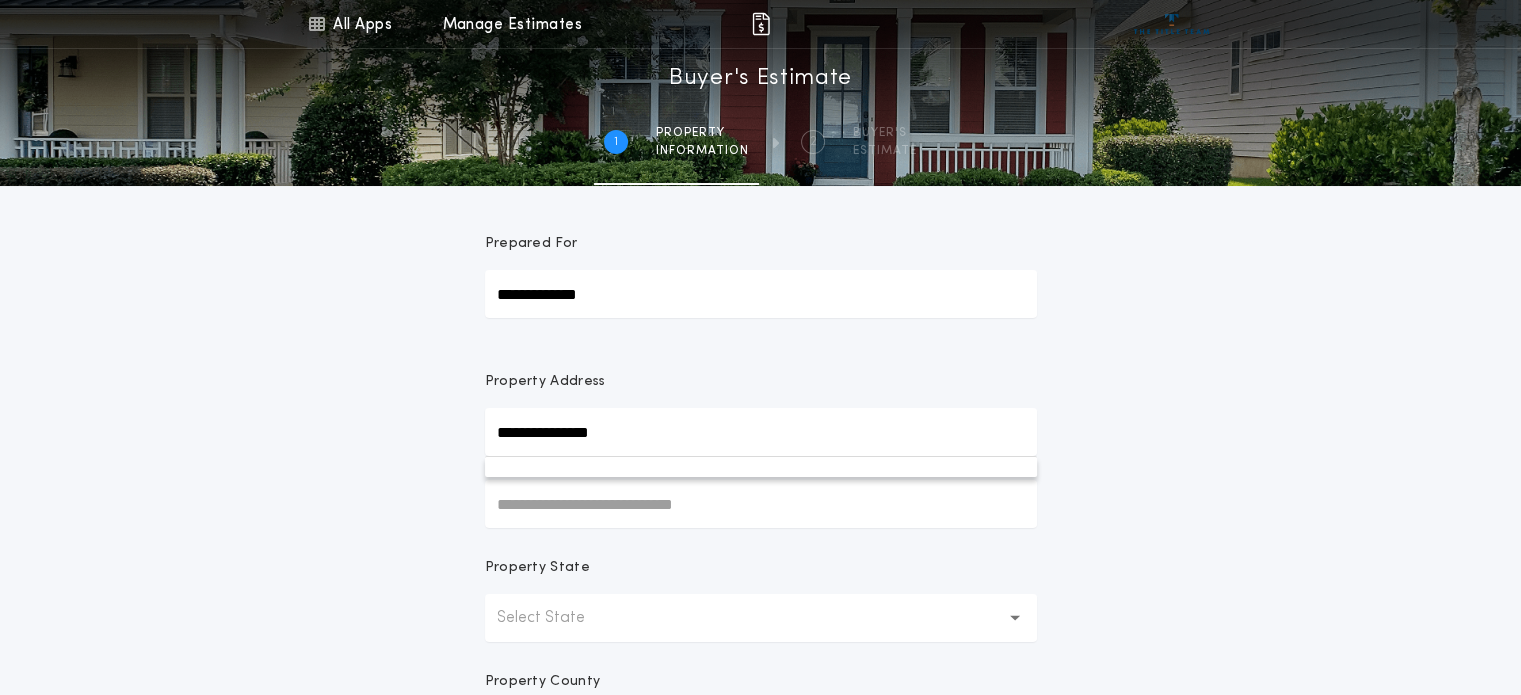 type on "**********" 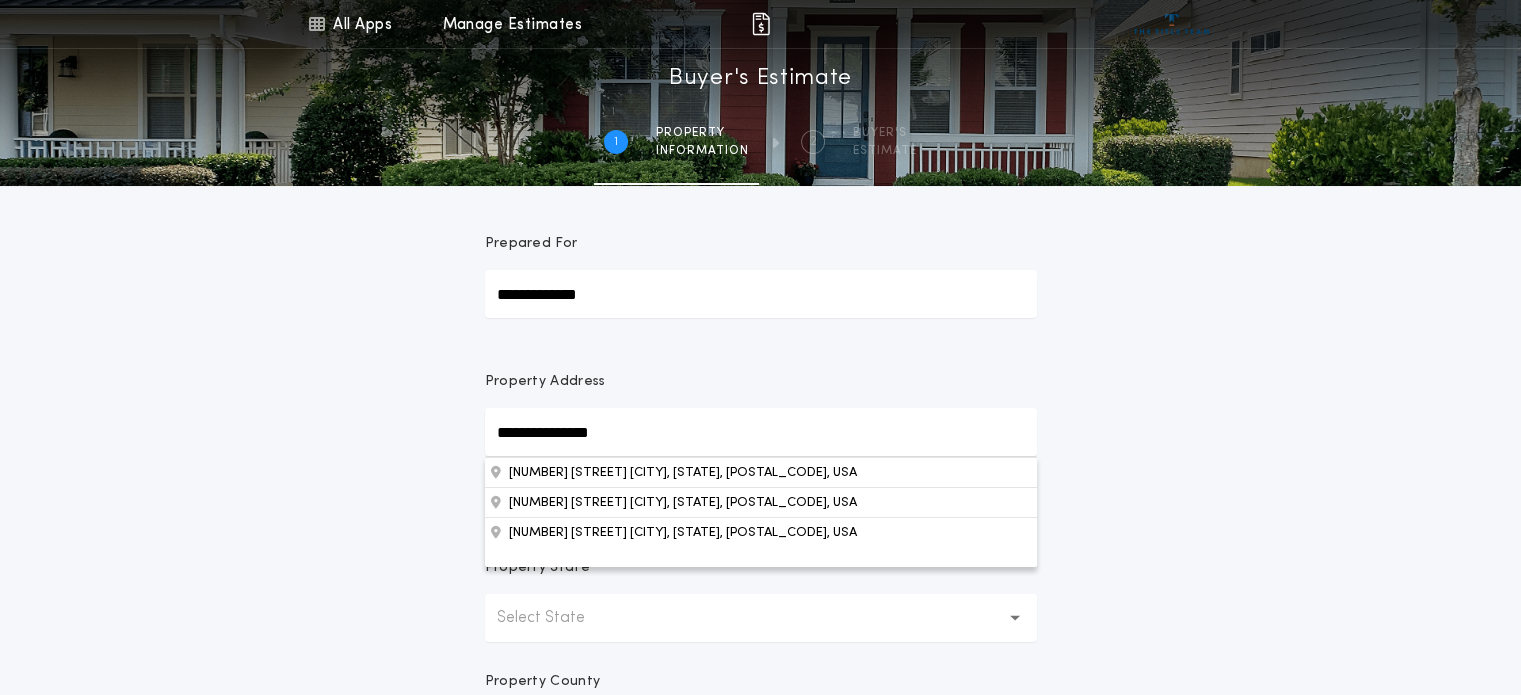 scroll, scrollTop: 384, scrollLeft: 0, axis: vertical 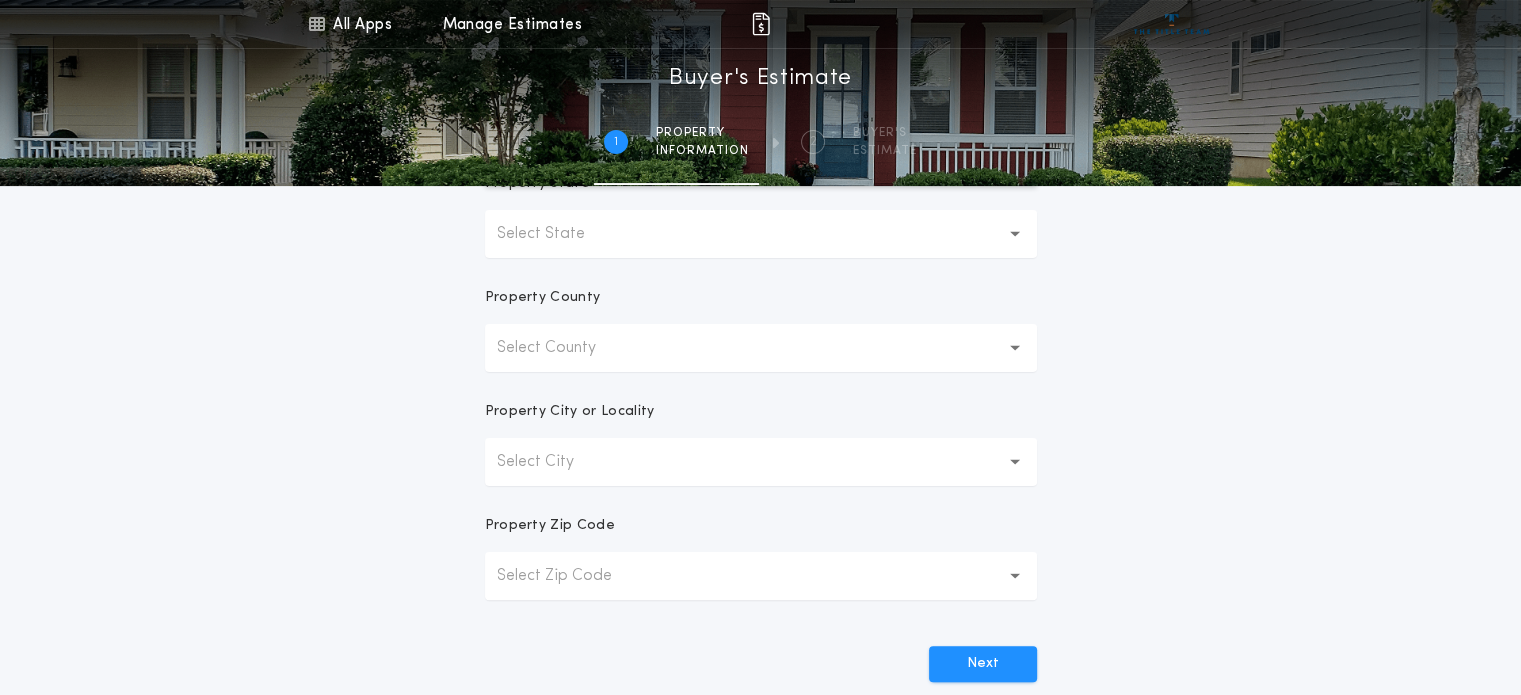 type 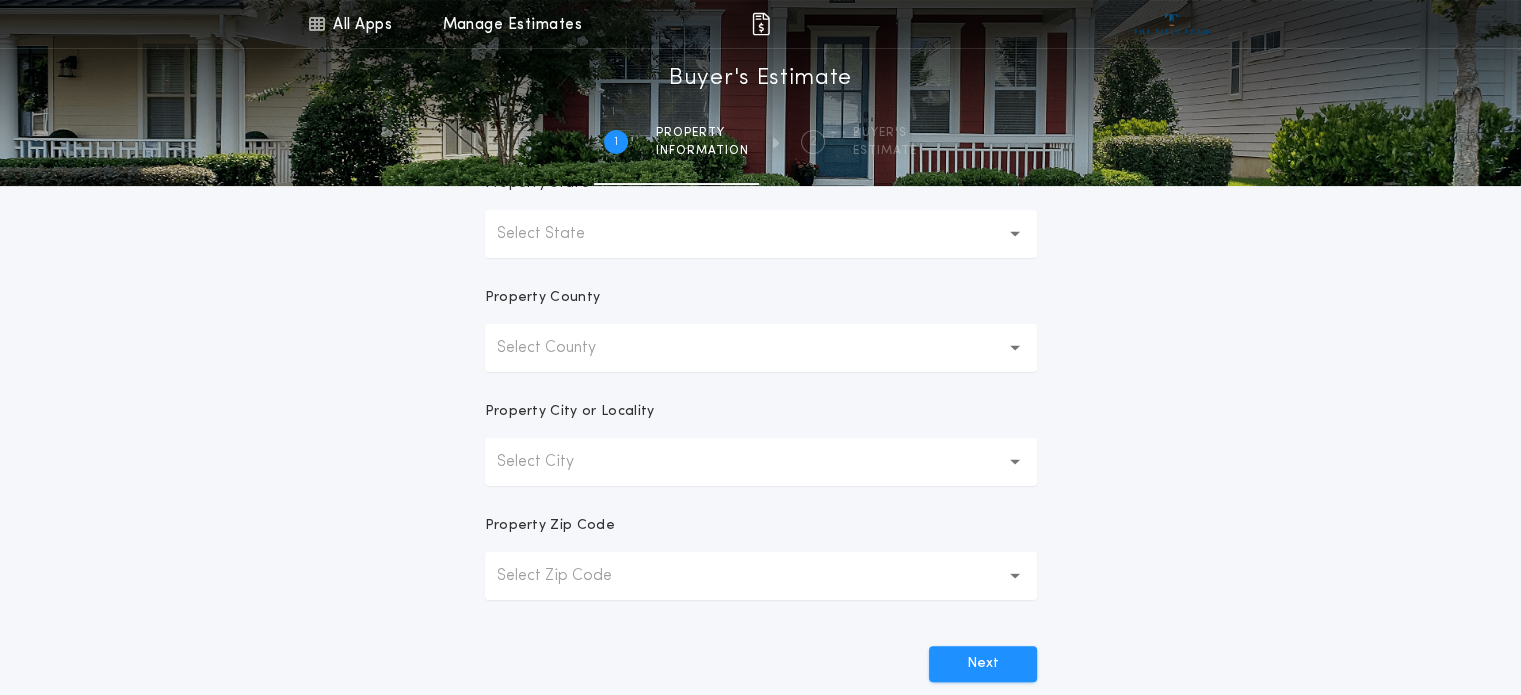 click on "Select City" at bounding box center (761, 462) 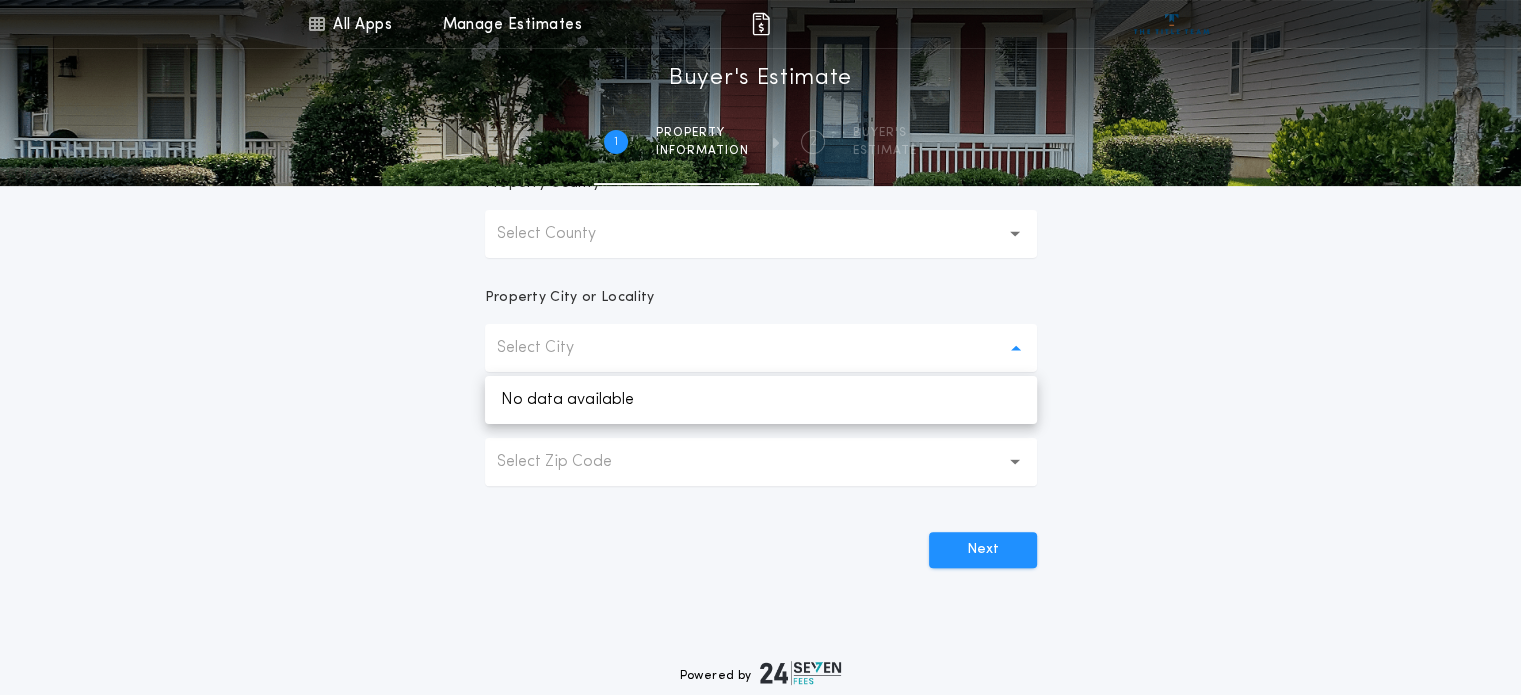 scroll, scrollTop: 584, scrollLeft: 0, axis: vertical 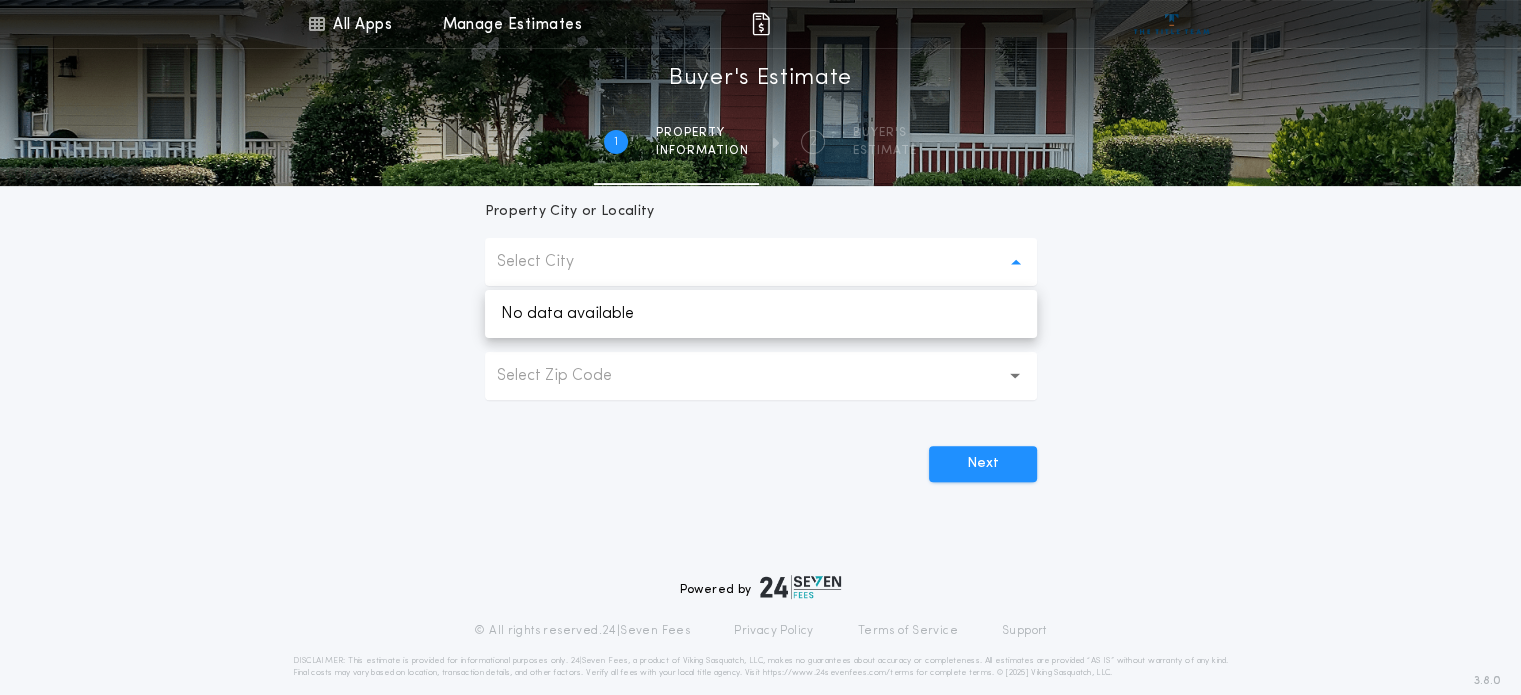 click on "Select Zip Code" at bounding box center [570, 376] 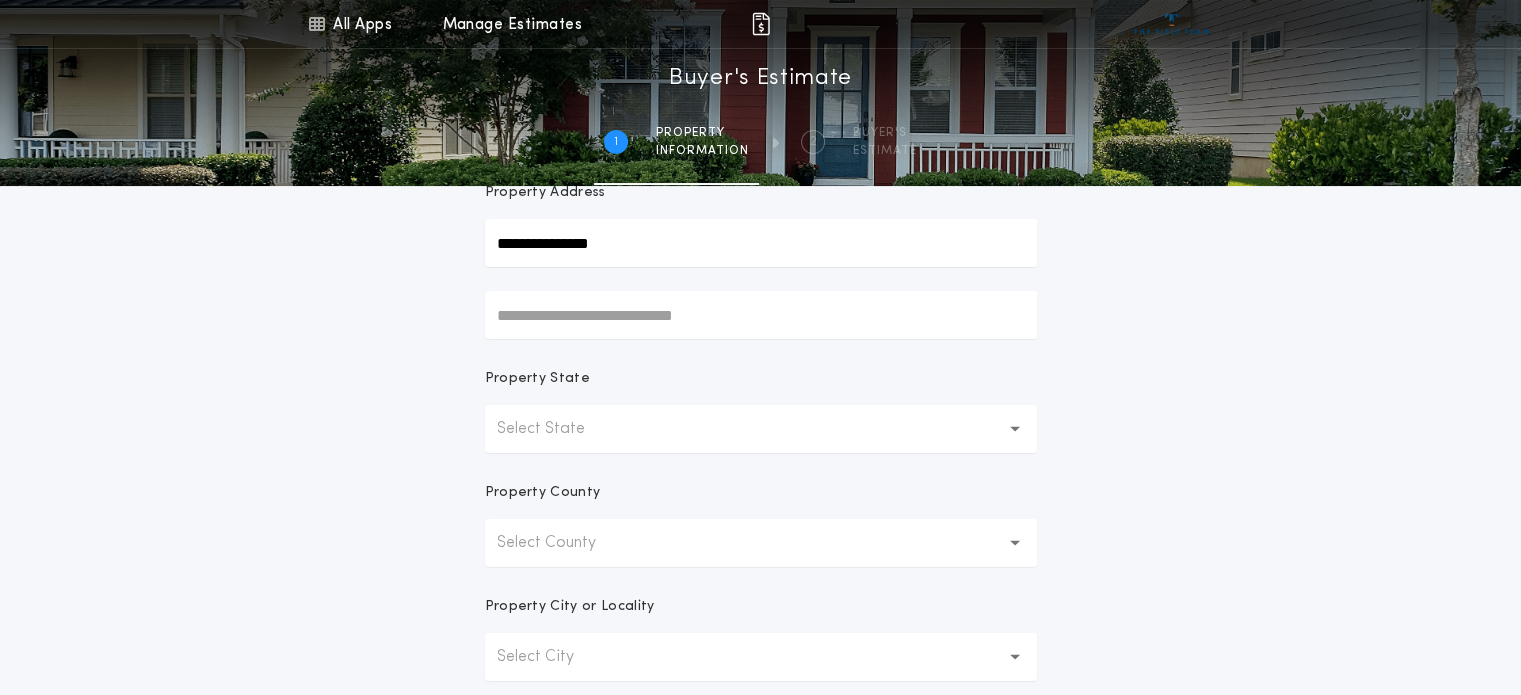 scroll, scrollTop: 84, scrollLeft: 0, axis: vertical 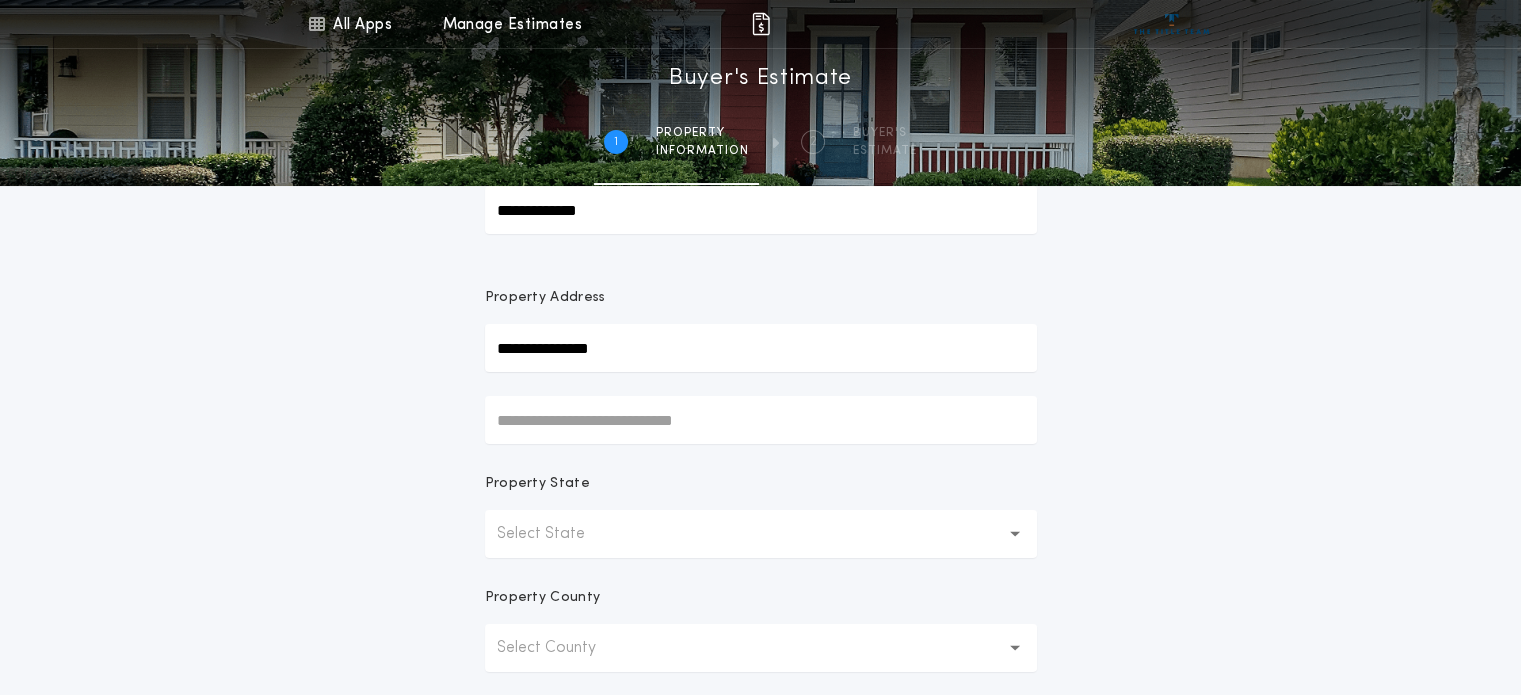 click on "Select State" at bounding box center (557, 534) 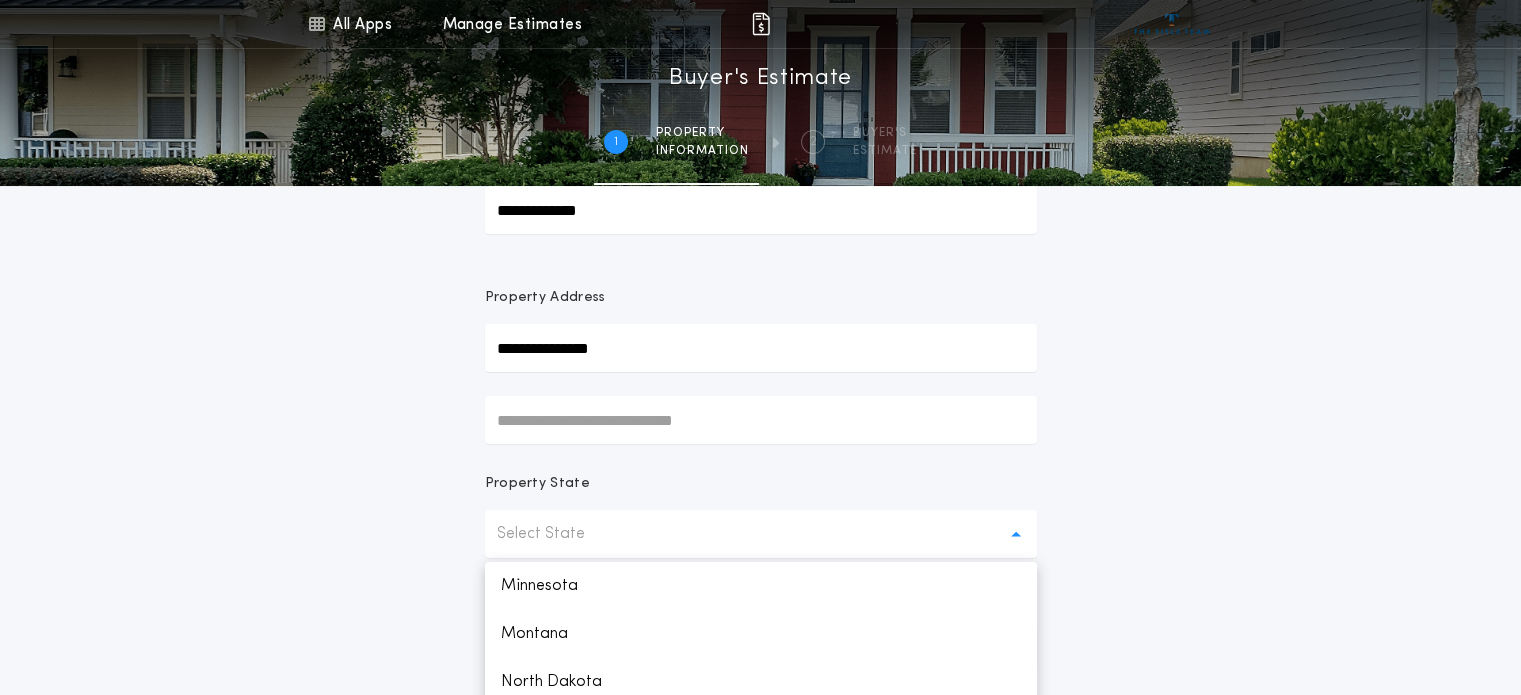 scroll, scrollTop: 384, scrollLeft: 0, axis: vertical 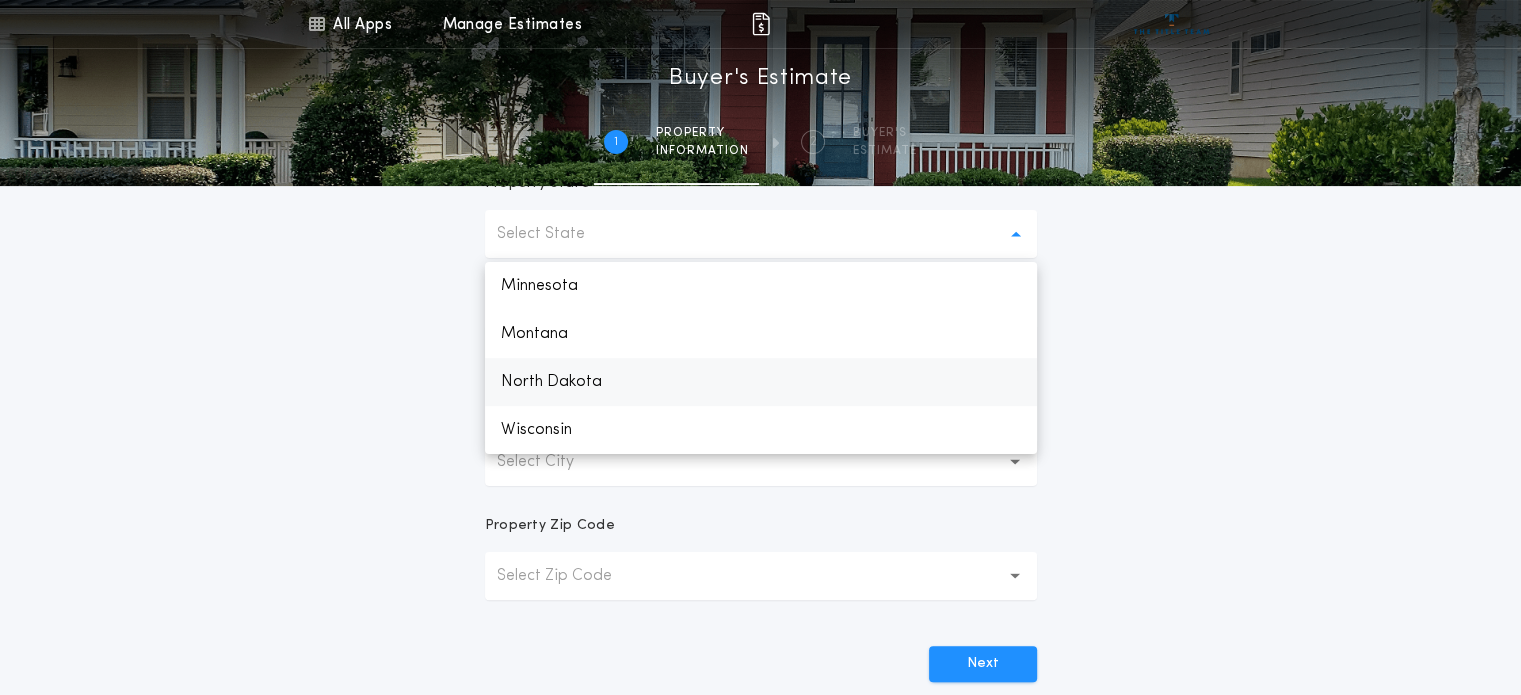 click on "North Dakota" at bounding box center [761, 382] 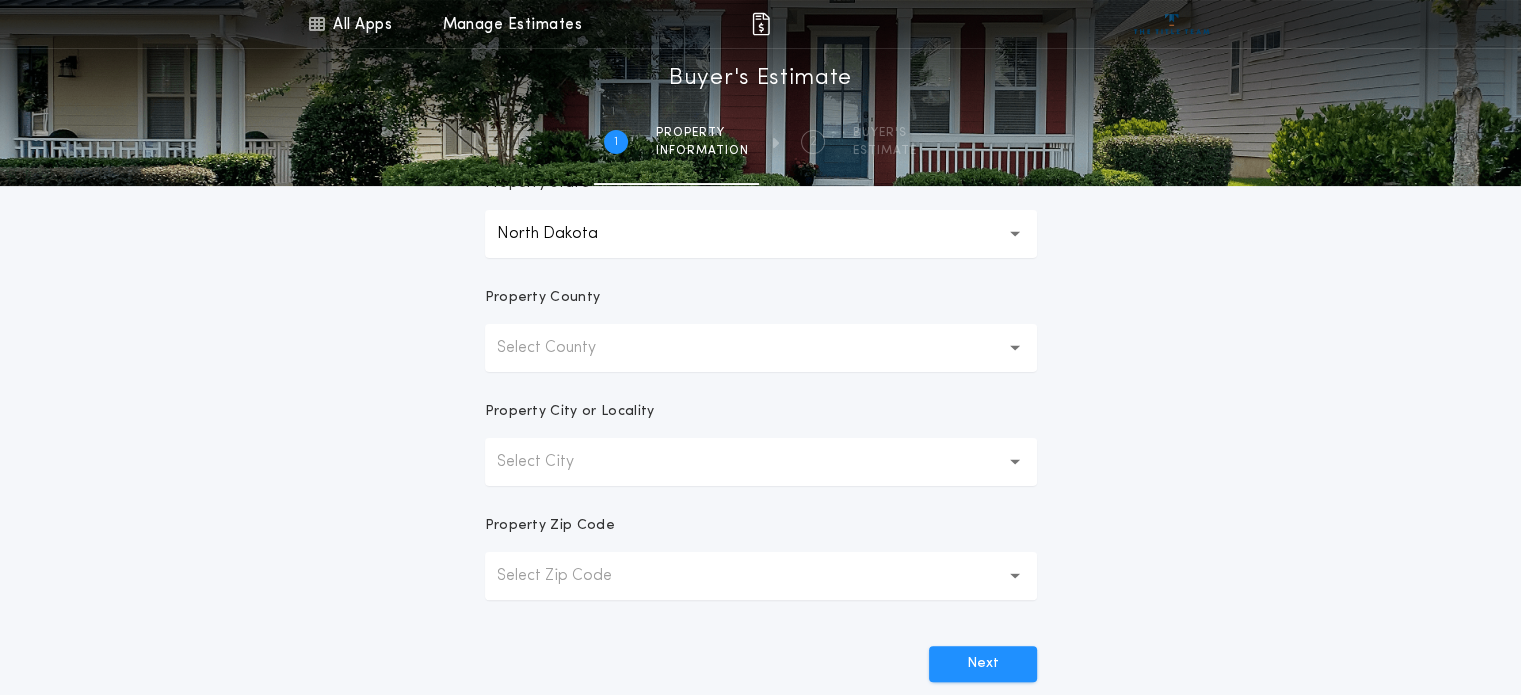 click on "Select City" at bounding box center [551, 462] 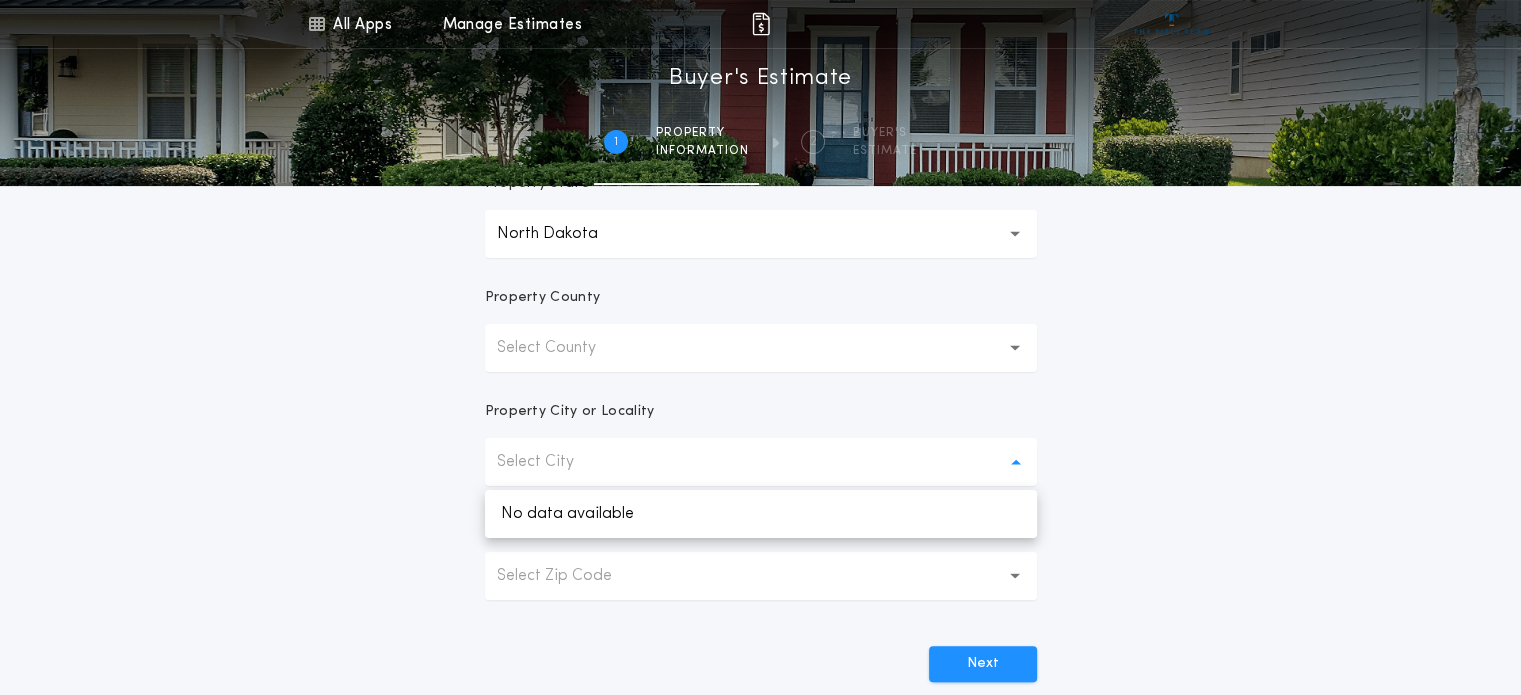 drag, startPoint x: 819, startPoint y: 442, endPoint x: 780, endPoint y: 446, distance: 39.20459 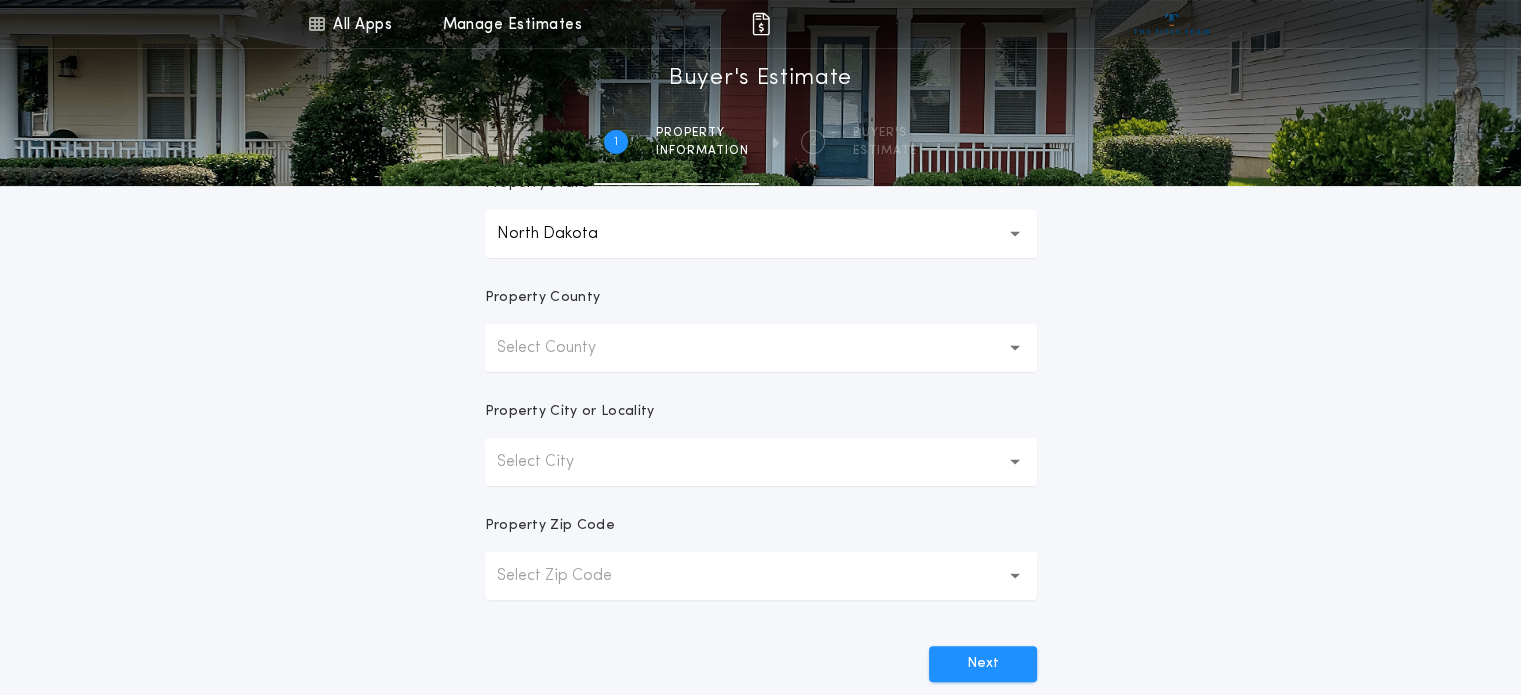 click on "Select City" at bounding box center [551, 462] 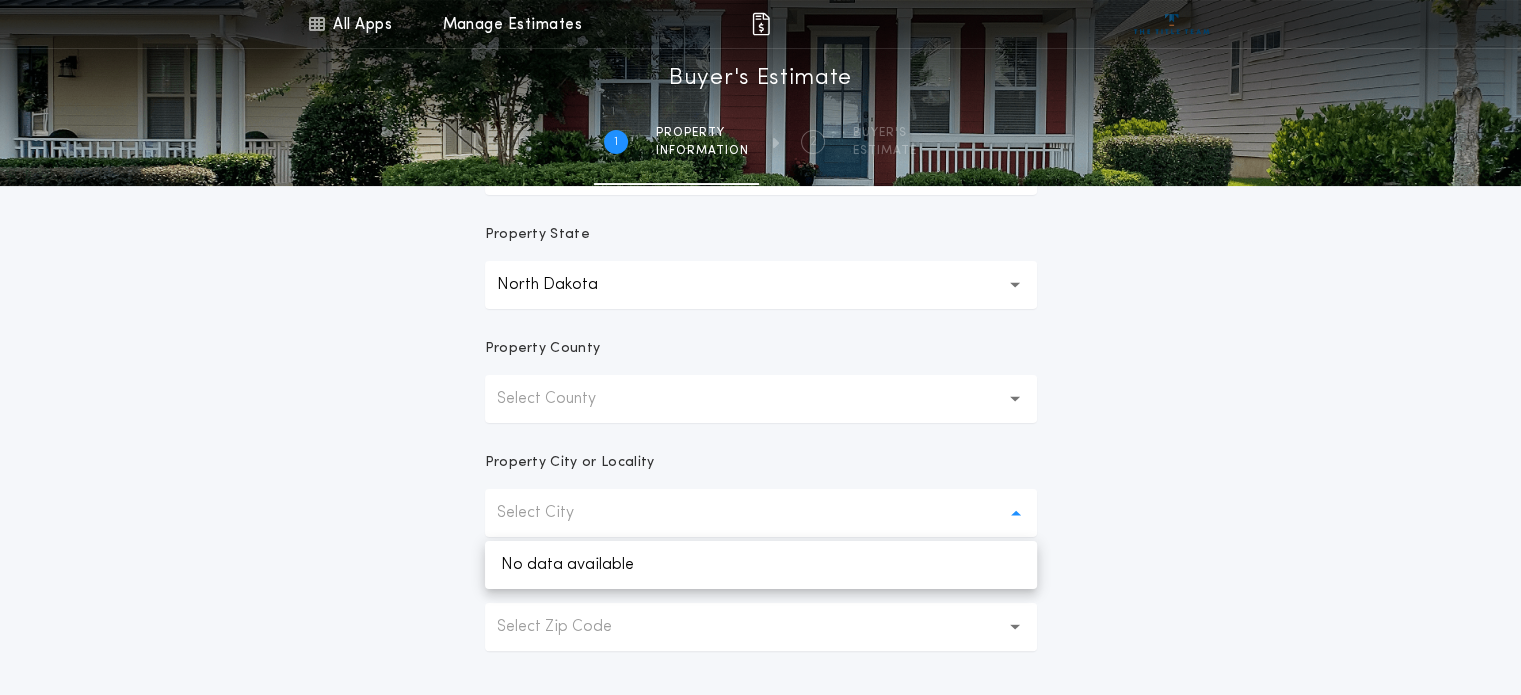 scroll, scrollTop: 284, scrollLeft: 0, axis: vertical 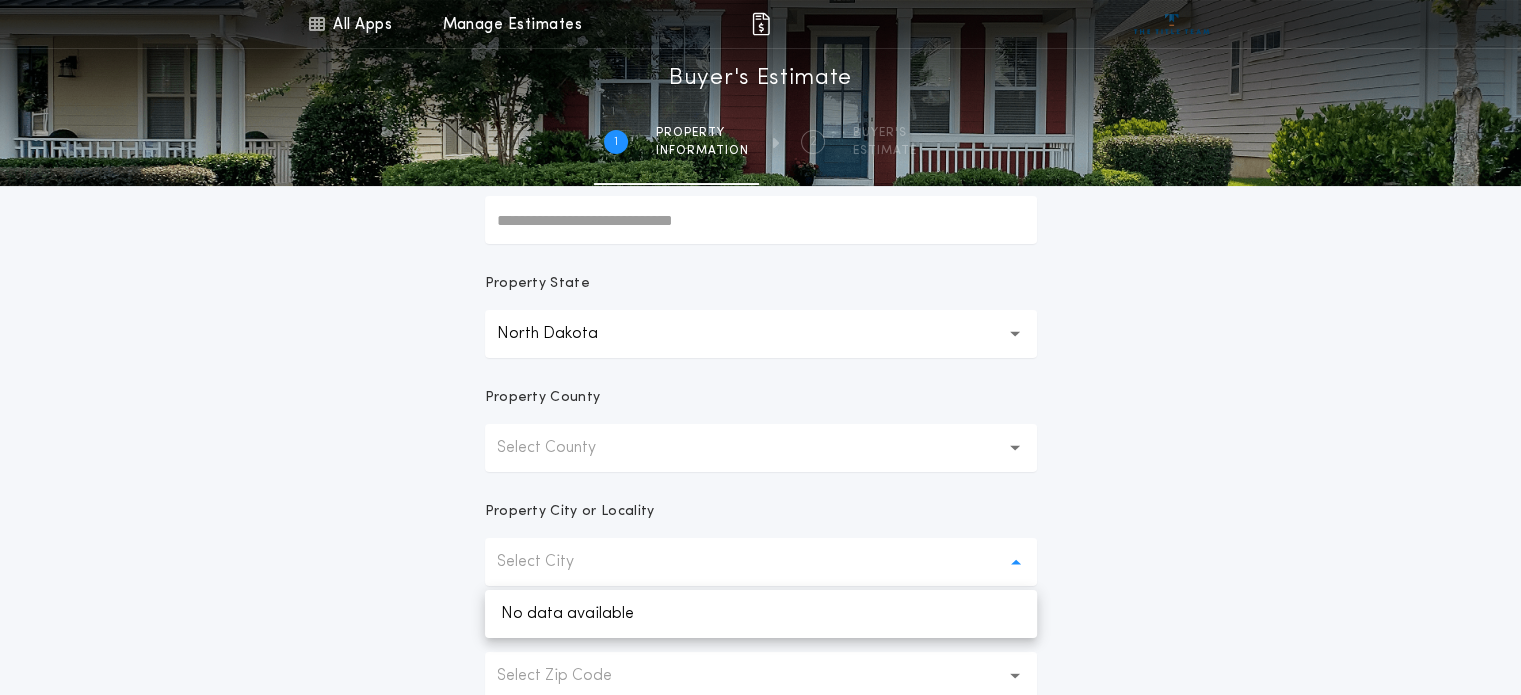click 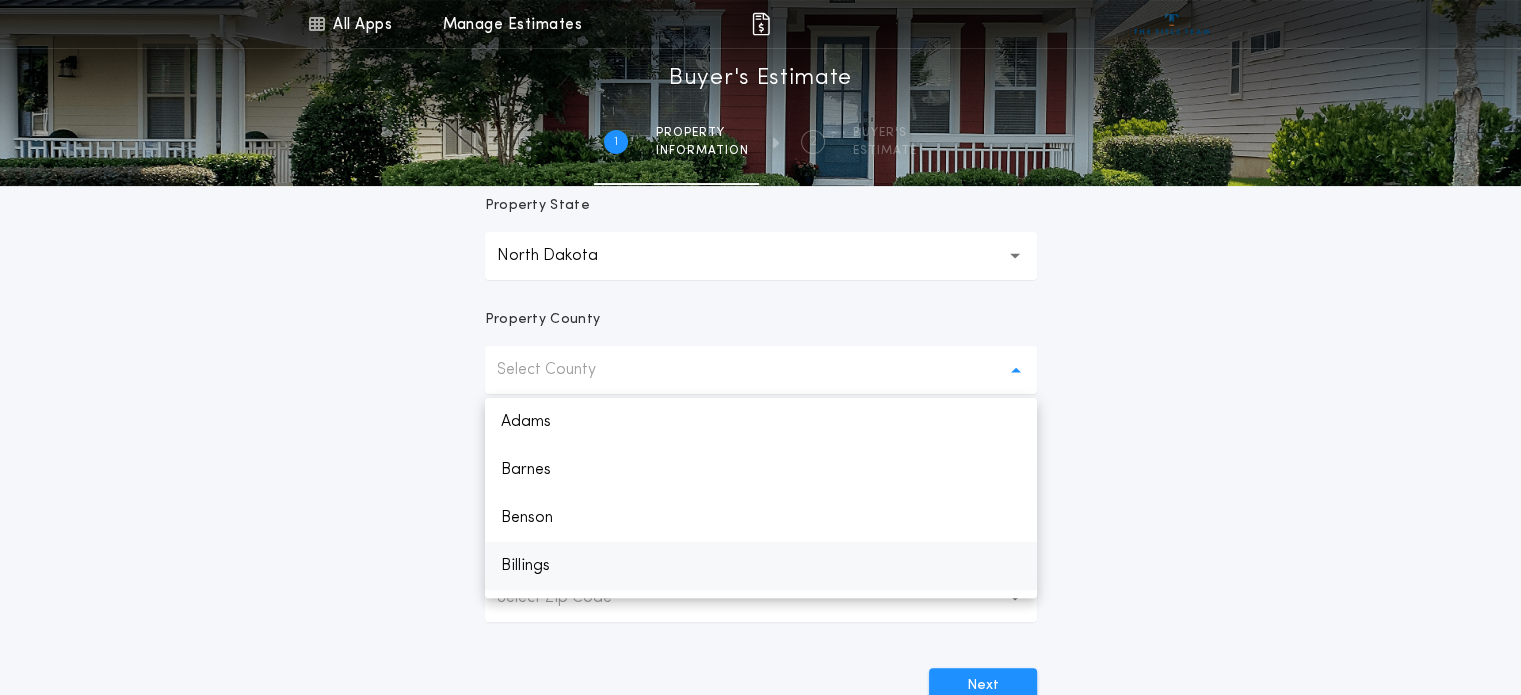 scroll, scrollTop: 384, scrollLeft: 0, axis: vertical 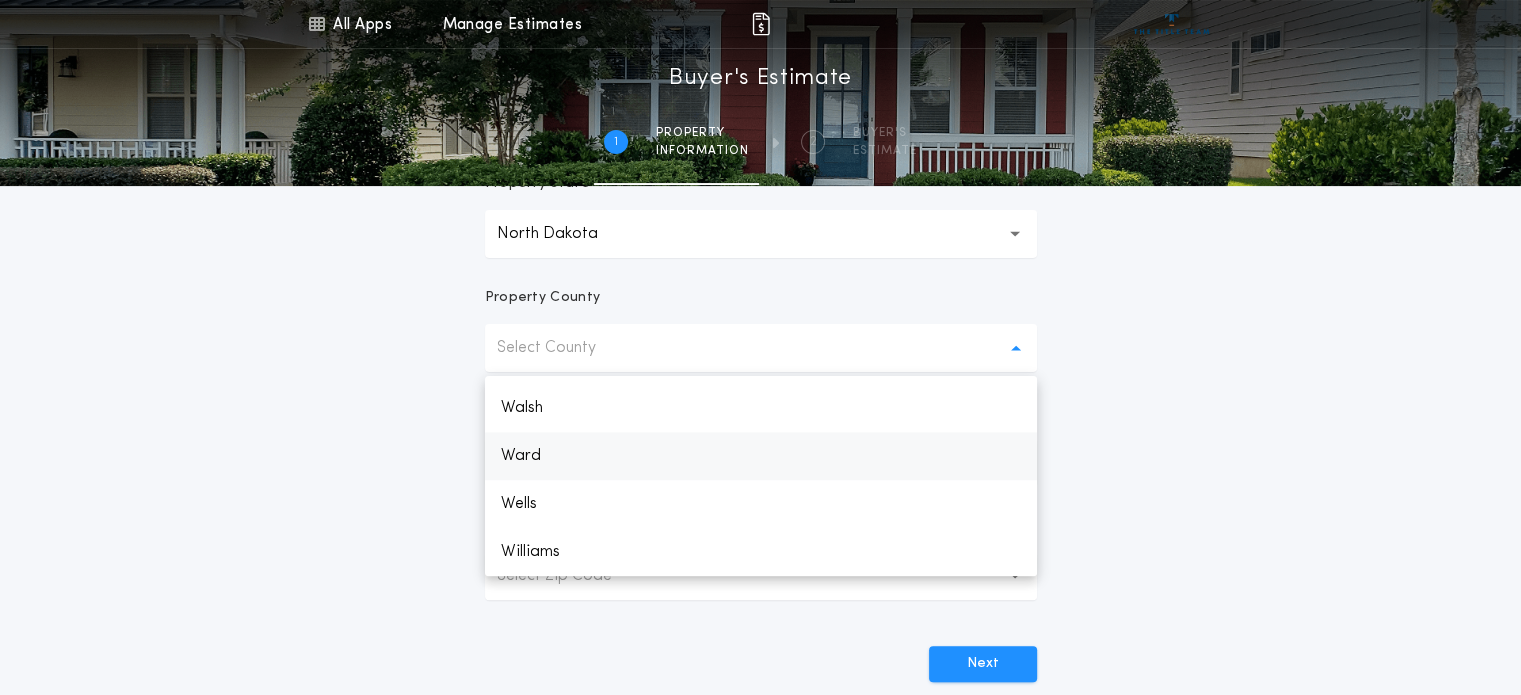 click on "Ward" at bounding box center [761, 456] 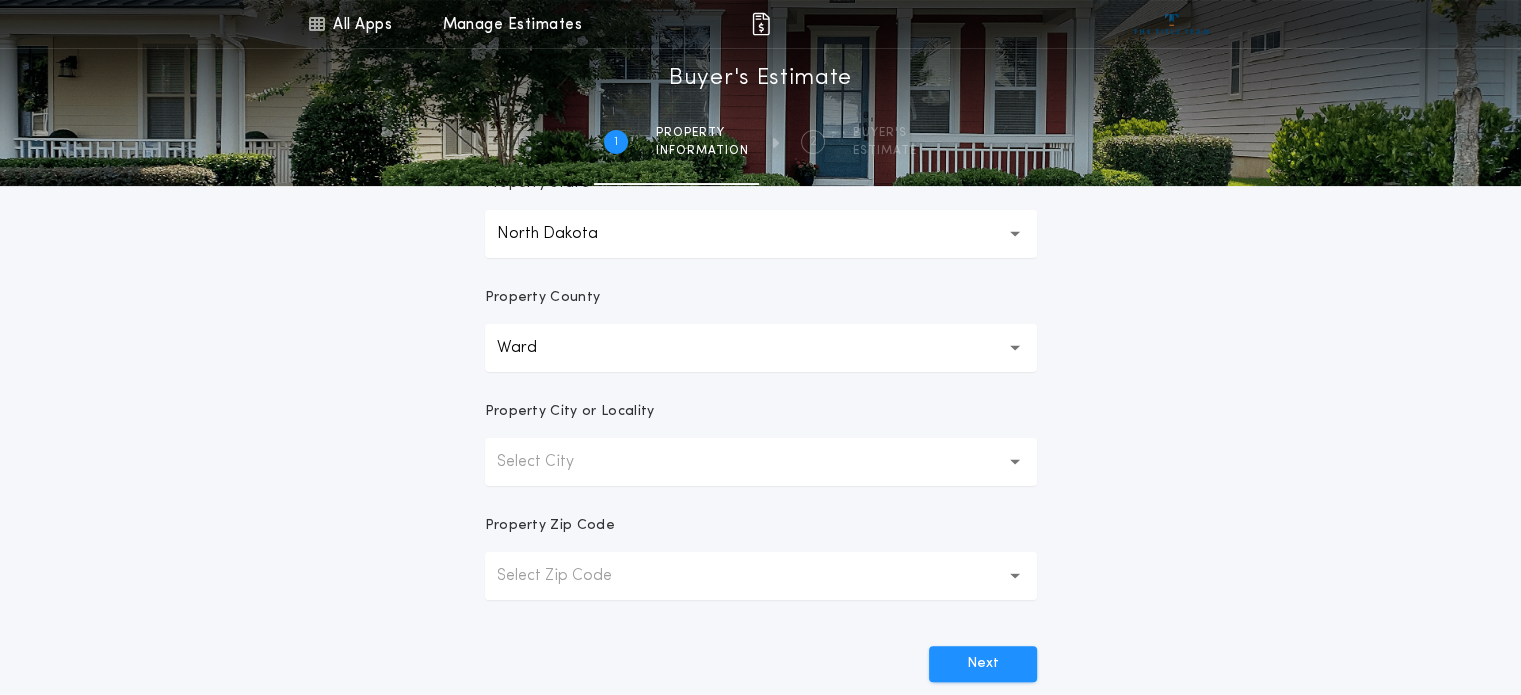 click on "Select City" at bounding box center [551, 462] 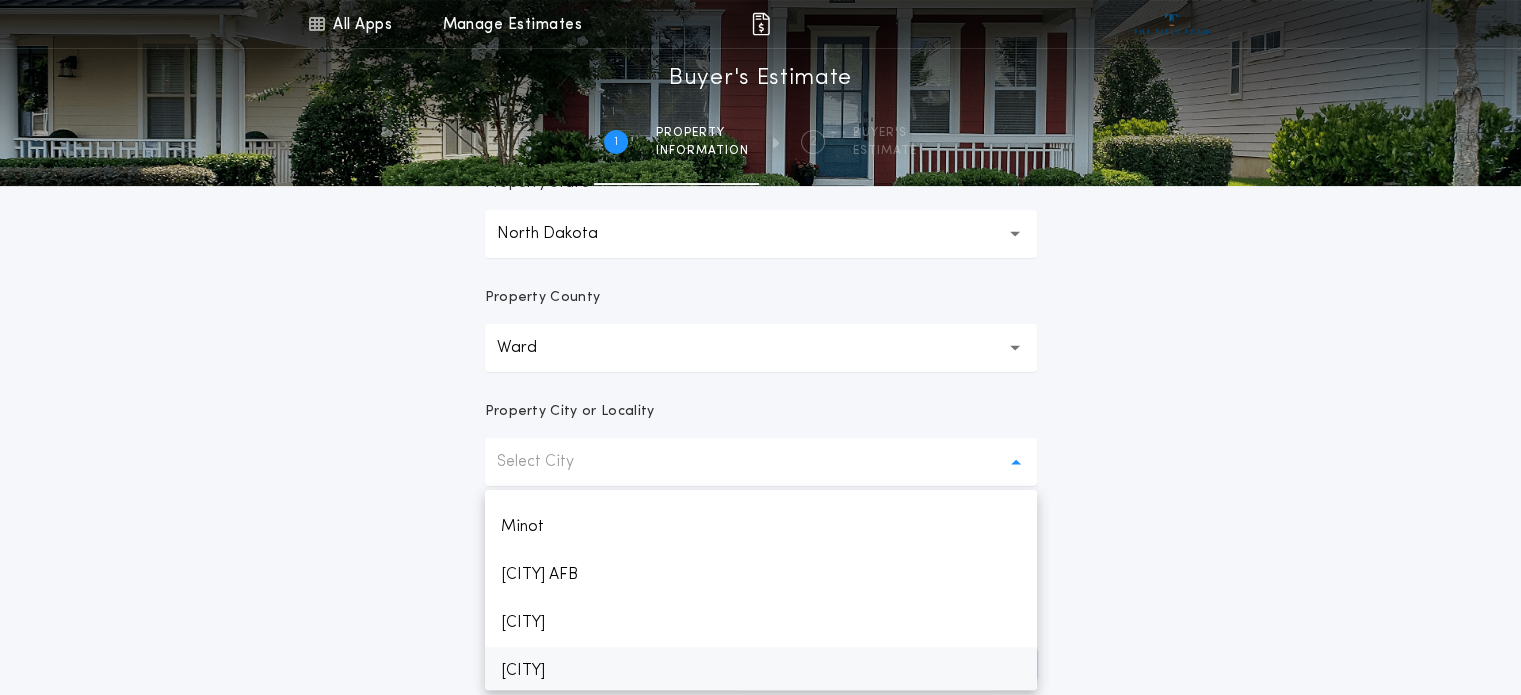 scroll, scrollTop: 800, scrollLeft: 0, axis: vertical 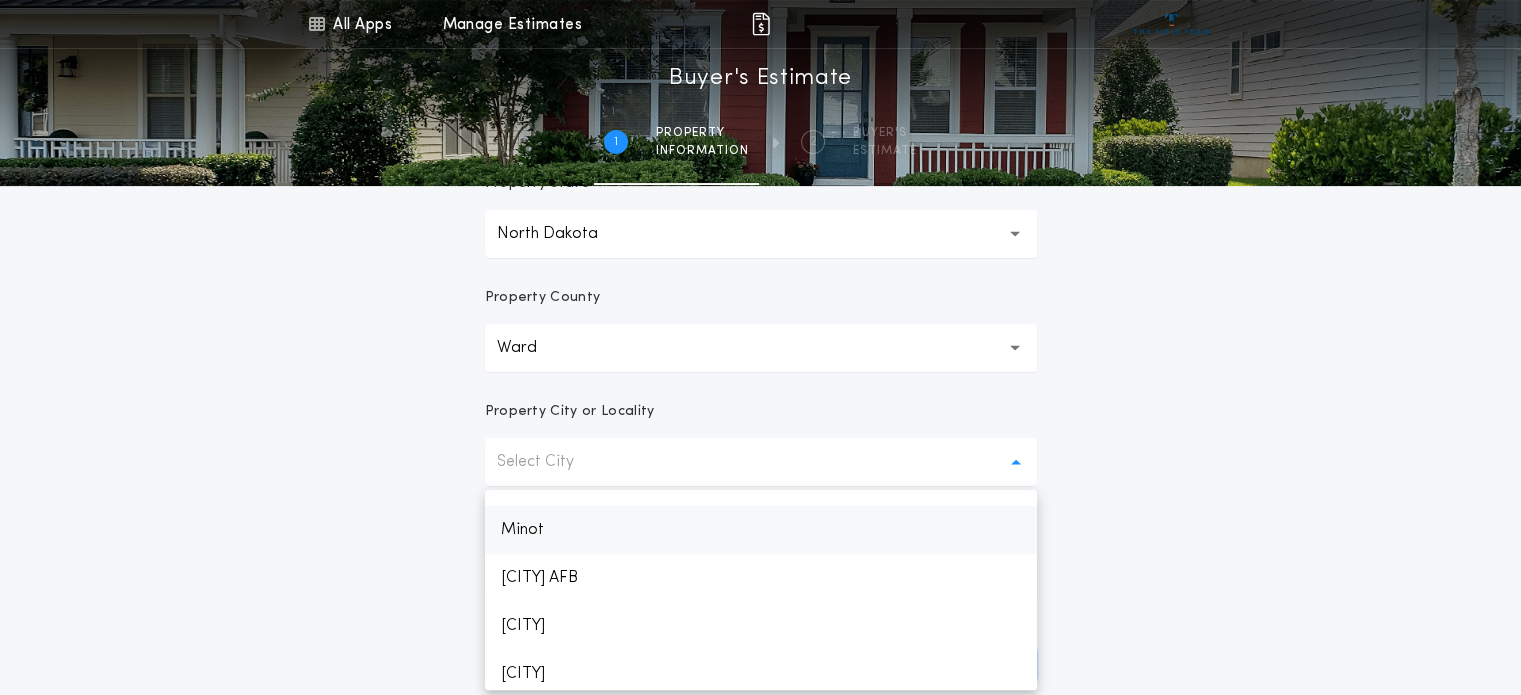 click on "Minot" at bounding box center [761, 530] 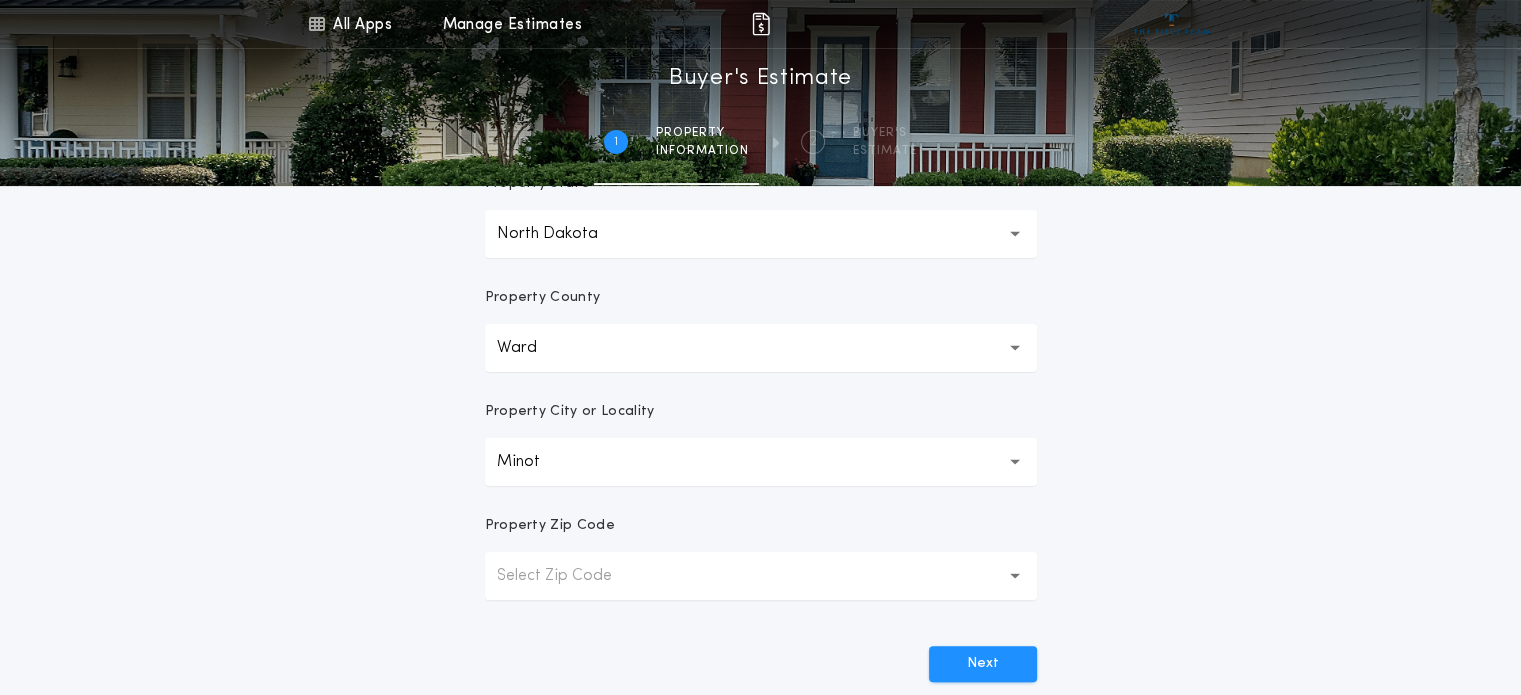 scroll, scrollTop: 484, scrollLeft: 0, axis: vertical 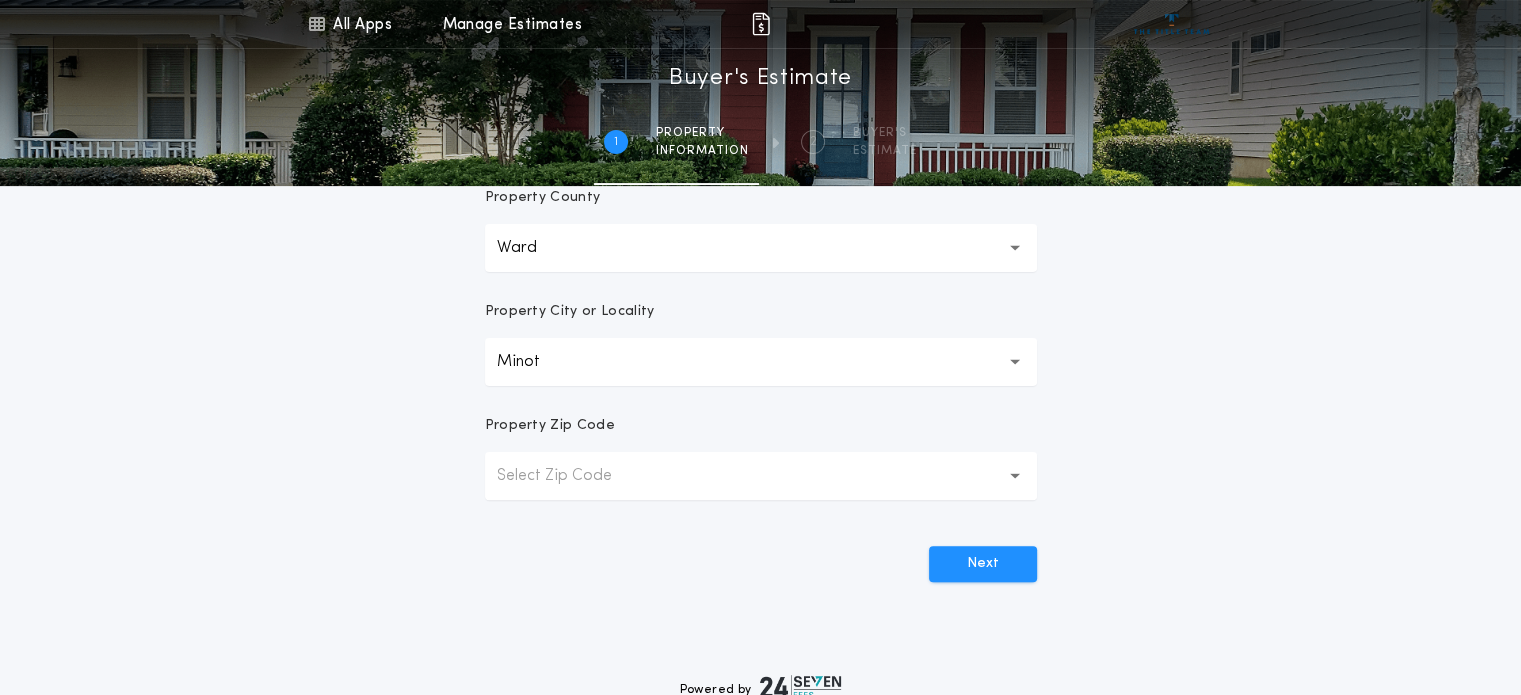 click on "Select Zip Code" at bounding box center (570, 476) 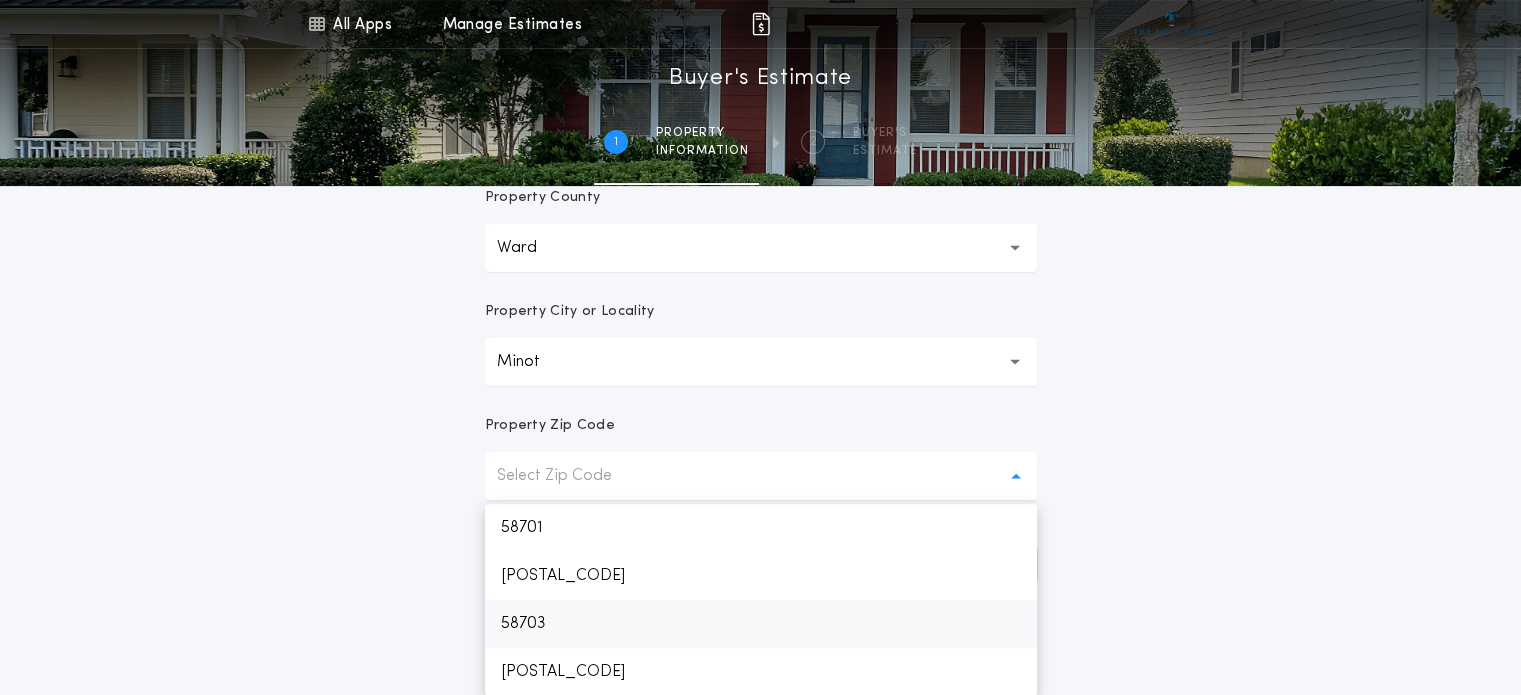 click on "58703" at bounding box center [761, 624] 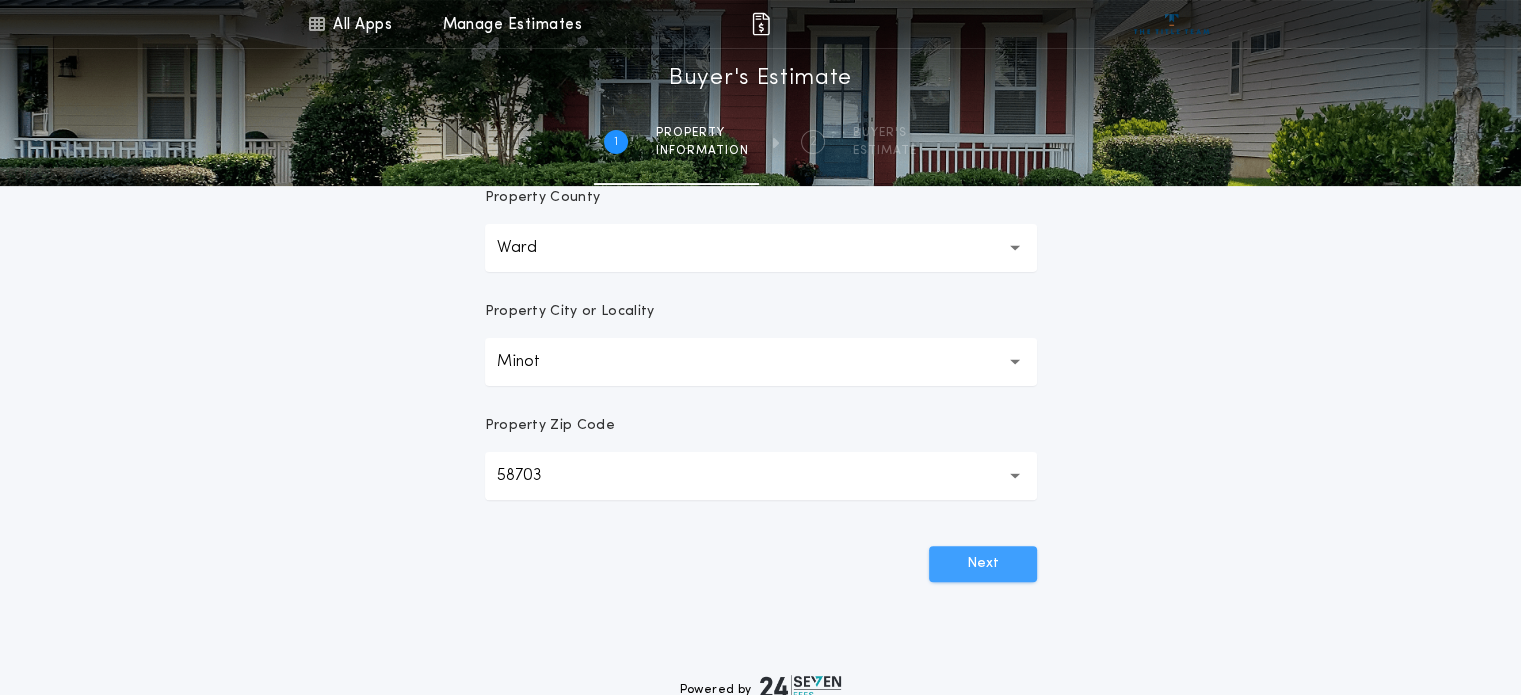 click on "Next" at bounding box center (983, 564) 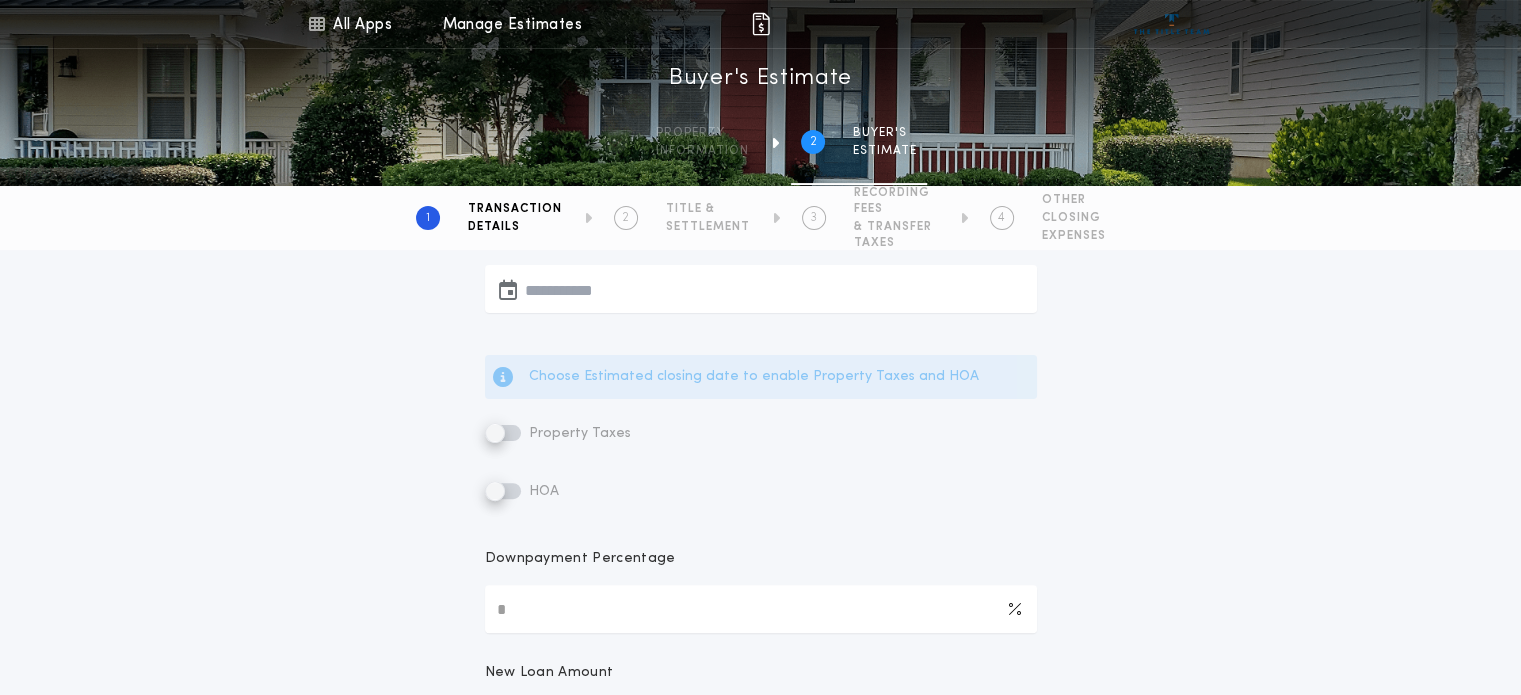 click at bounding box center (761, 289) 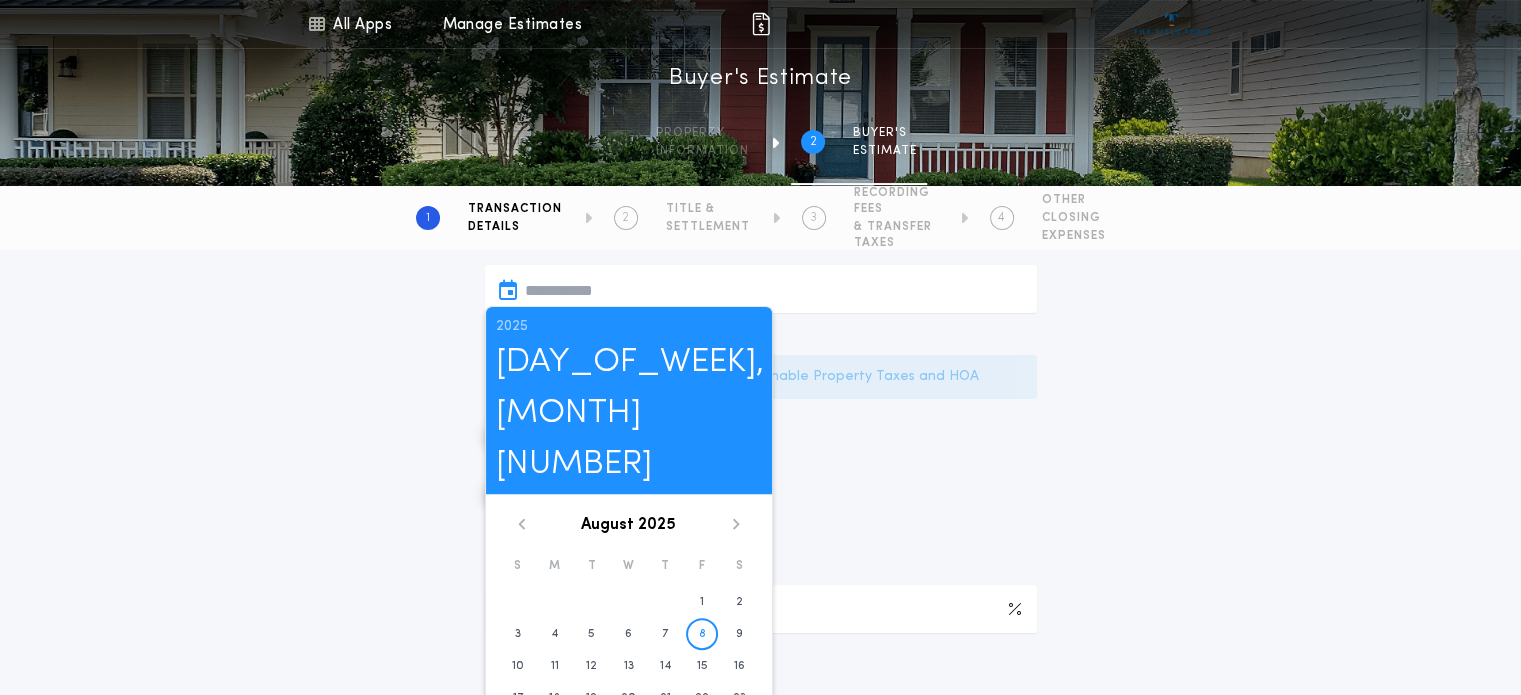 click 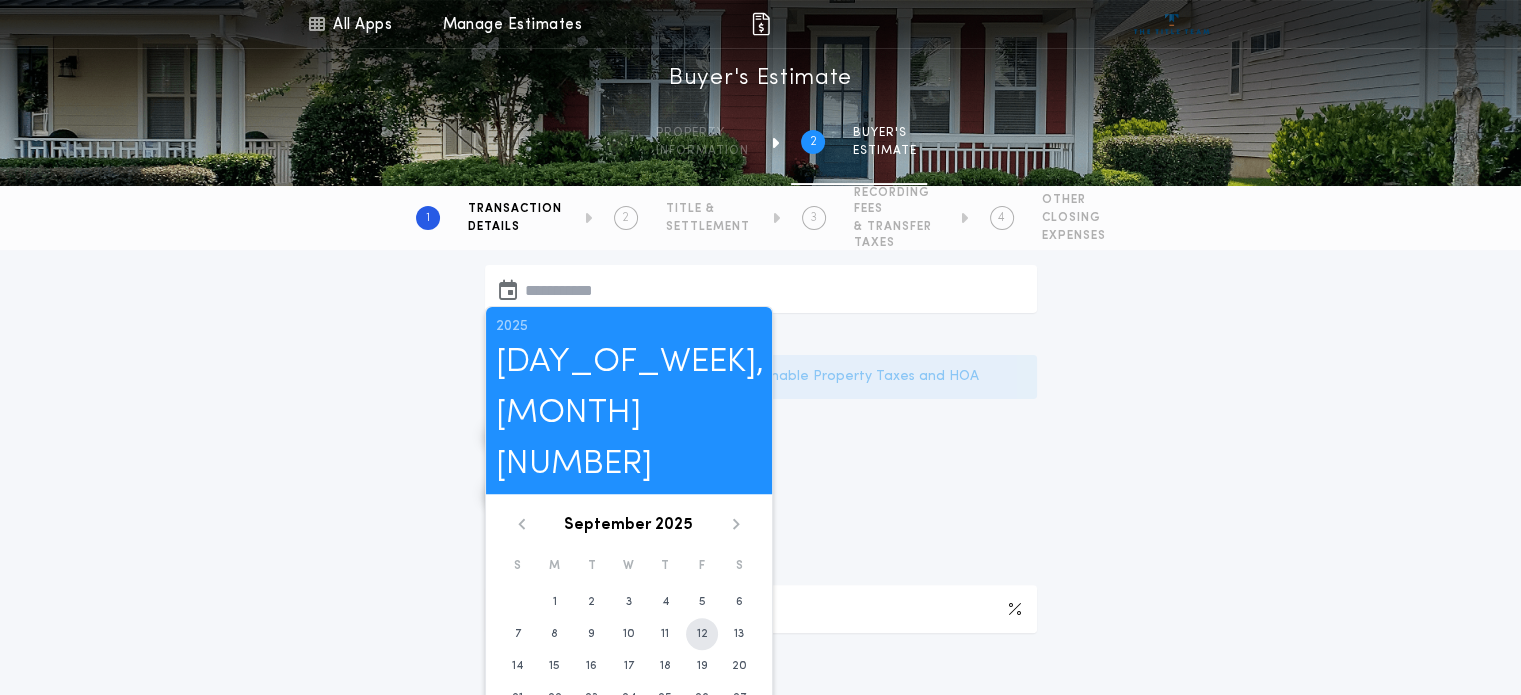 click on "12" at bounding box center (702, 634) 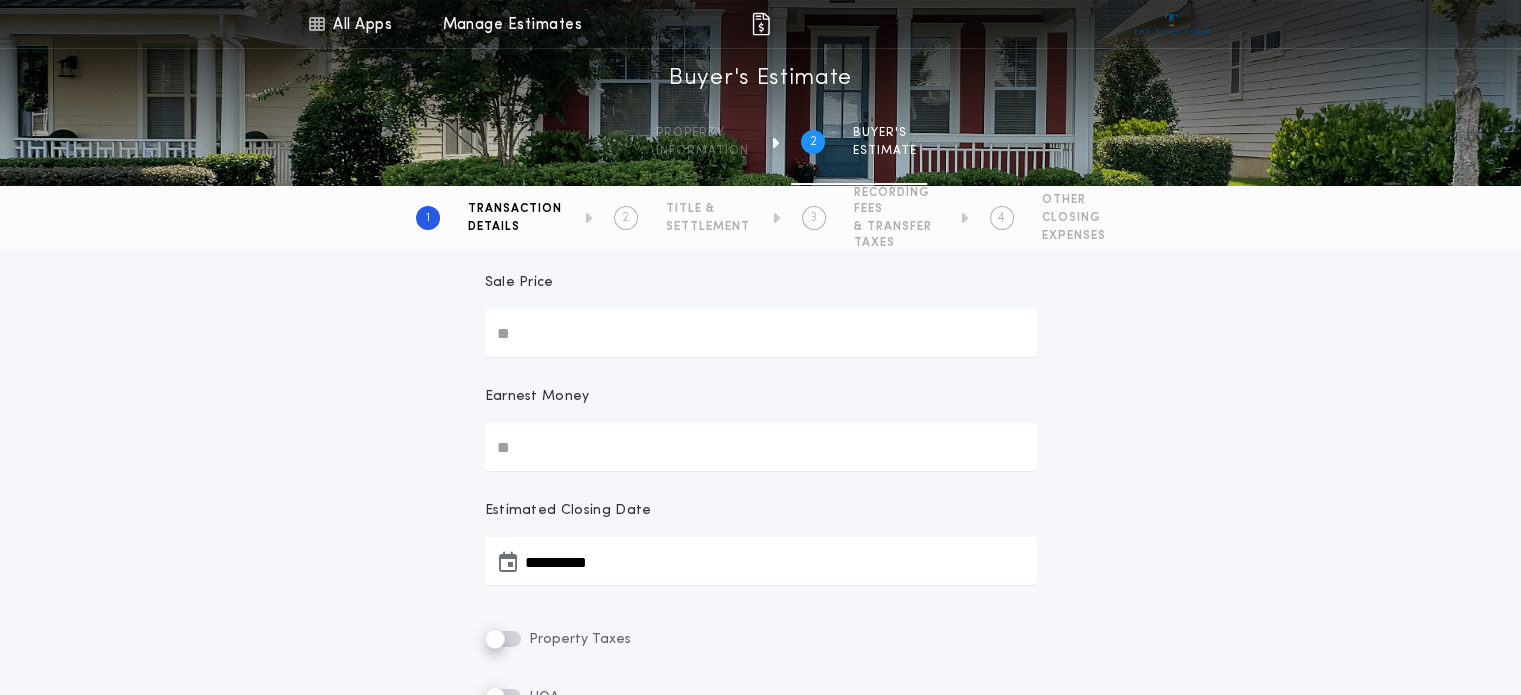 scroll, scrollTop: 0, scrollLeft: 0, axis: both 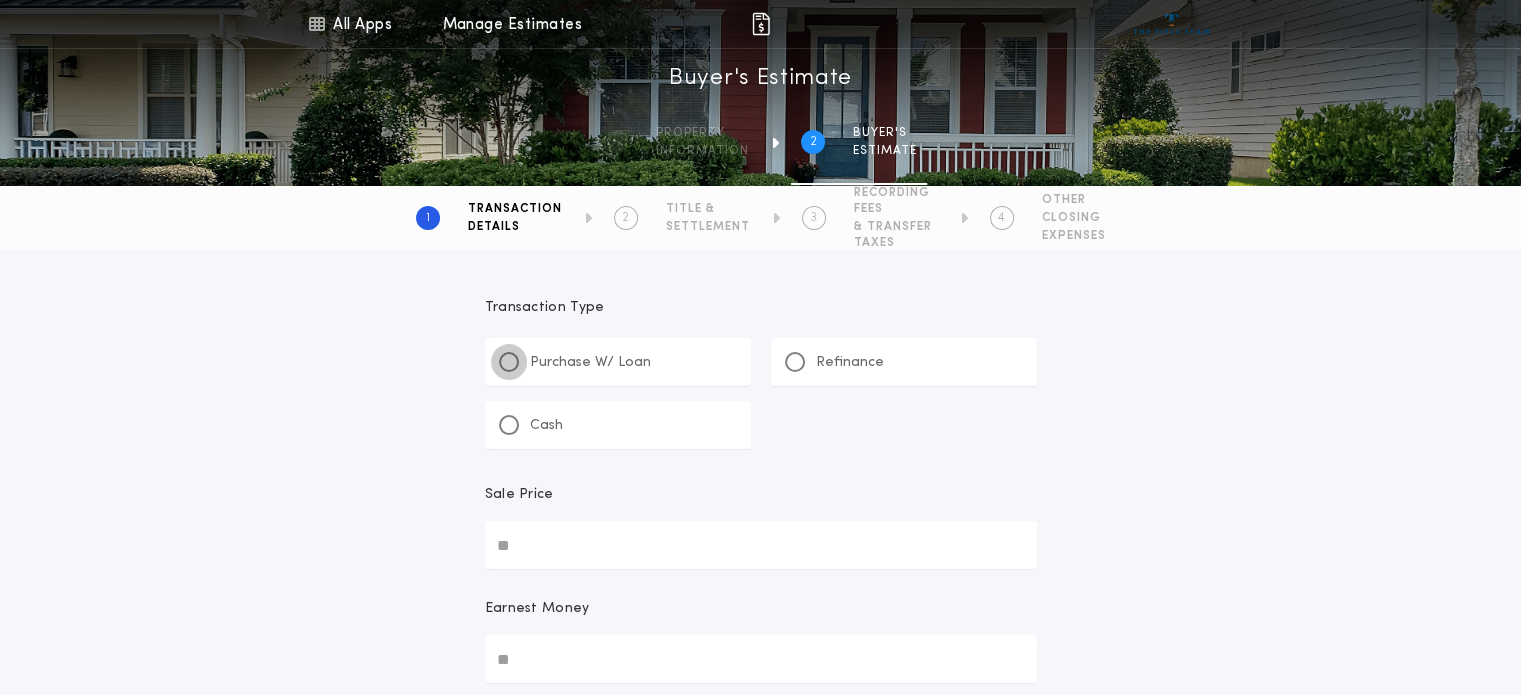 click at bounding box center [509, 362] 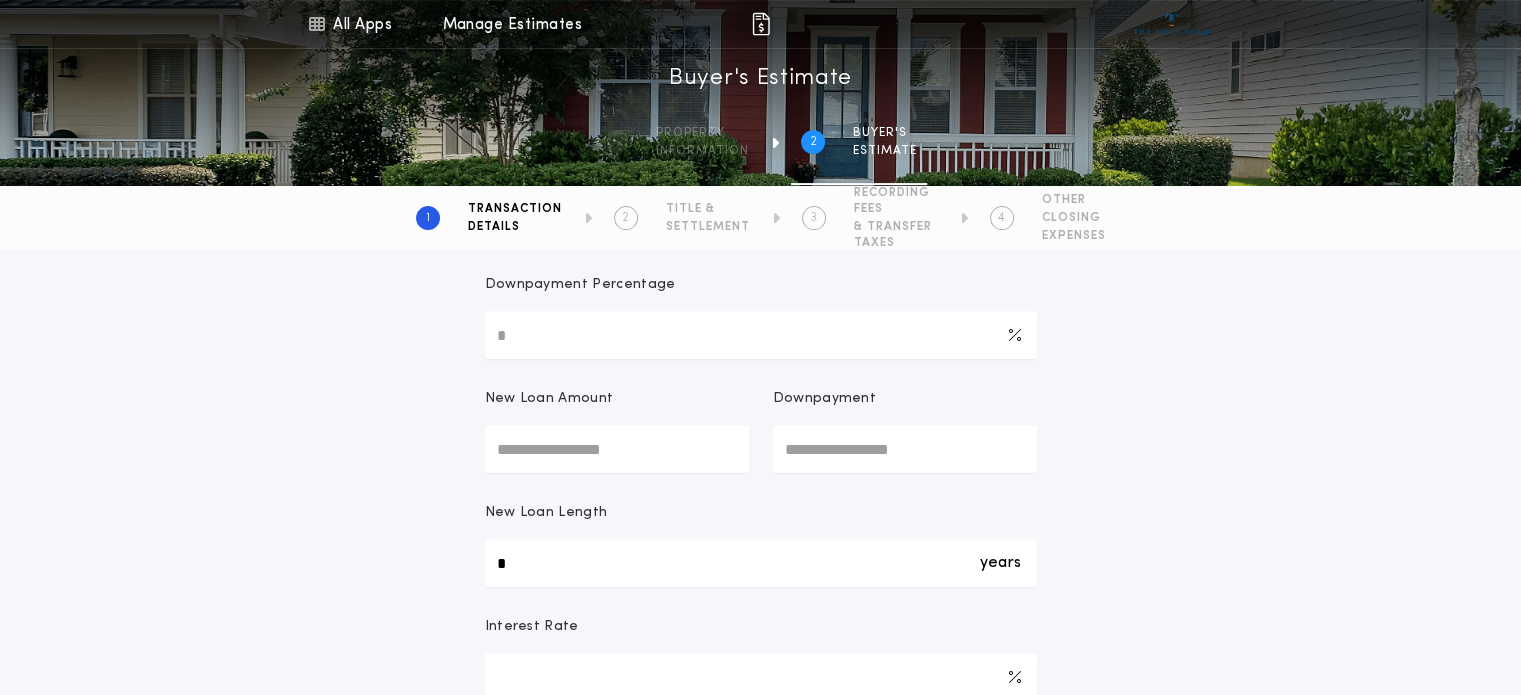 scroll, scrollTop: 800, scrollLeft: 0, axis: vertical 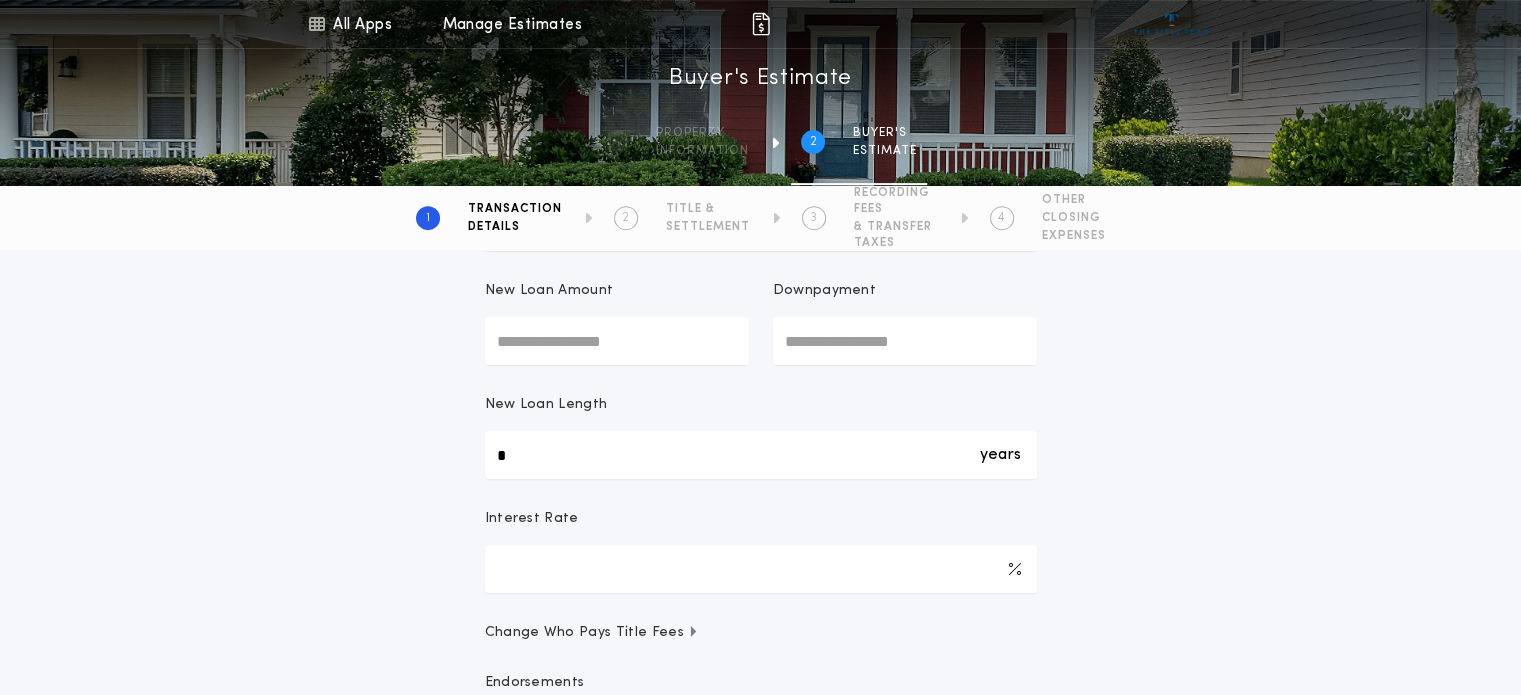 click on "New Loan Amount" at bounding box center (617, 341) 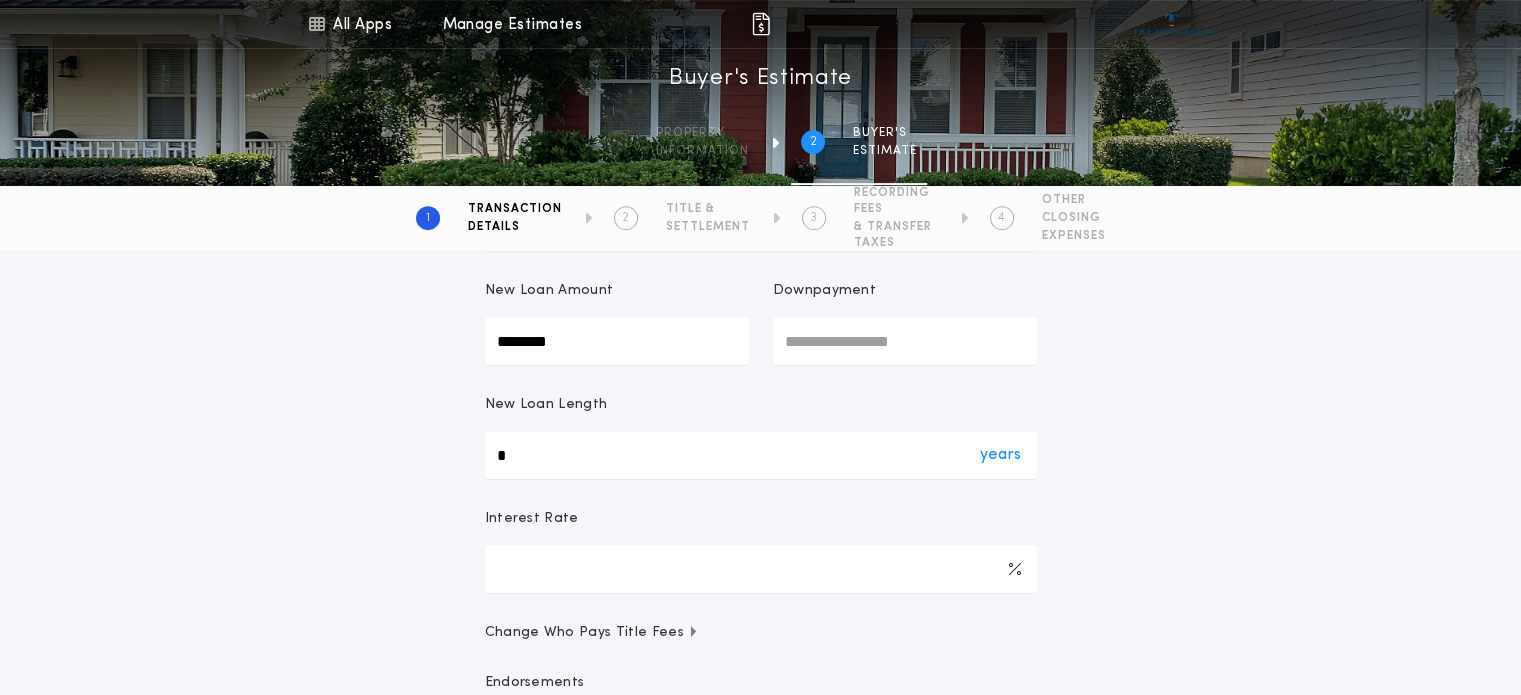 type on "********" 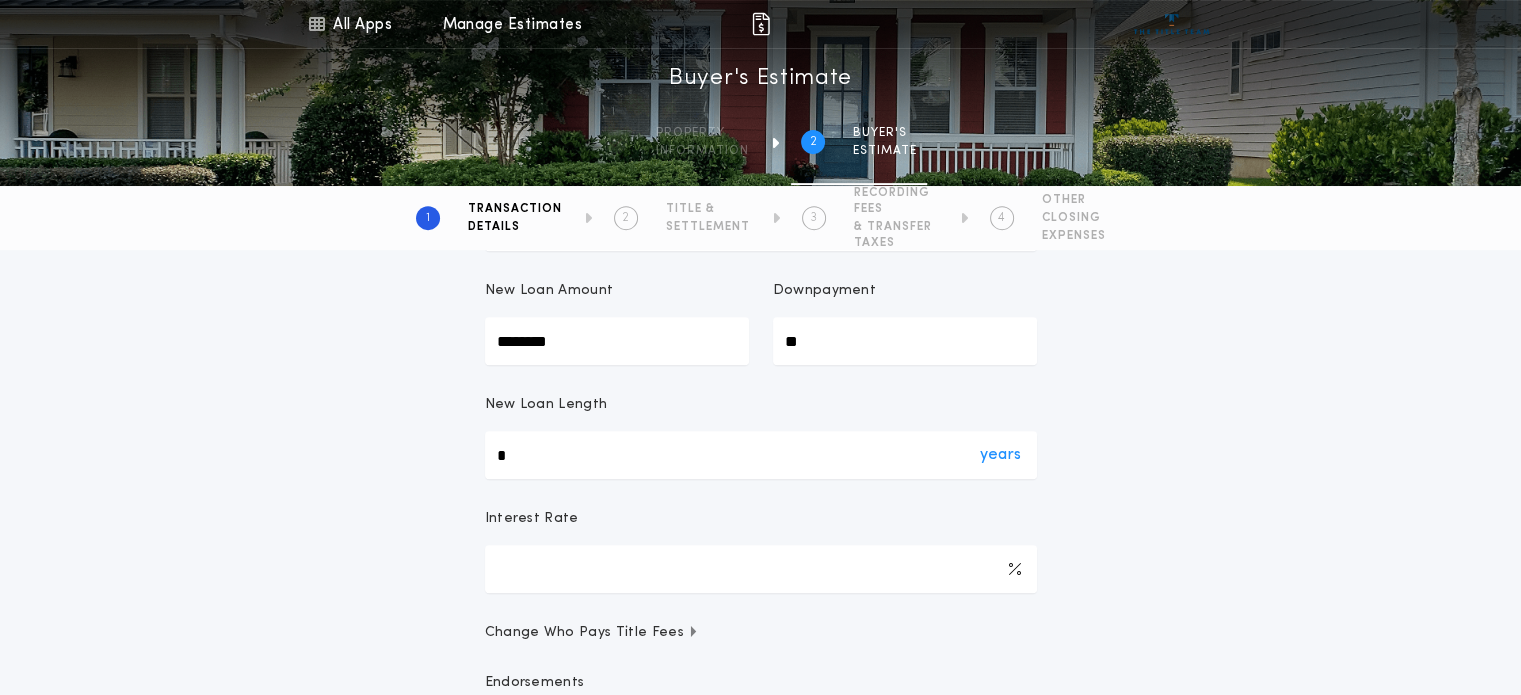 type on "**" 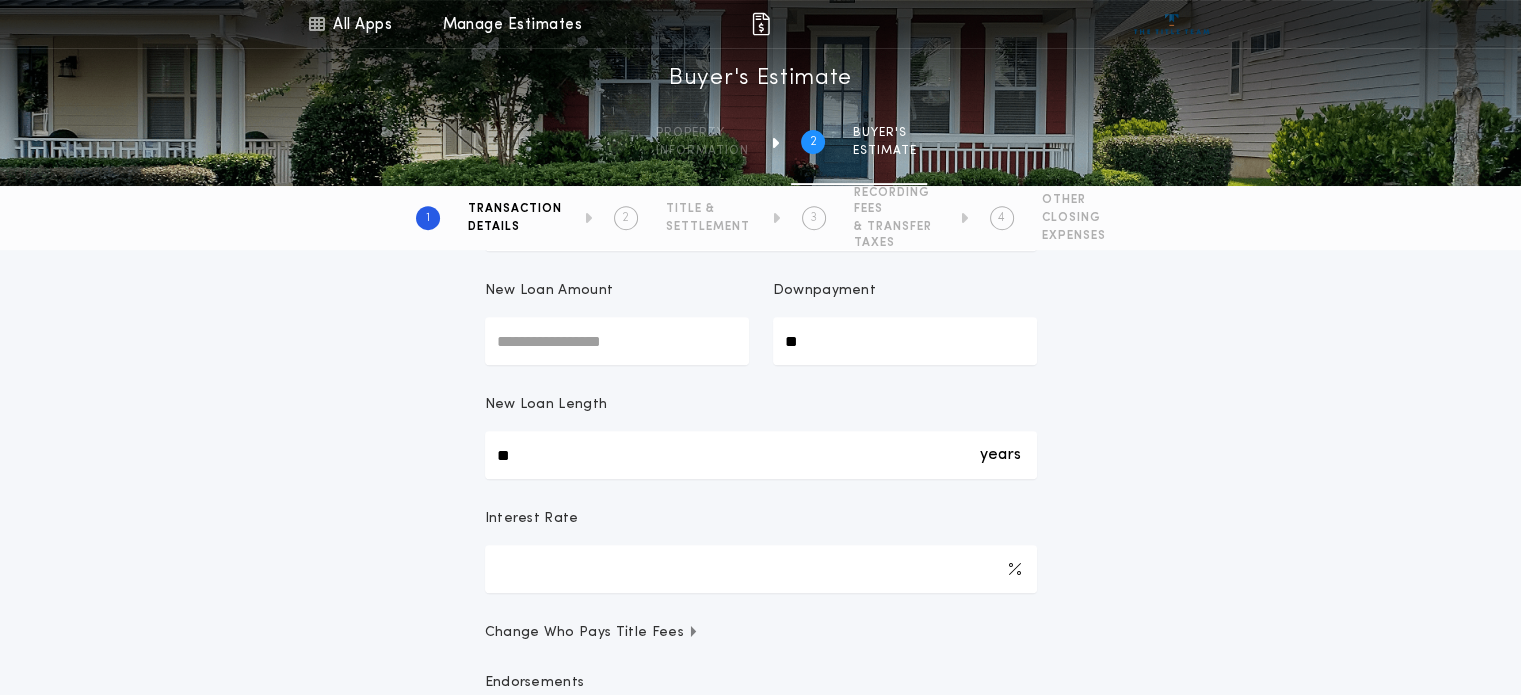 type on "**" 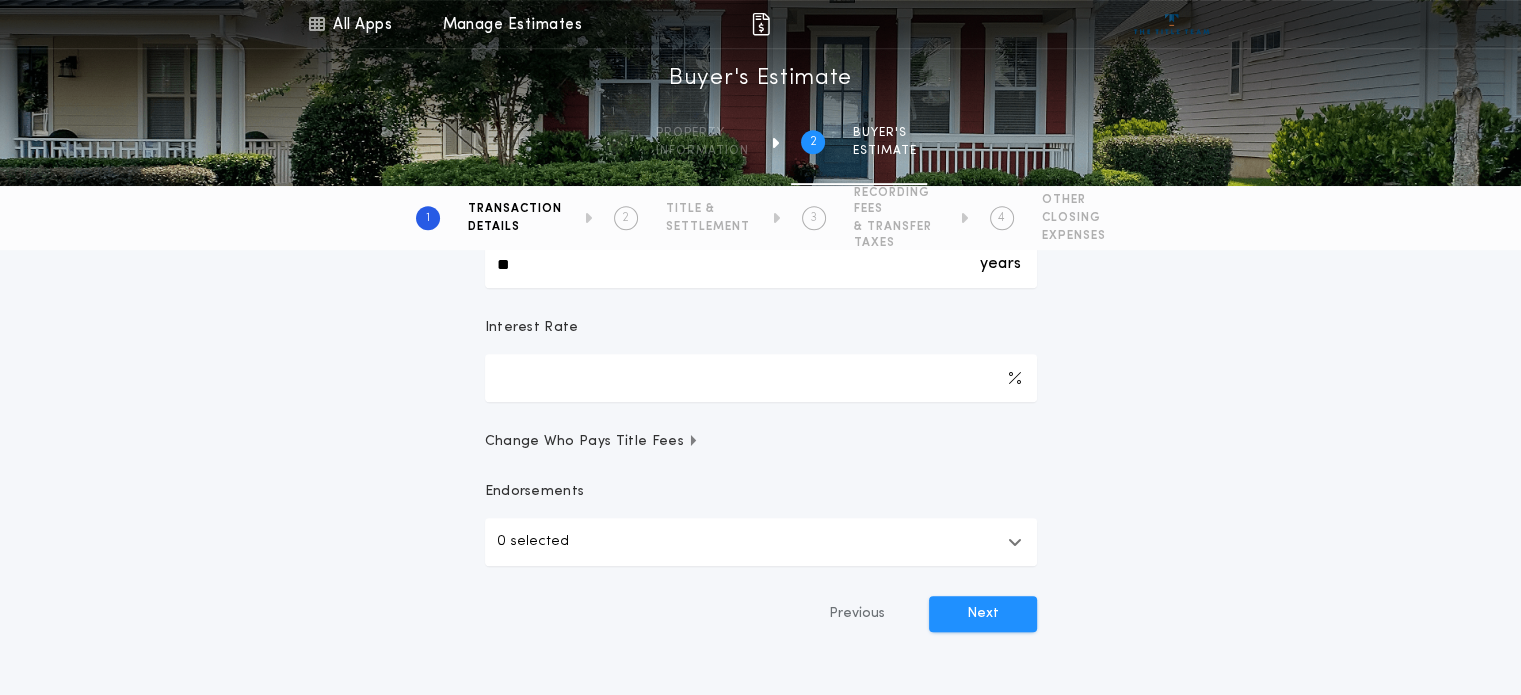 scroll, scrollTop: 1000, scrollLeft: 0, axis: vertical 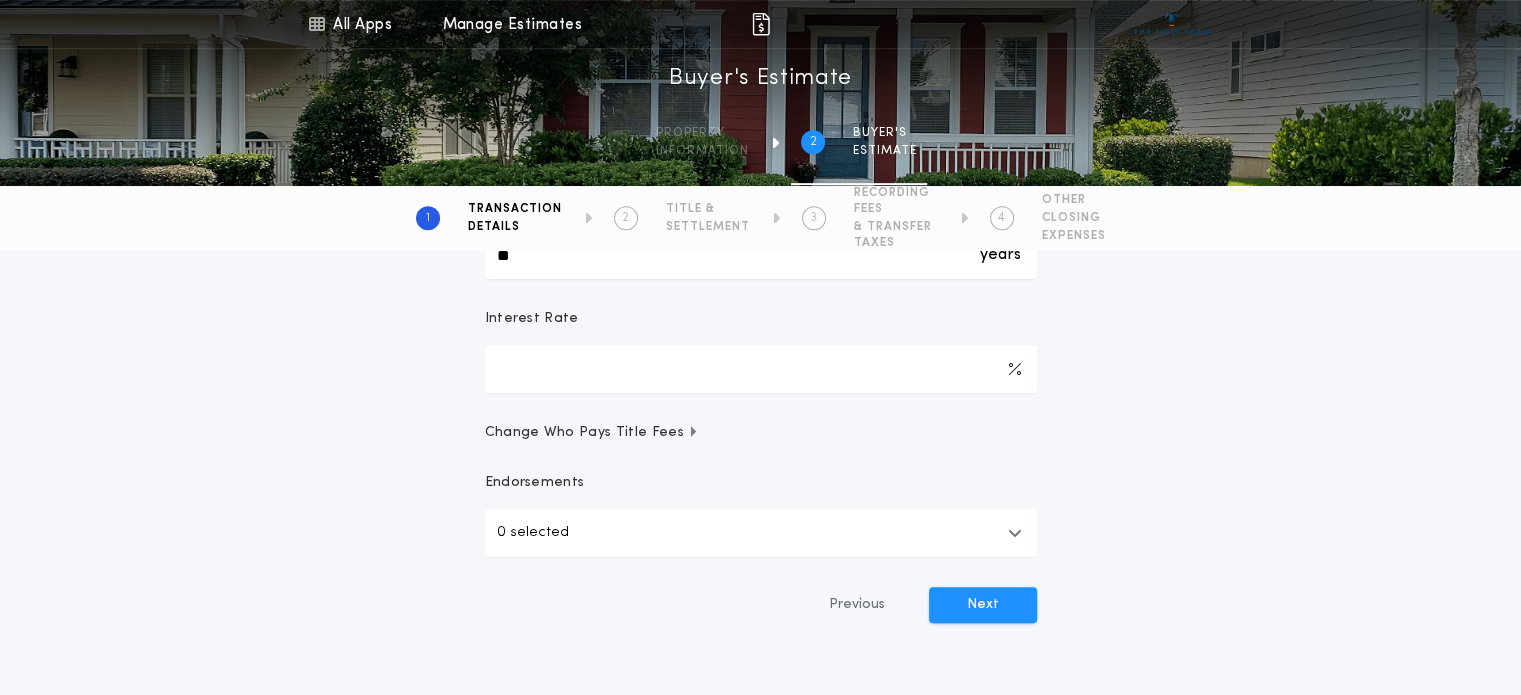 click on "Next" at bounding box center [983, 605] 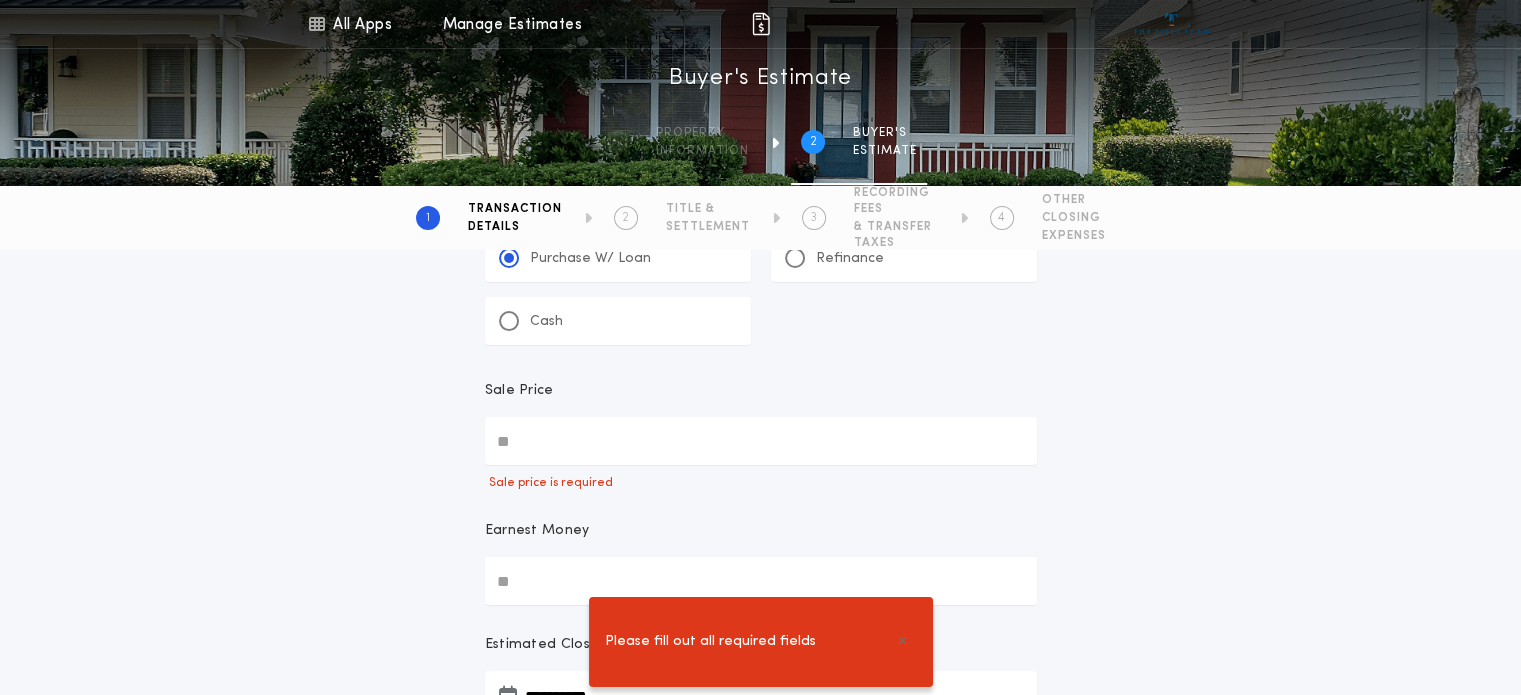 scroll, scrollTop: 69, scrollLeft: 0, axis: vertical 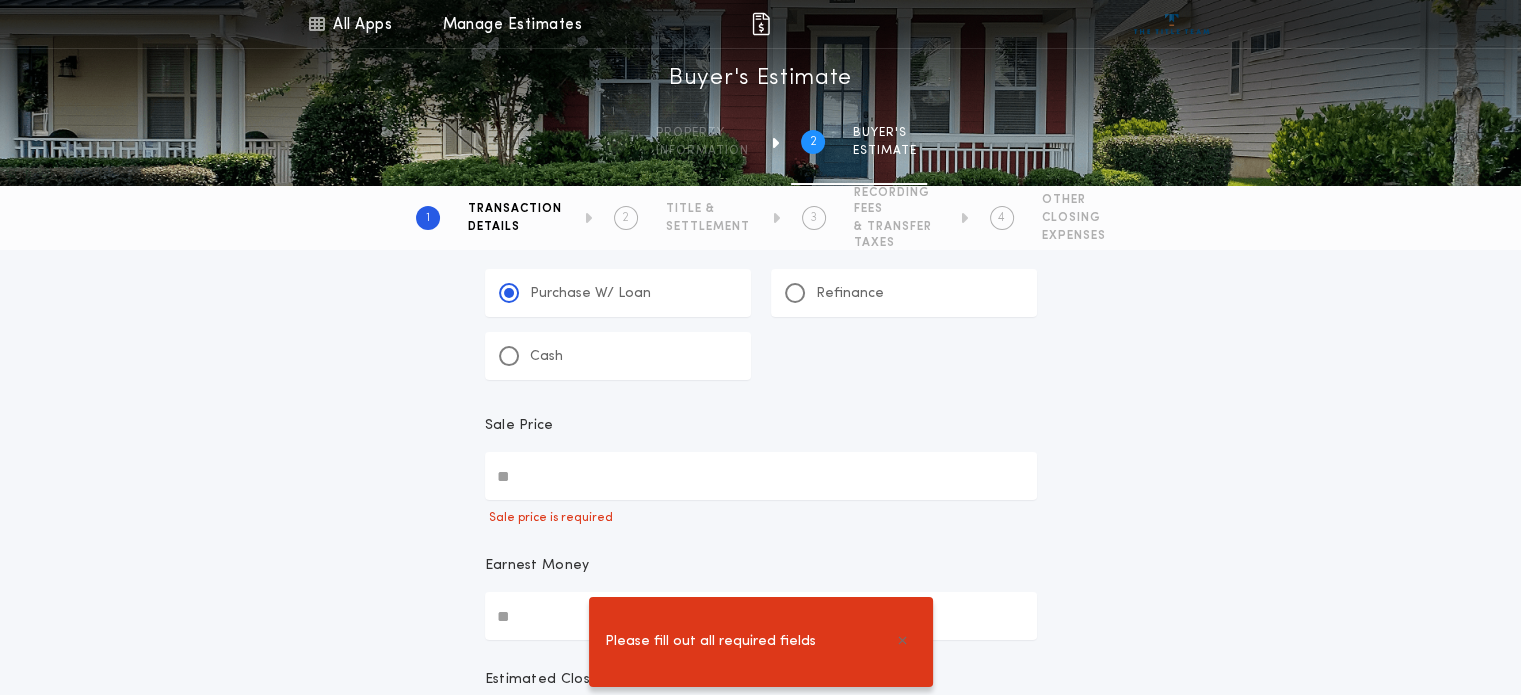 click on "Sale Price" at bounding box center [761, 476] 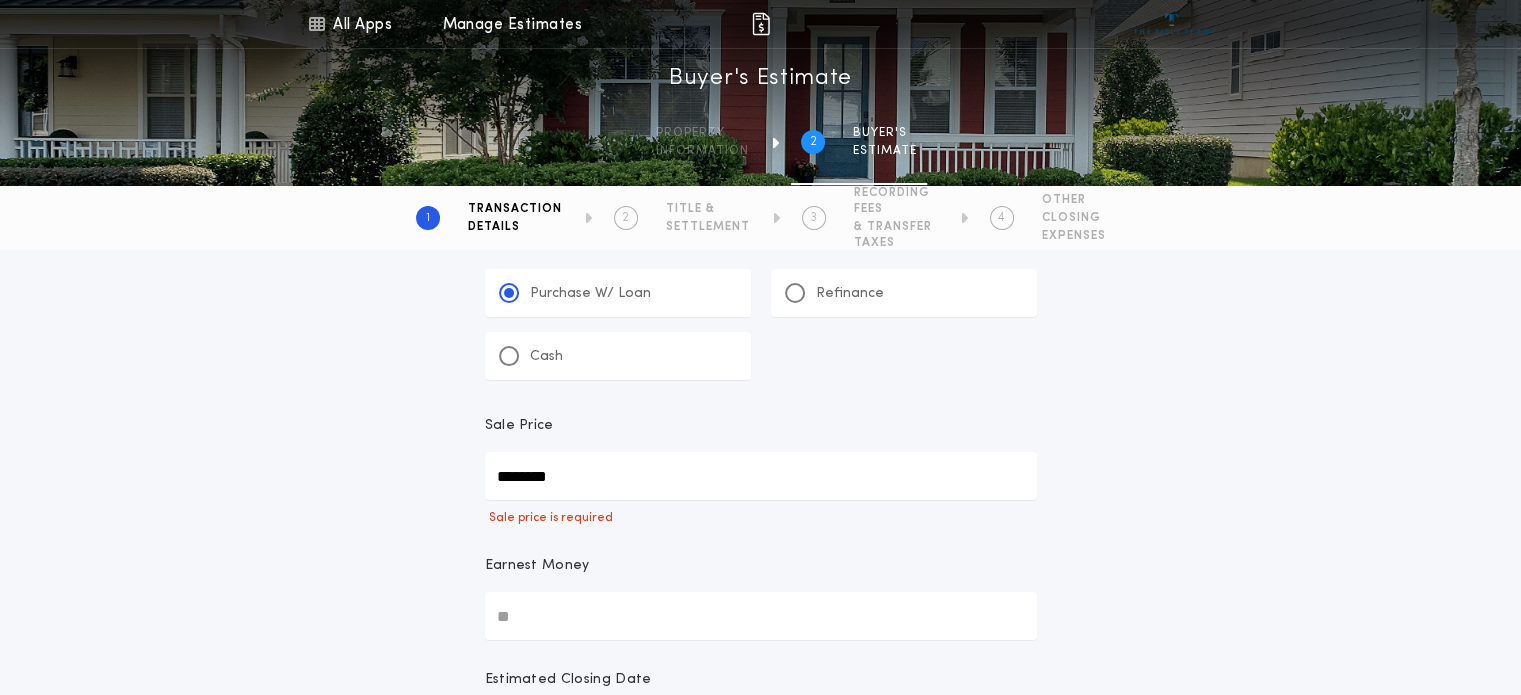 type on "********" 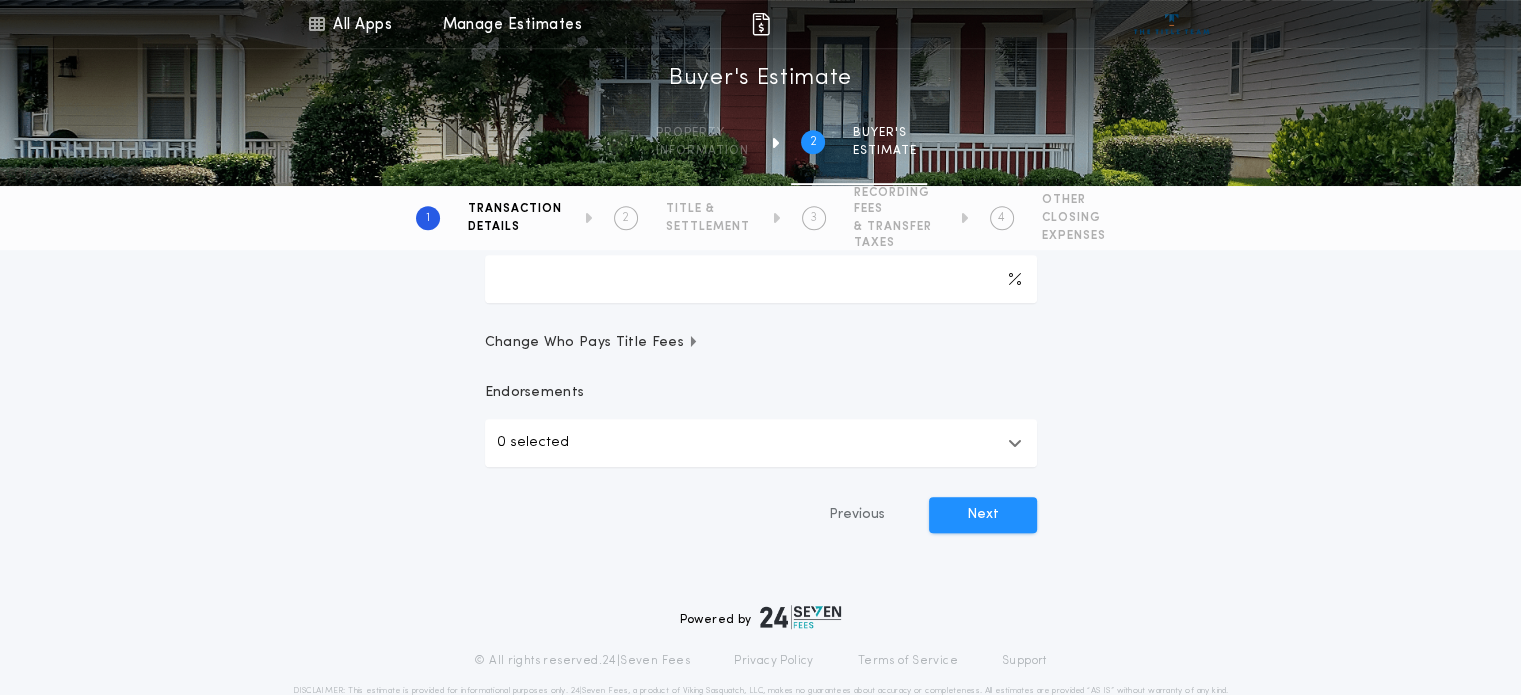 scroll, scrollTop: 1144, scrollLeft: 0, axis: vertical 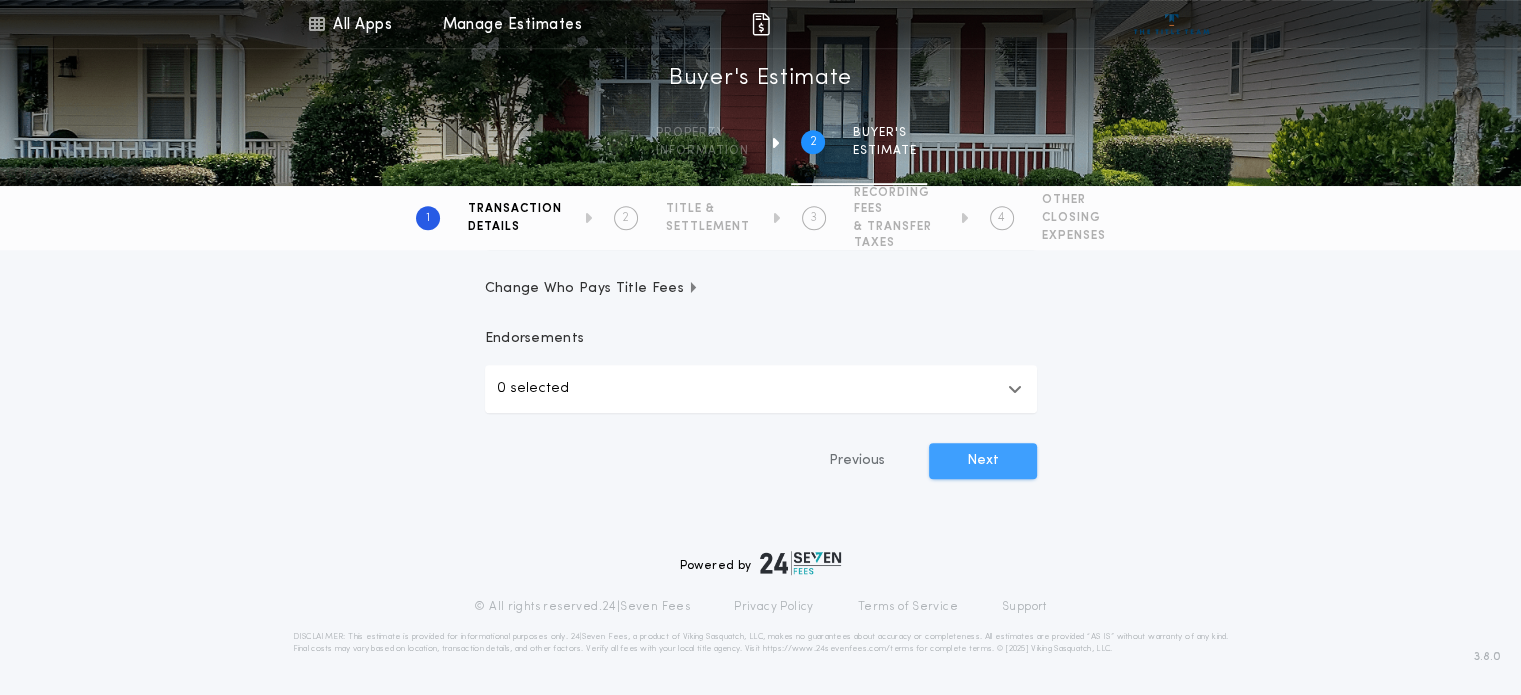 click on "Next" at bounding box center (983, 461) 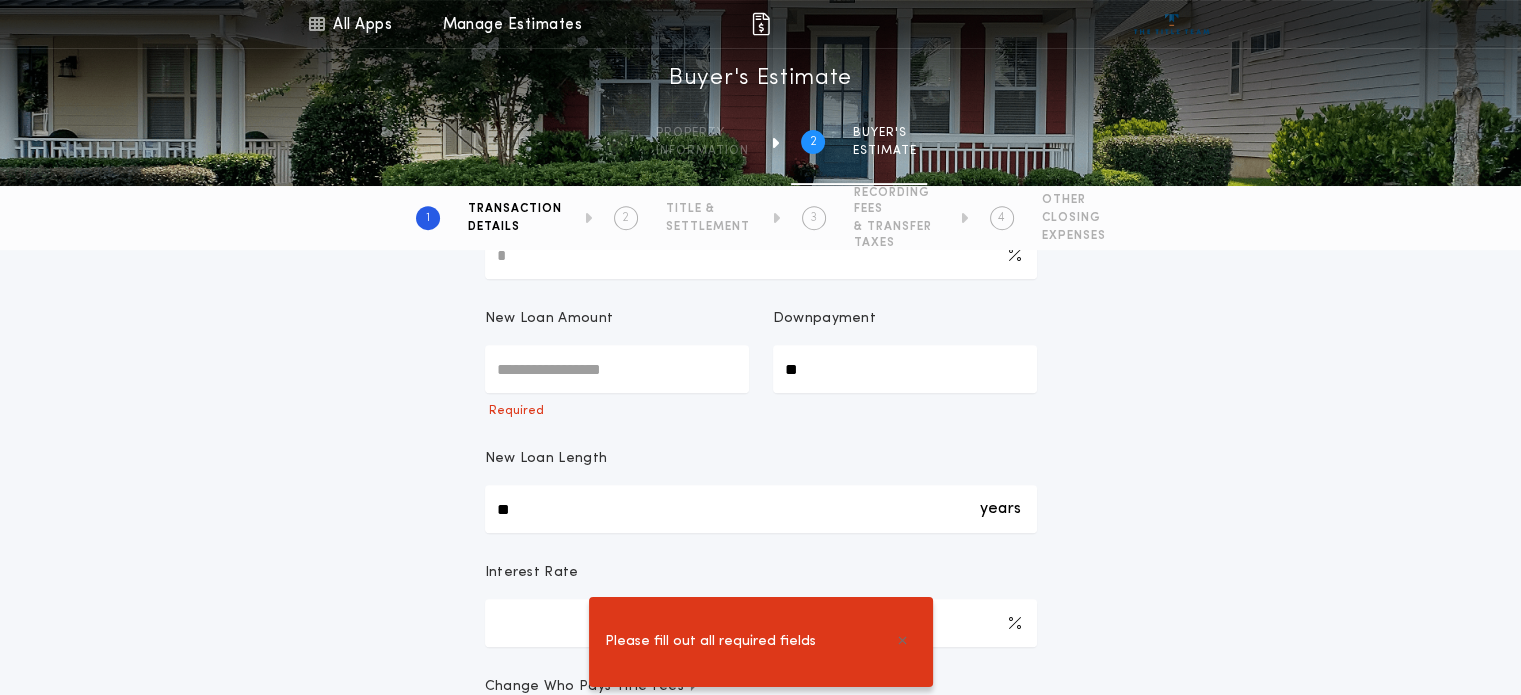scroll, scrollTop: 800, scrollLeft: 0, axis: vertical 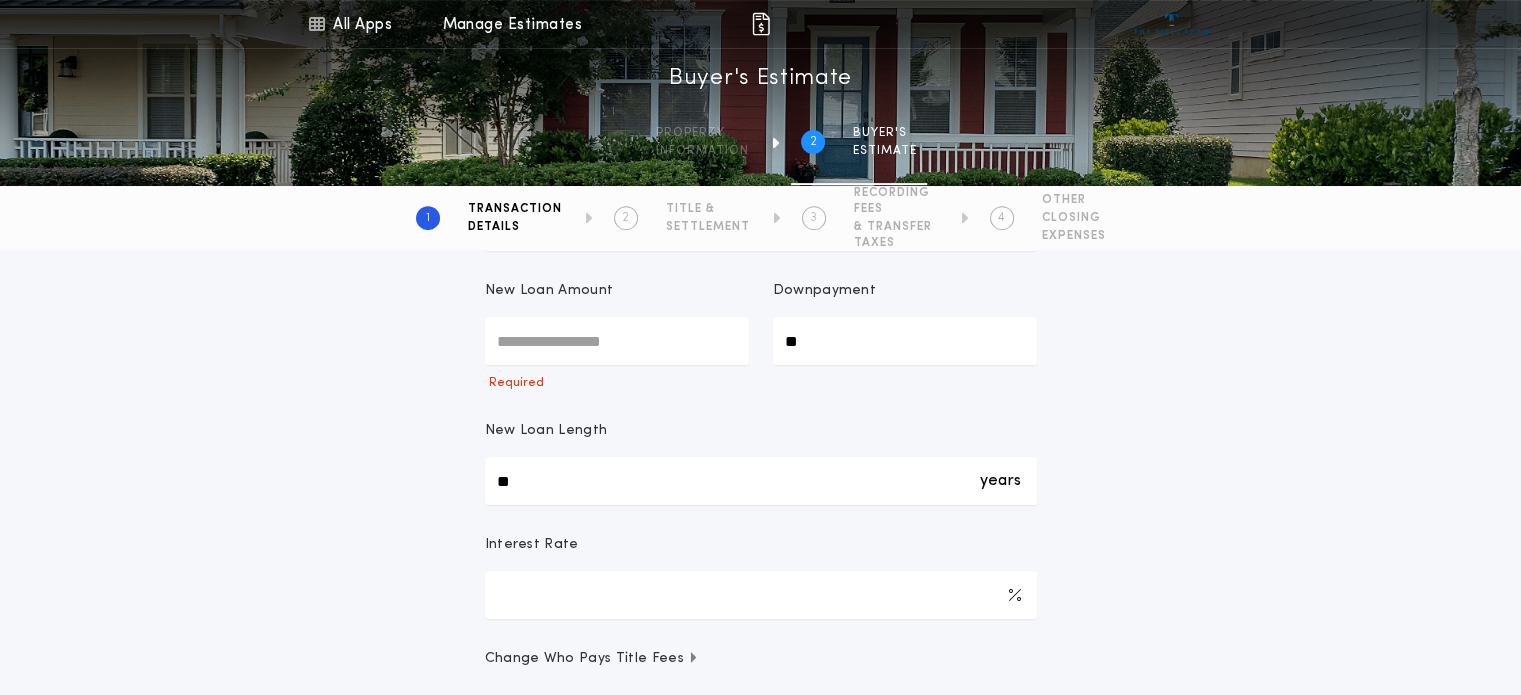 click on "New Loan Amount" at bounding box center (617, 341) 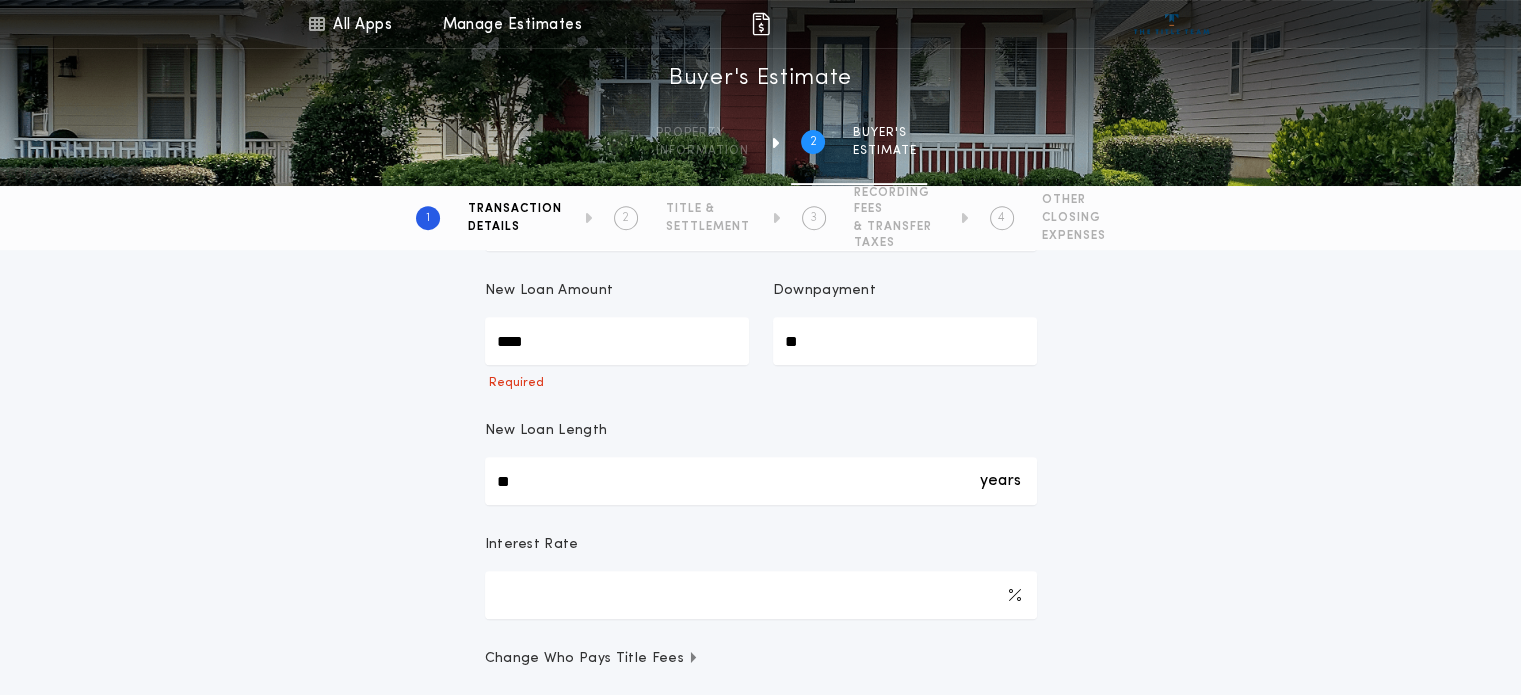 type on "****" 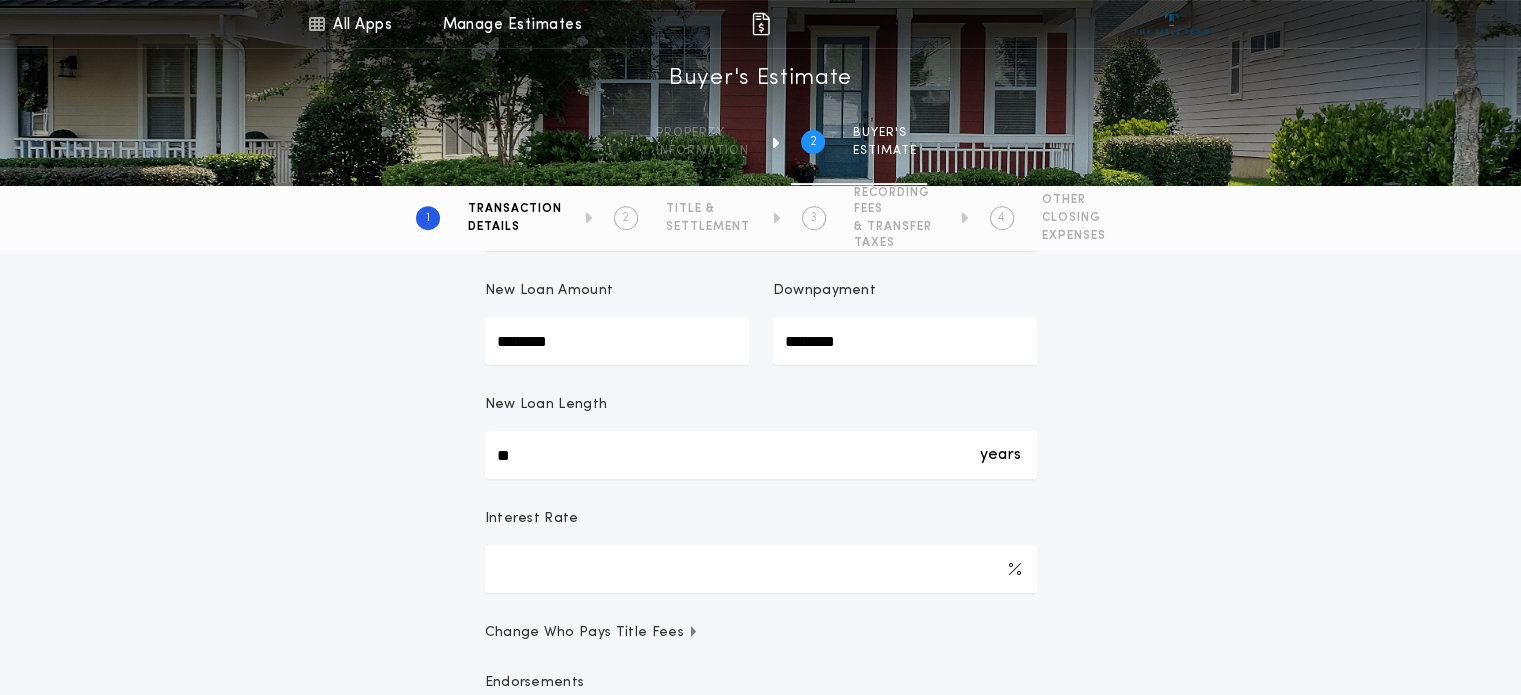 type on "********" 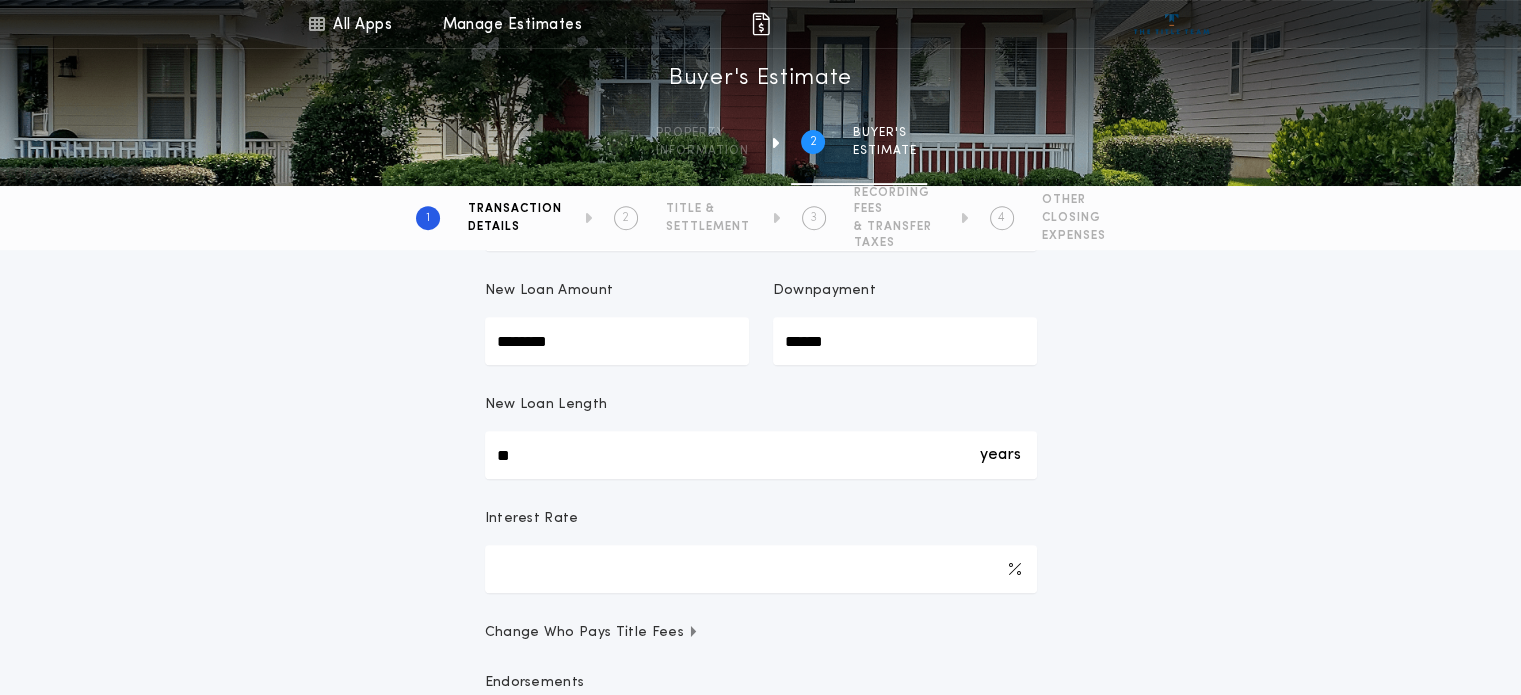 drag, startPoint x: 867, startPoint y: 339, endPoint x: 718, endPoint y: 356, distance: 149.96666 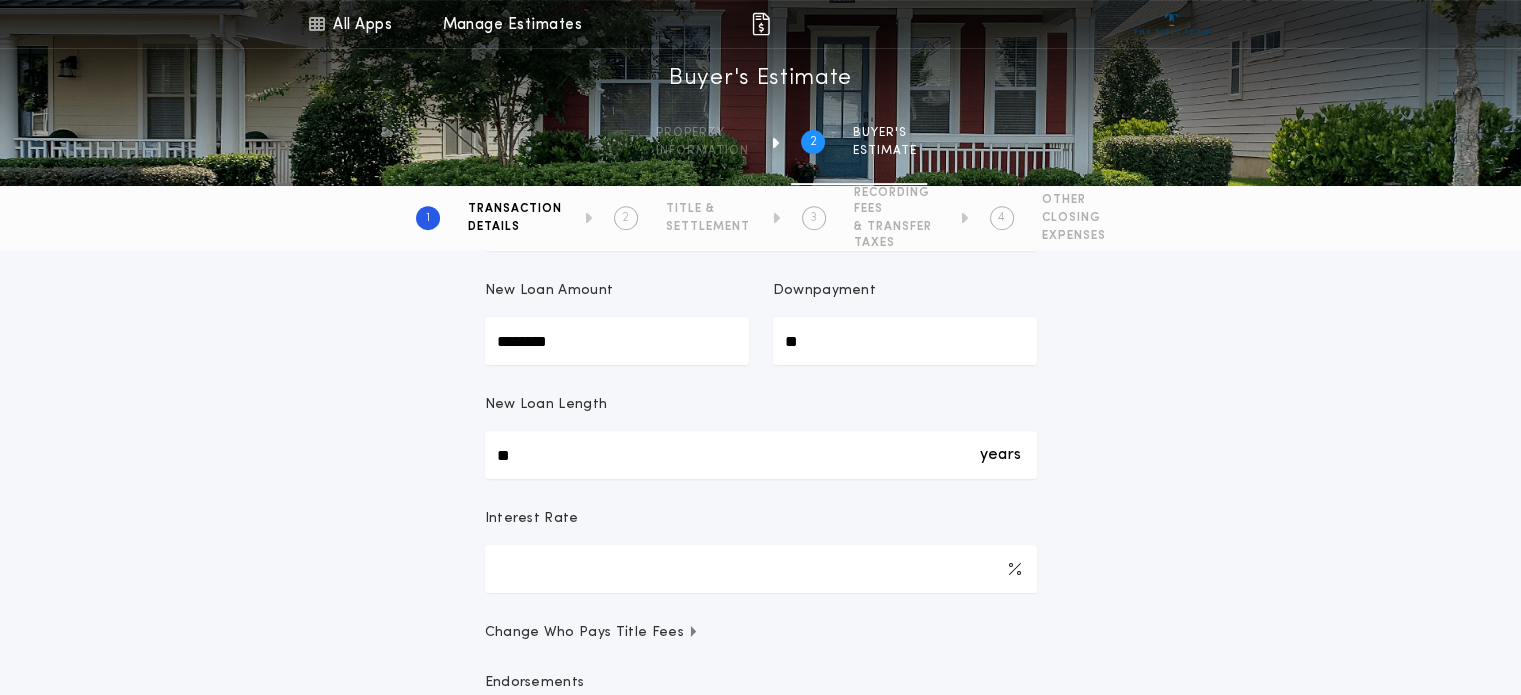 type on "**" 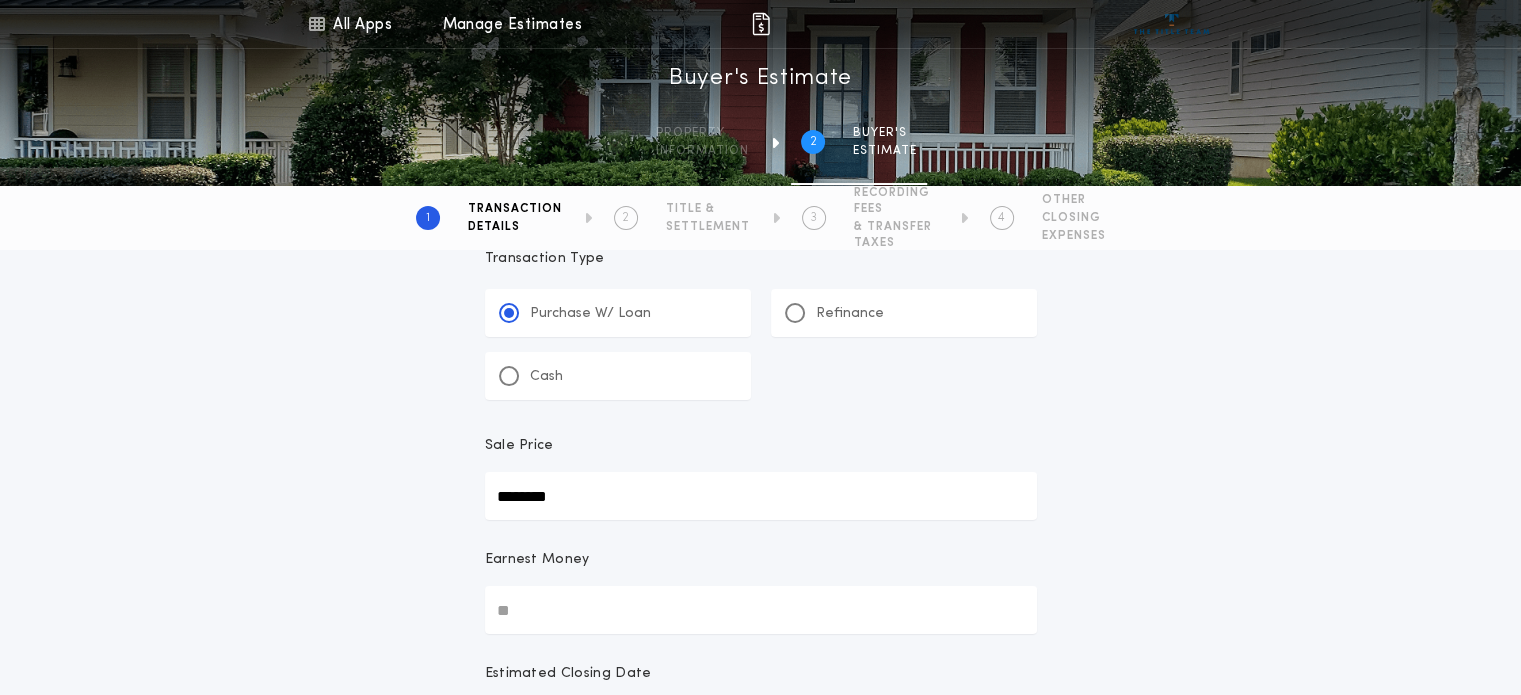 scroll, scrollTop: 0, scrollLeft: 0, axis: both 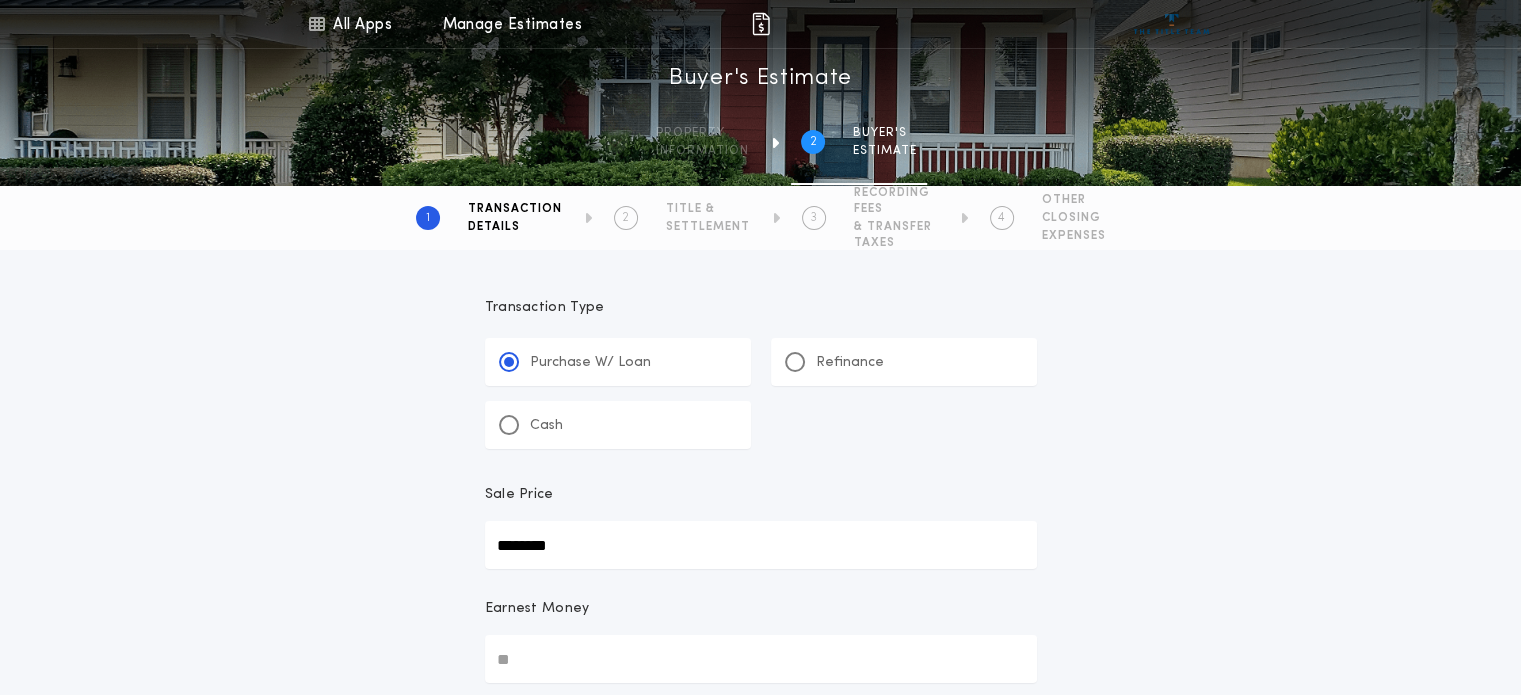 drag, startPoint x: 493, startPoint y: 543, endPoint x: 396, endPoint y: 552, distance: 97.41663 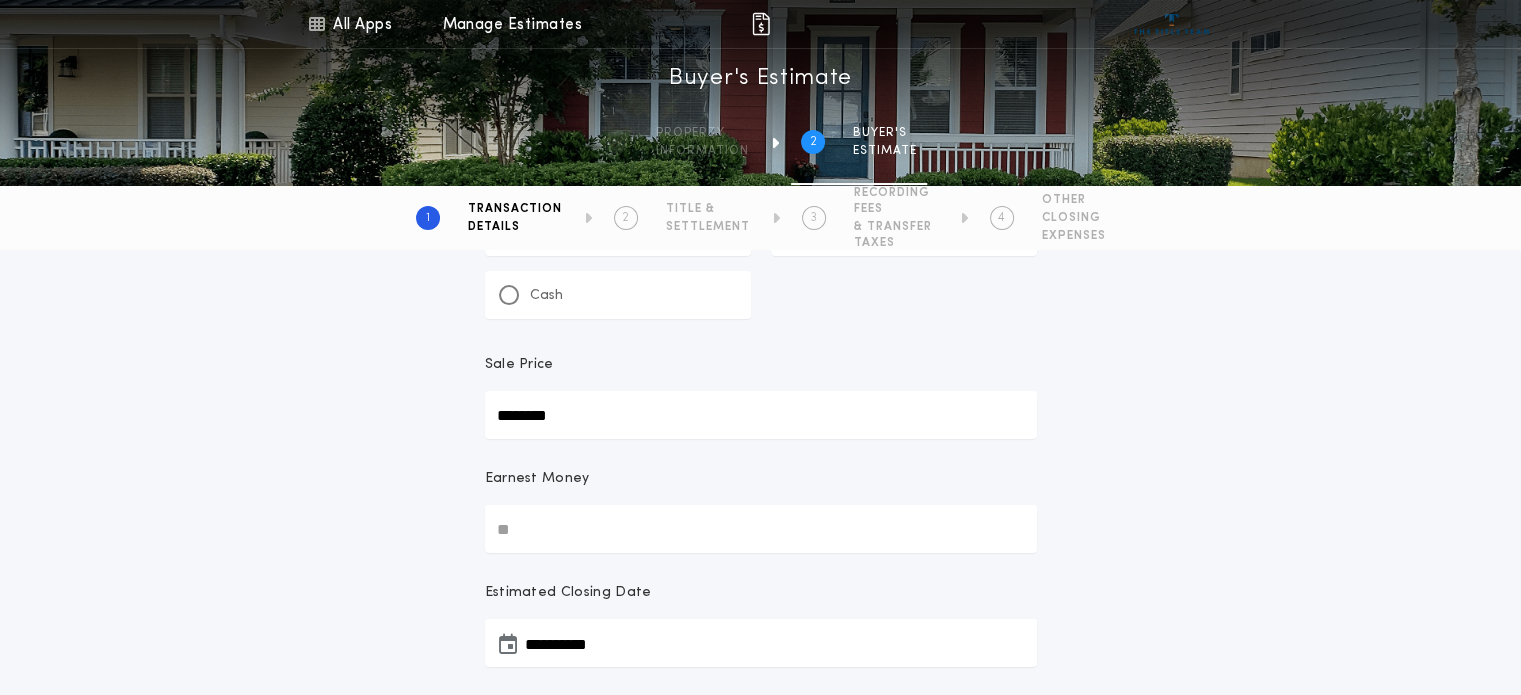 scroll, scrollTop: 0, scrollLeft: 0, axis: both 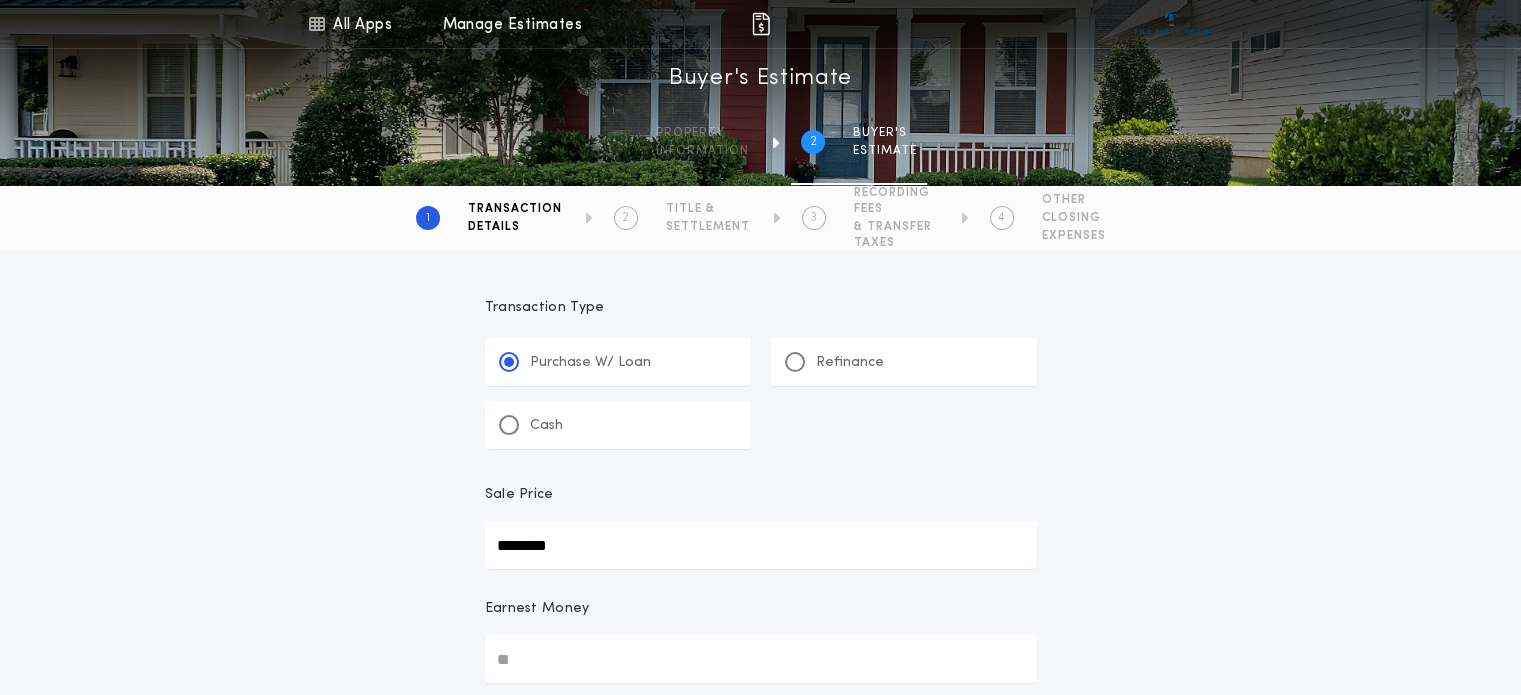 type on "********" 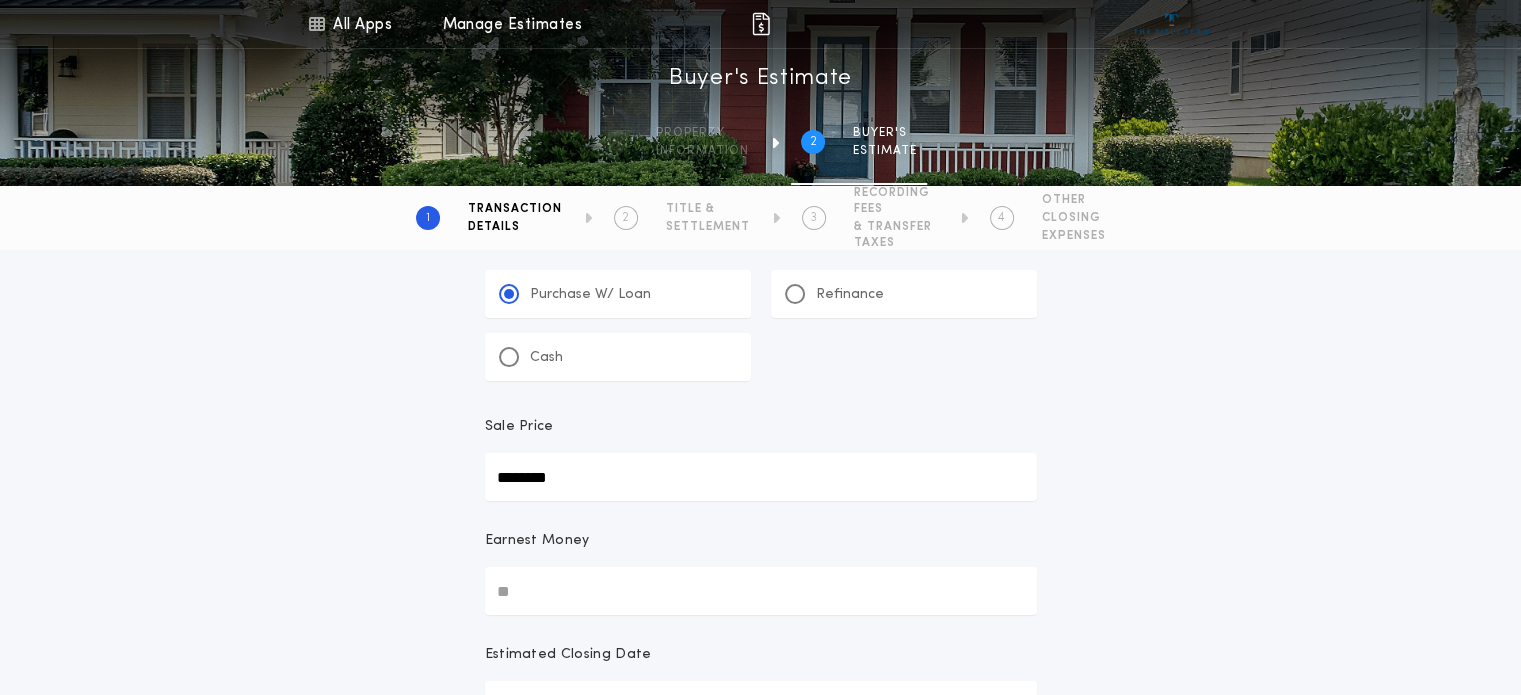 scroll, scrollTop: 100, scrollLeft: 0, axis: vertical 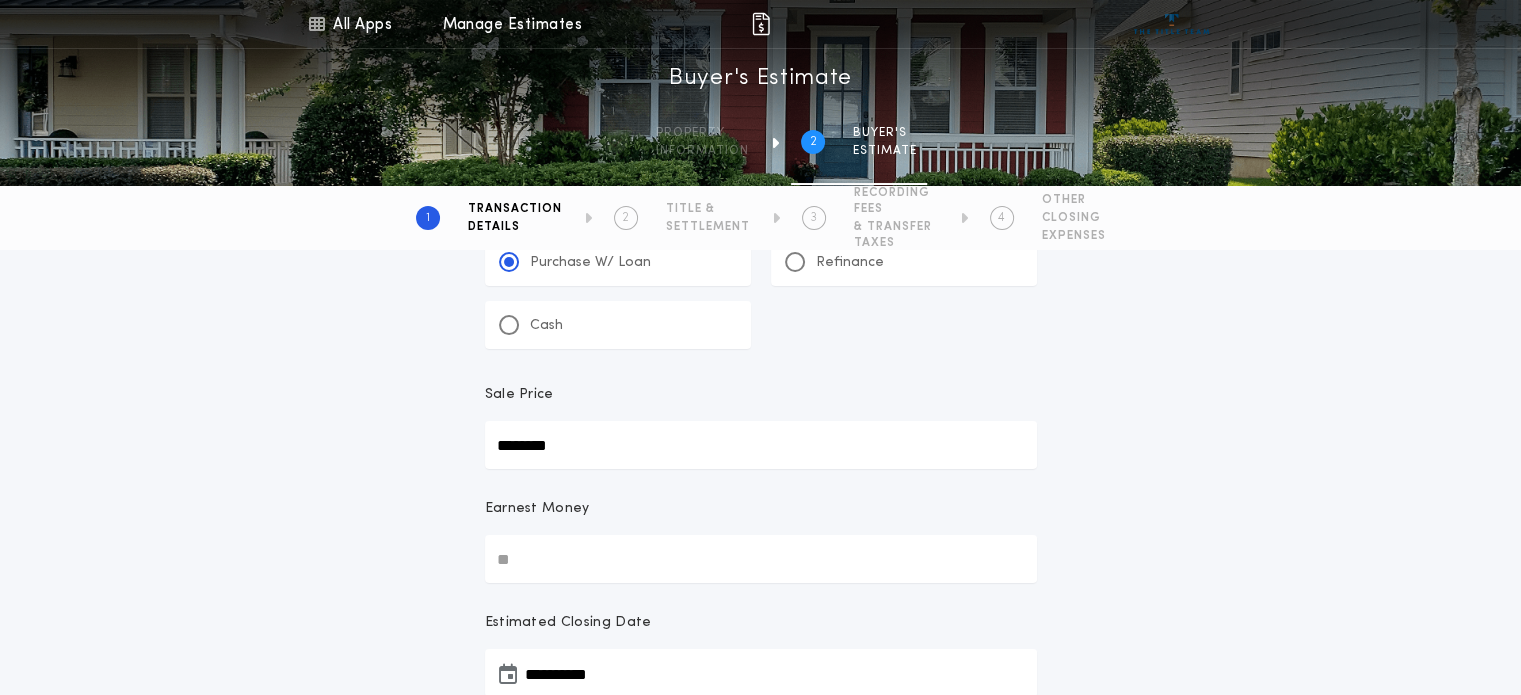 drag, startPoint x: 500, startPoint y: 433, endPoint x: 314, endPoint y: 429, distance: 186.043 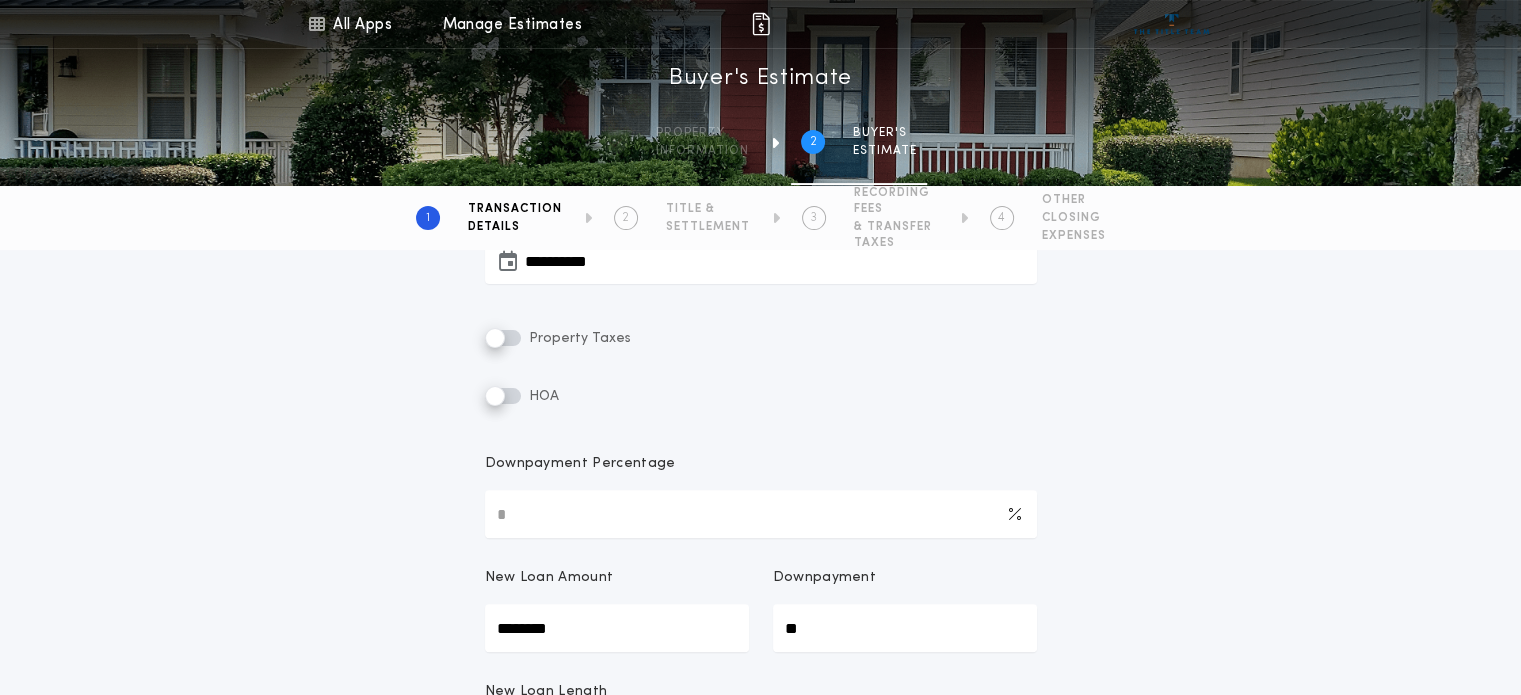 scroll, scrollTop: 600, scrollLeft: 0, axis: vertical 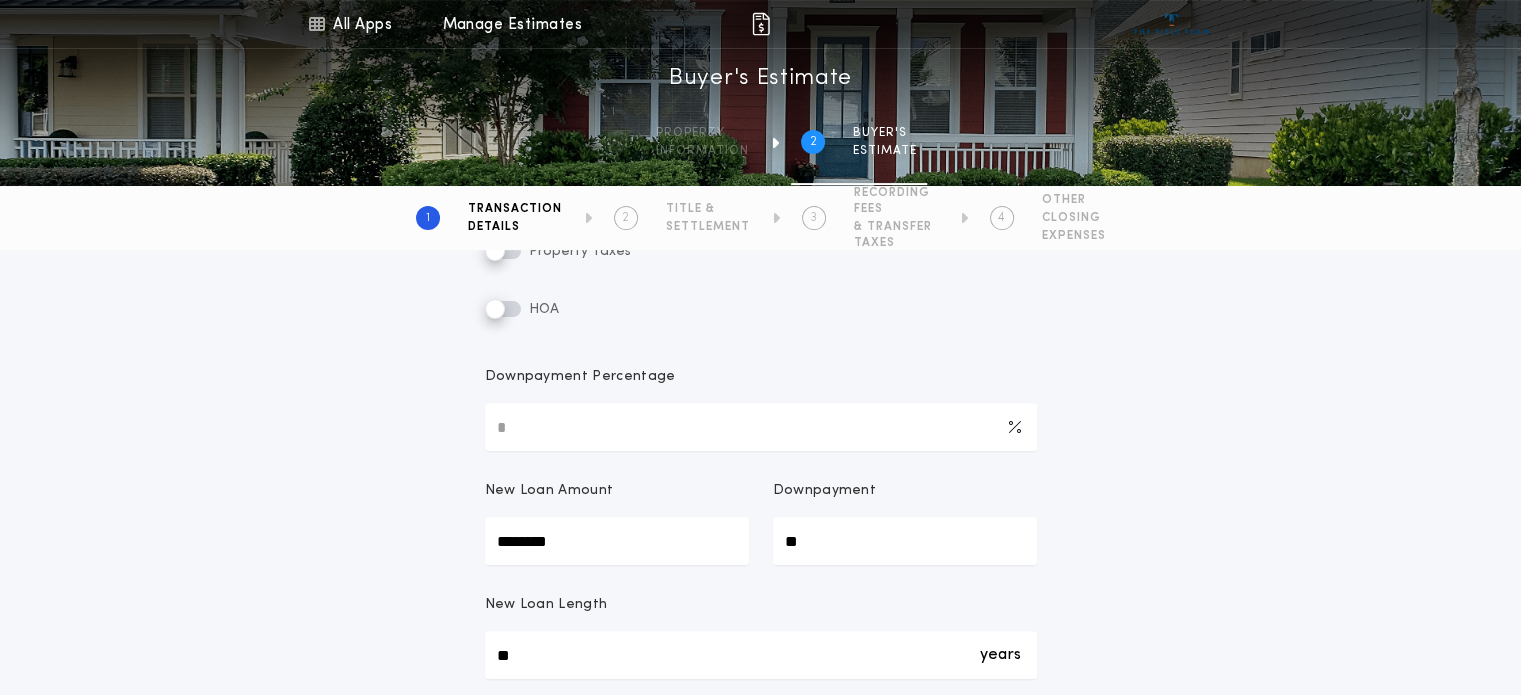 drag, startPoint x: 437, startPoint y: 523, endPoint x: 266, endPoint y: 527, distance: 171.04678 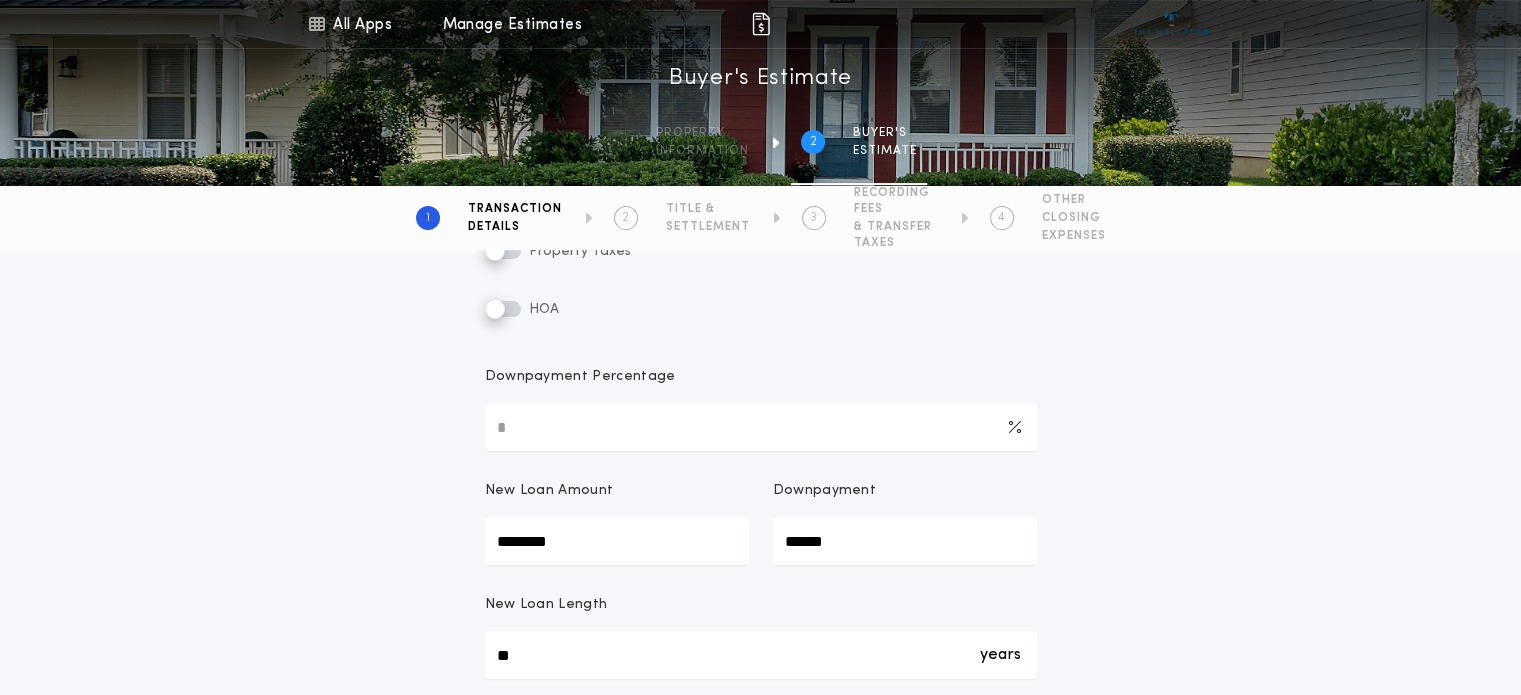 drag, startPoint x: 857, startPoint y: 543, endPoint x: 718, endPoint y: 559, distance: 139.91783 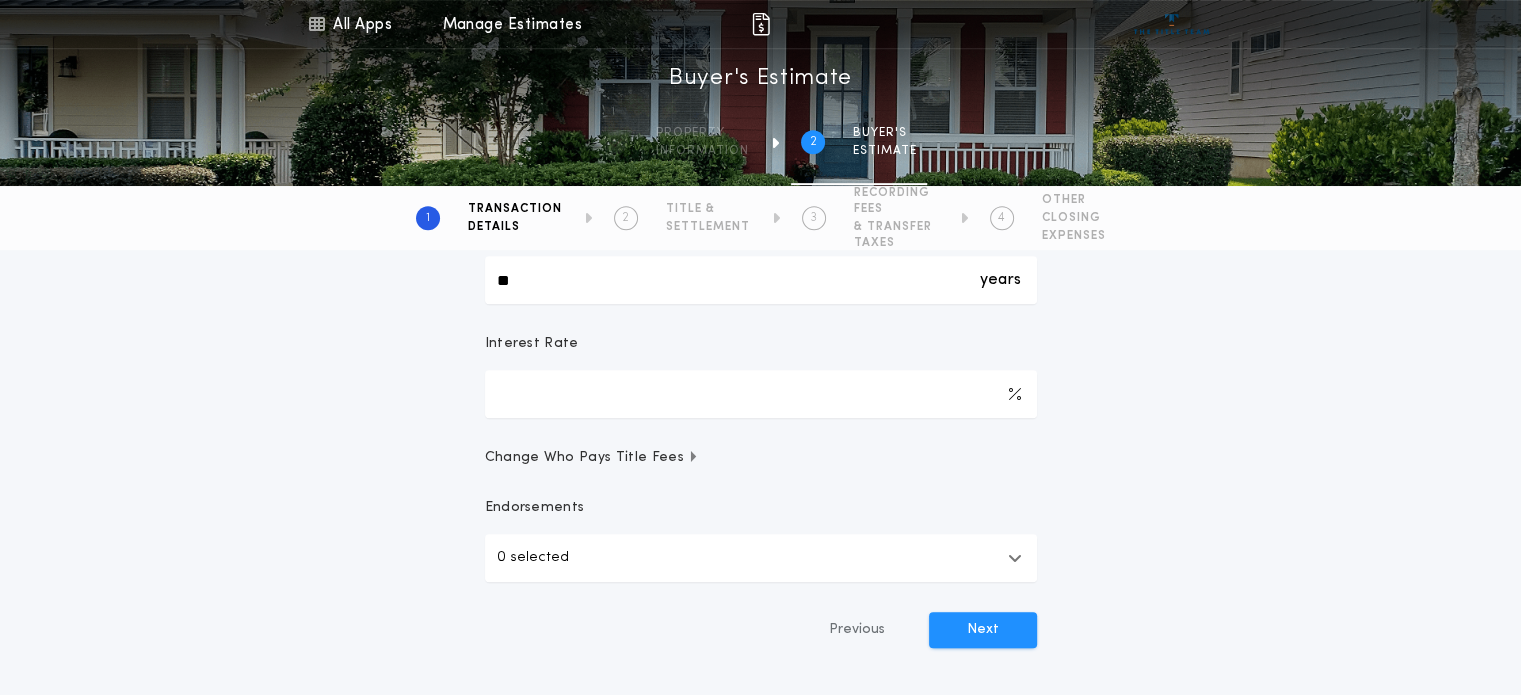 scroll, scrollTop: 1144, scrollLeft: 0, axis: vertical 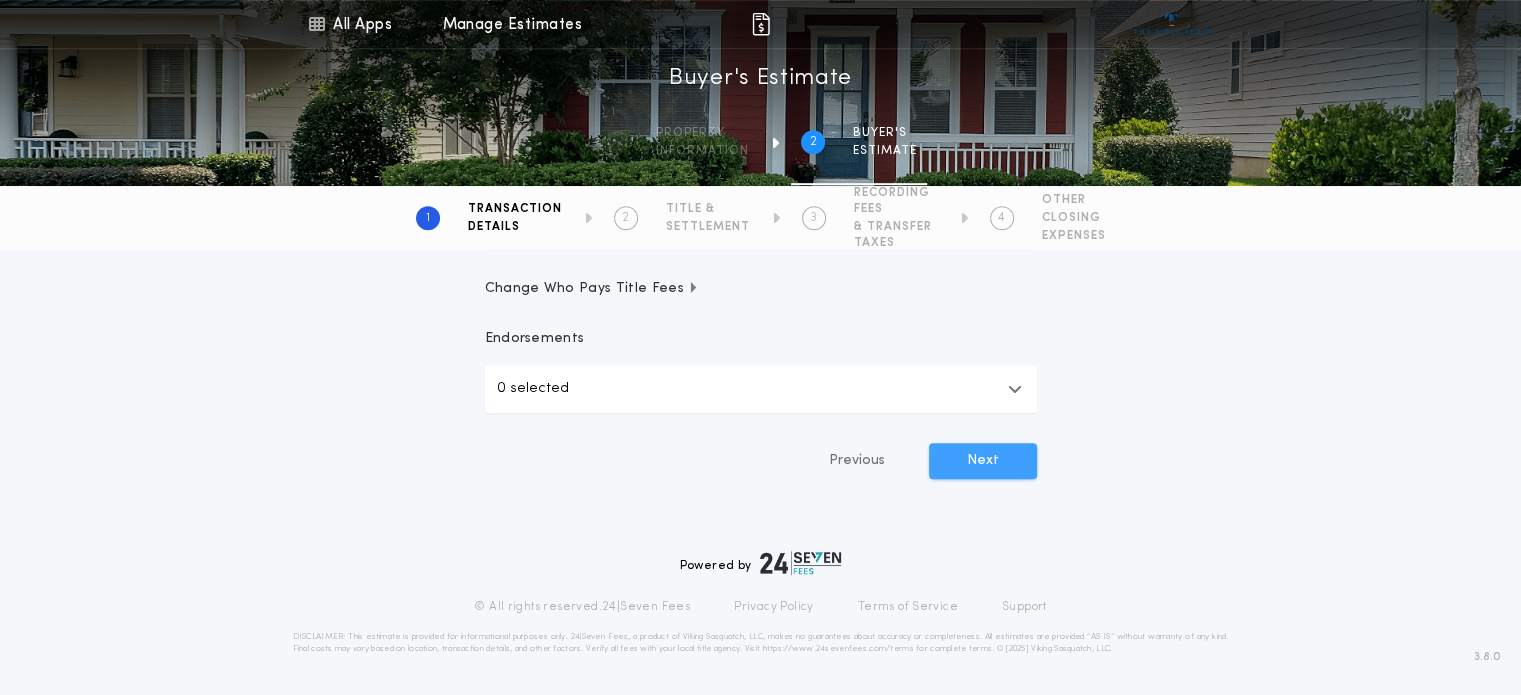 type 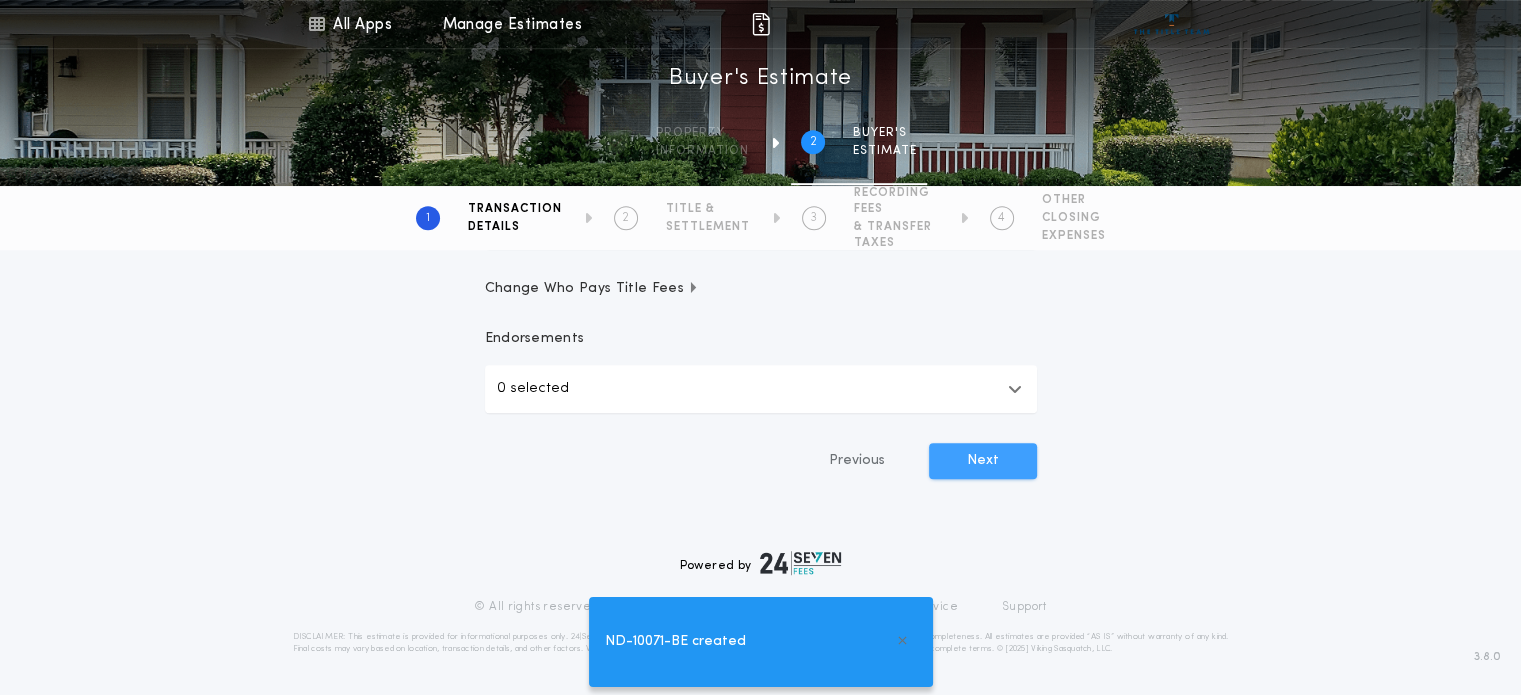 type on "**" 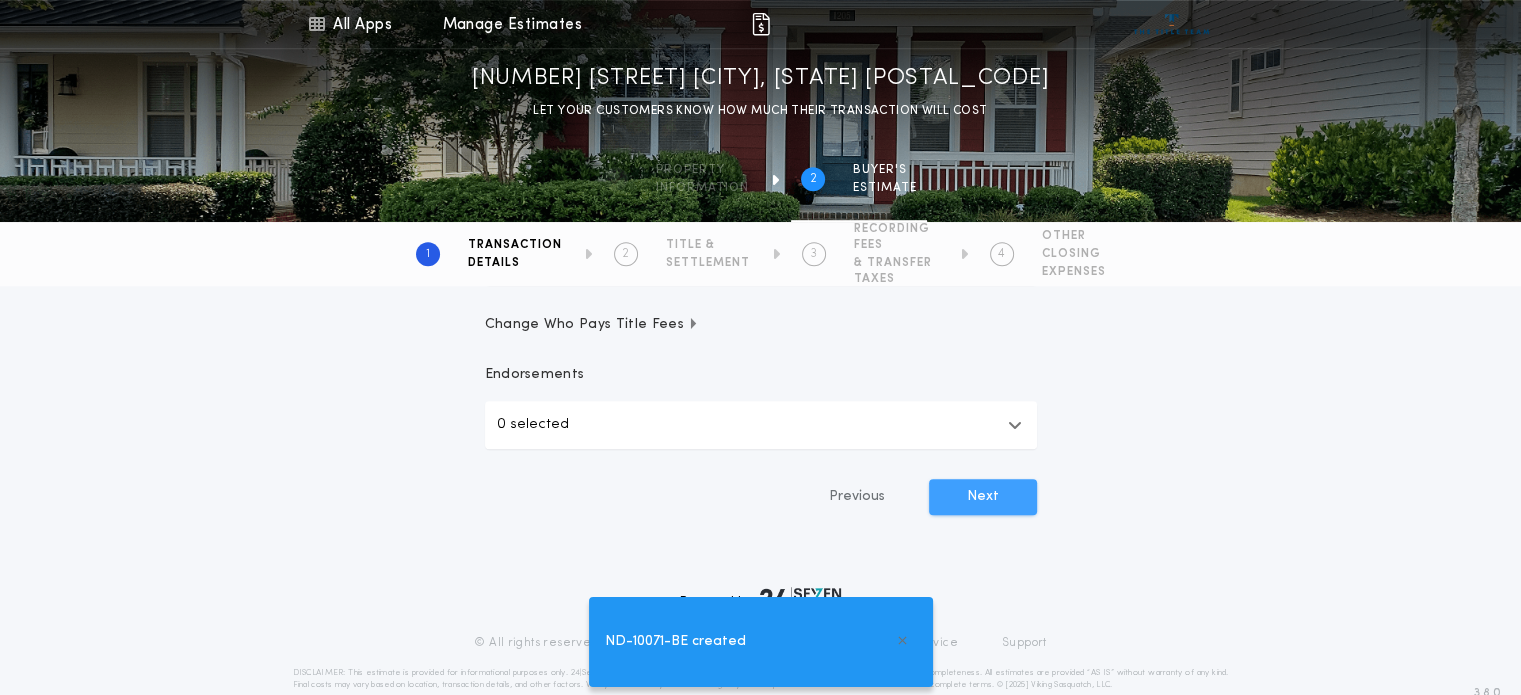 scroll, scrollTop: 1180, scrollLeft: 0, axis: vertical 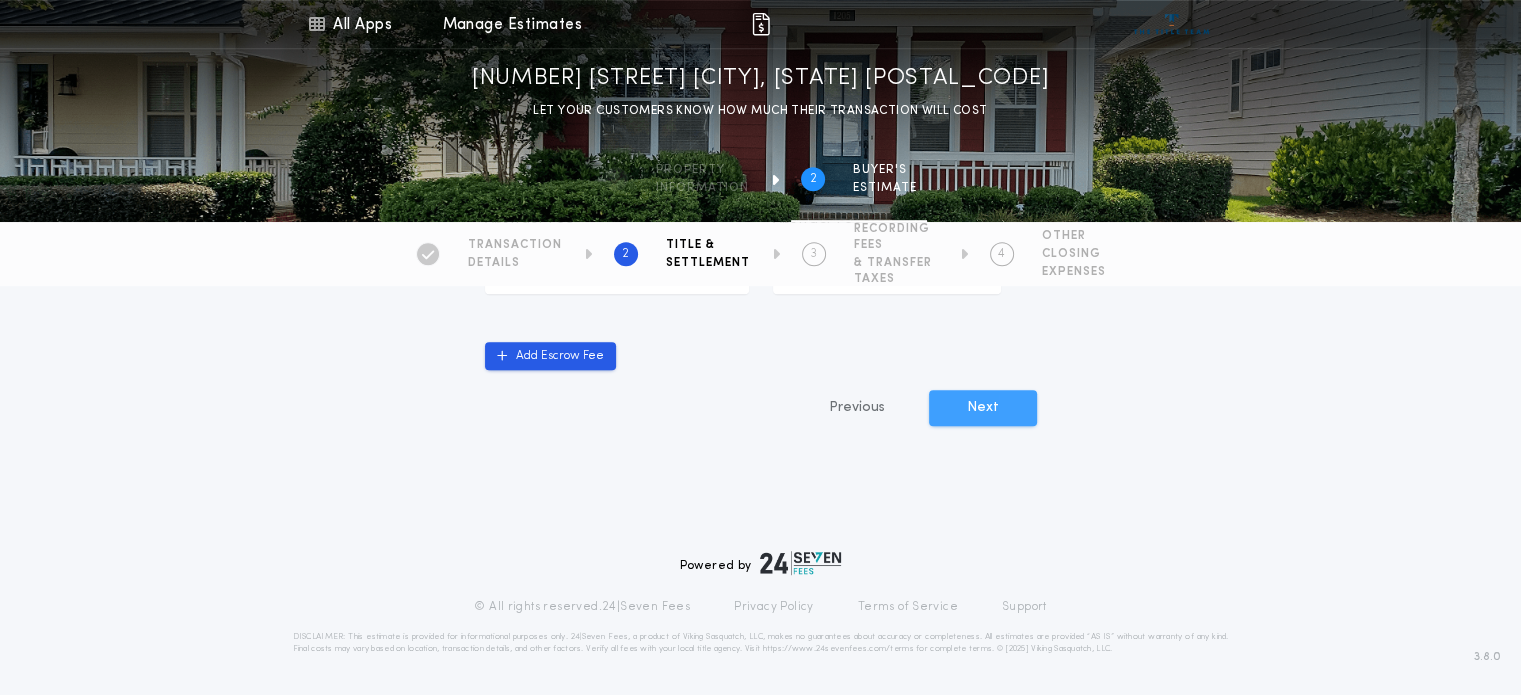 click on "Next" at bounding box center (983, 408) 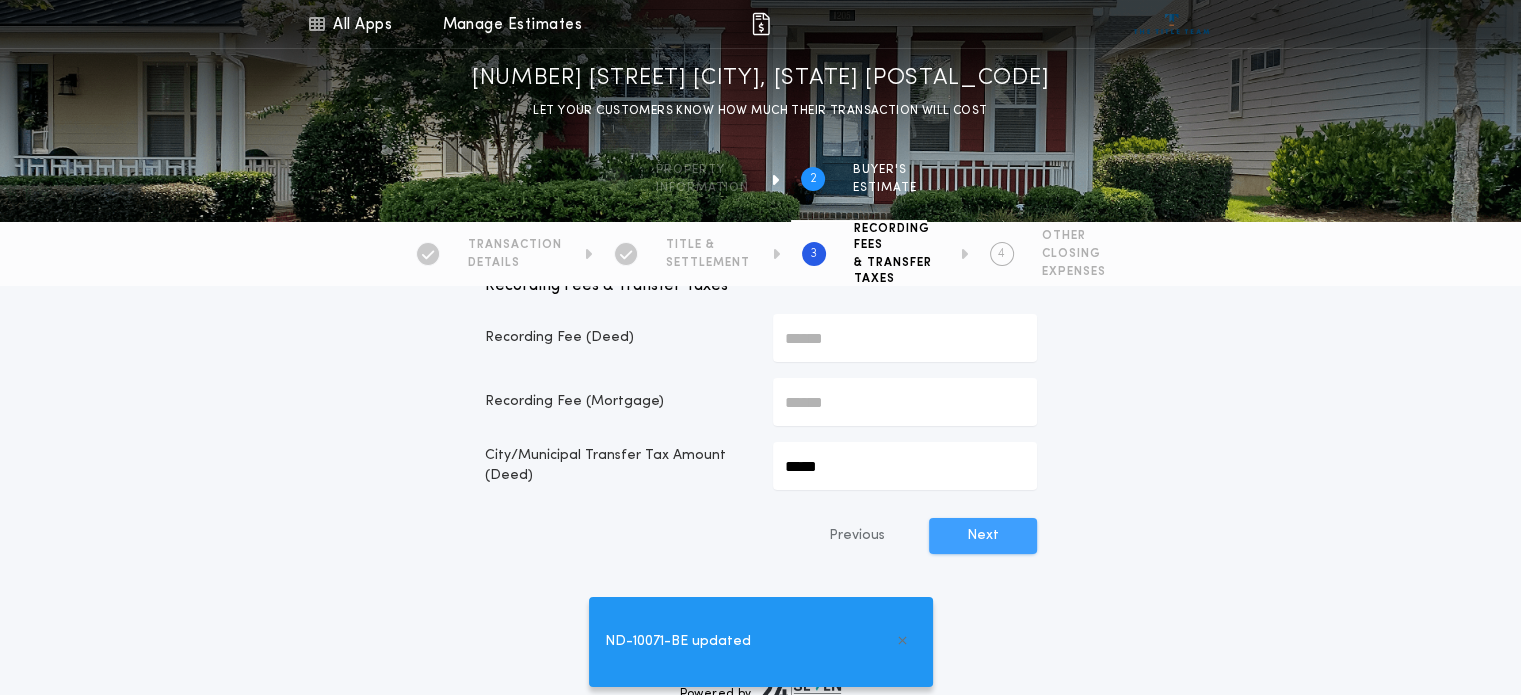 scroll, scrollTop: 100, scrollLeft: 0, axis: vertical 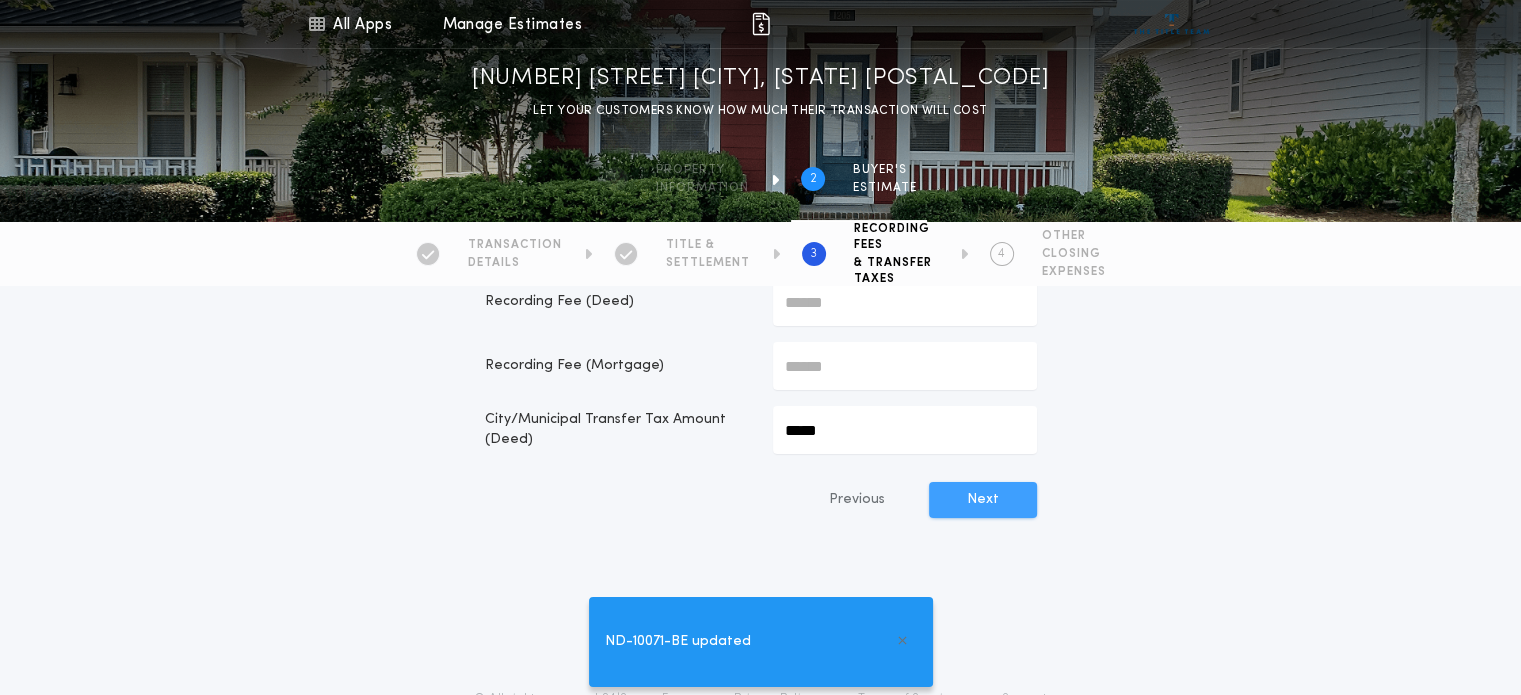click on "Next" at bounding box center (983, 500) 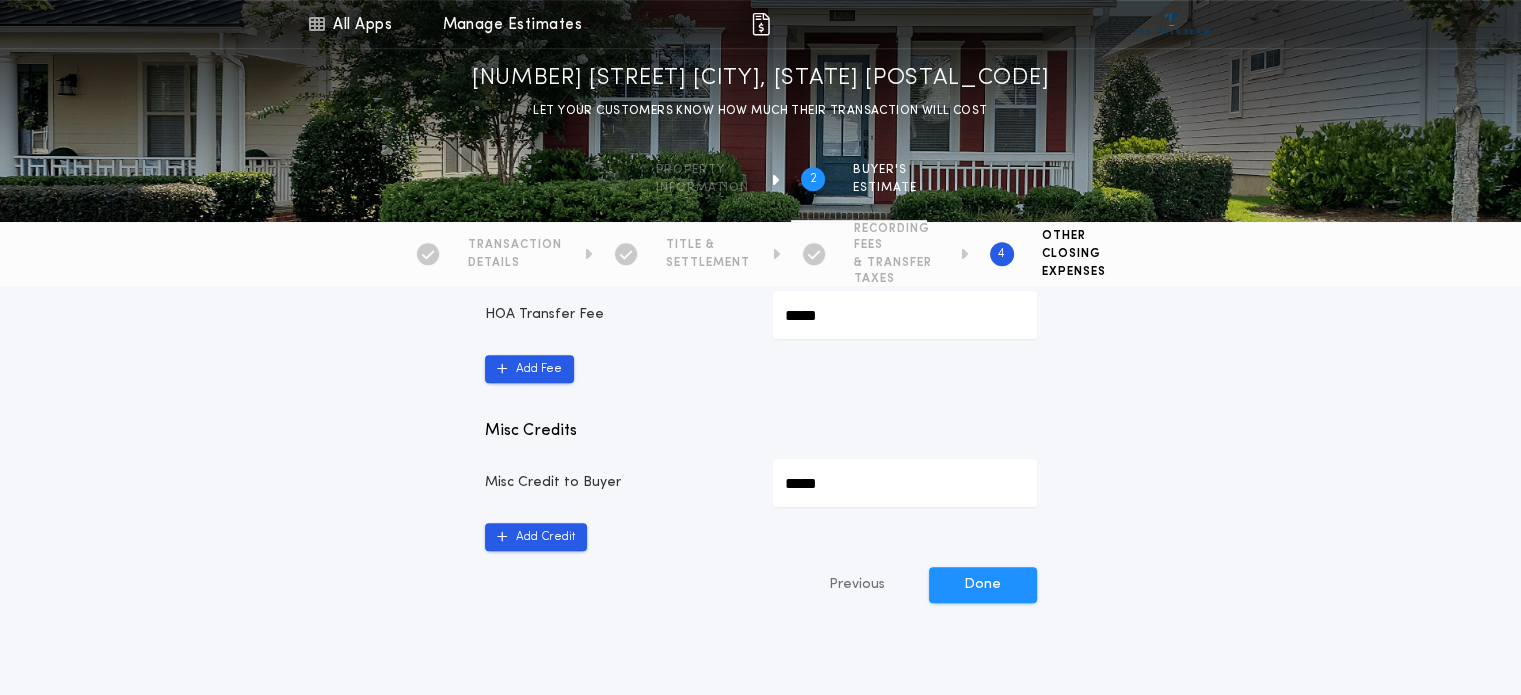 scroll, scrollTop: 1100, scrollLeft: 0, axis: vertical 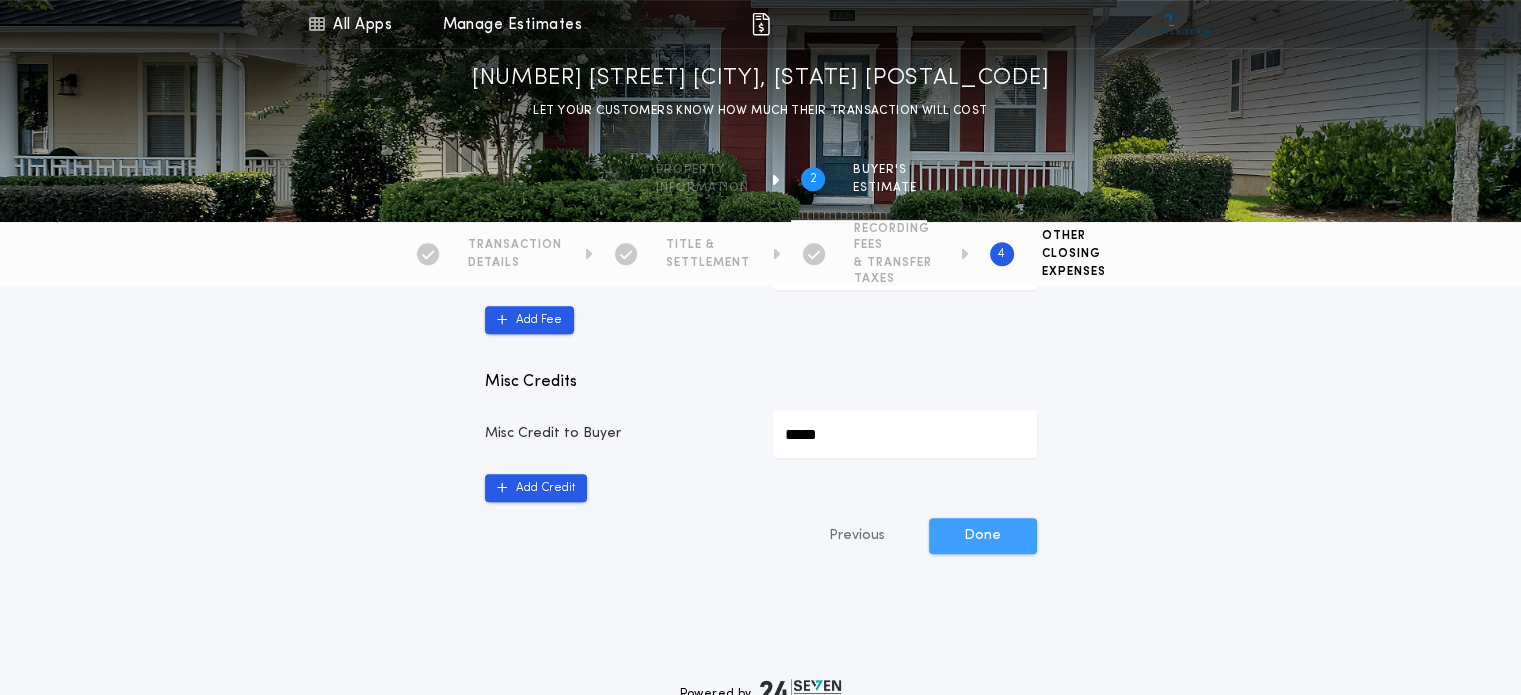 click on "Done" at bounding box center (983, 536) 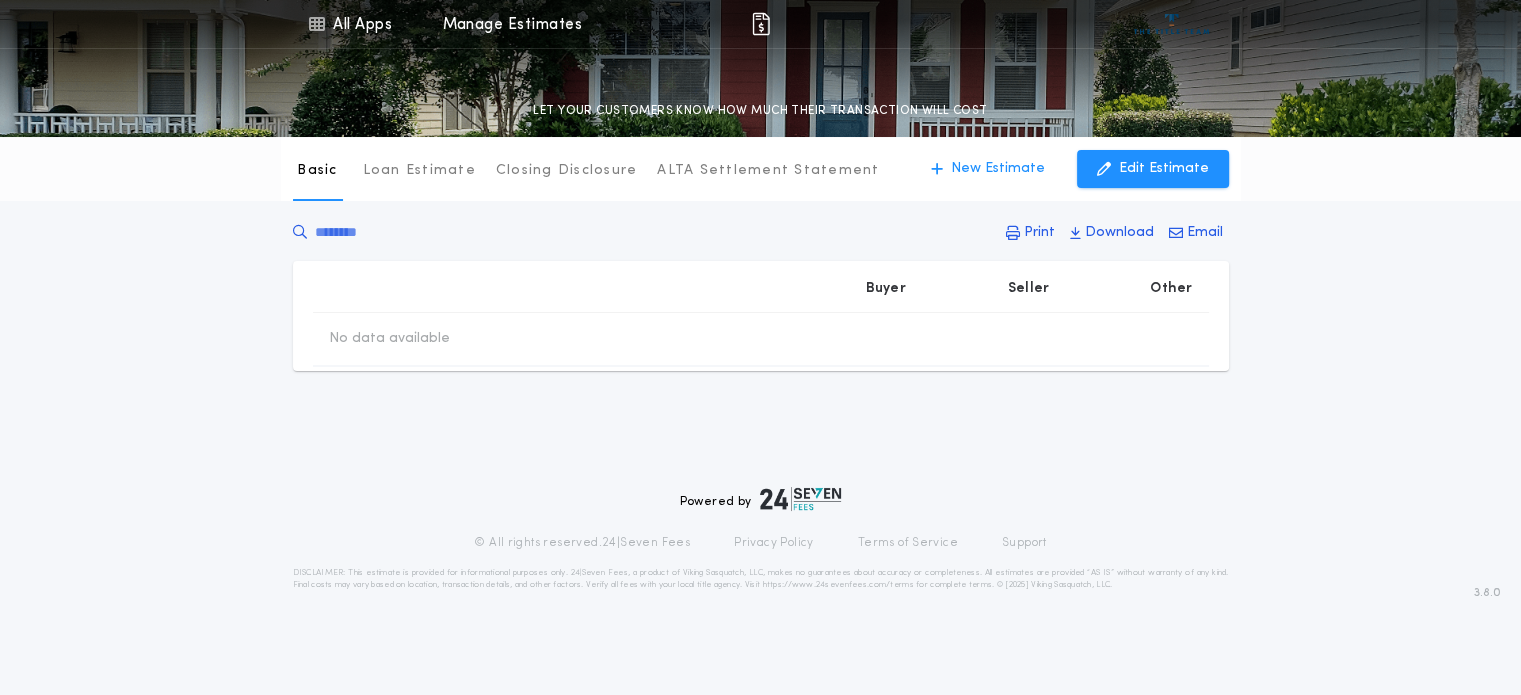 scroll, scrollTop: 0, scrollLeft: 0, axis: both 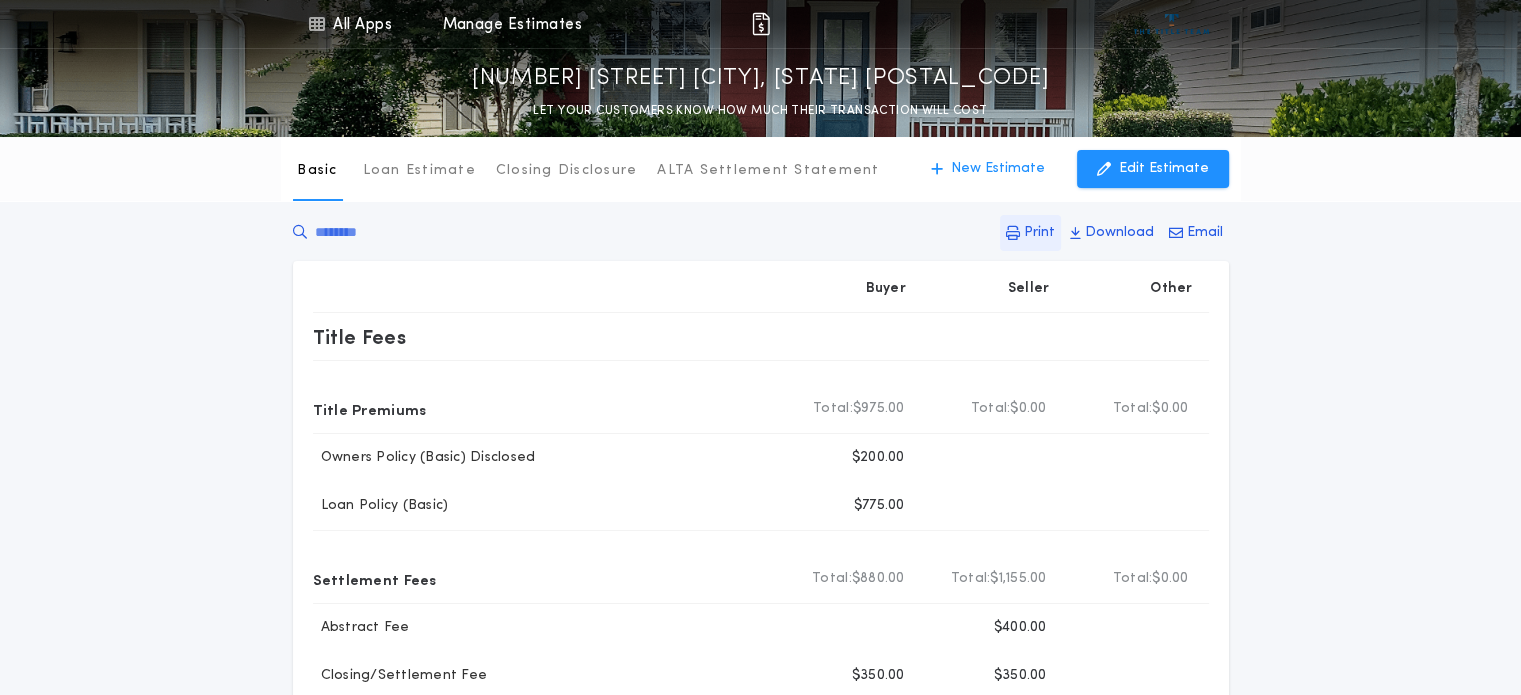 click on "Print" at bounding box center [1039, 233] 